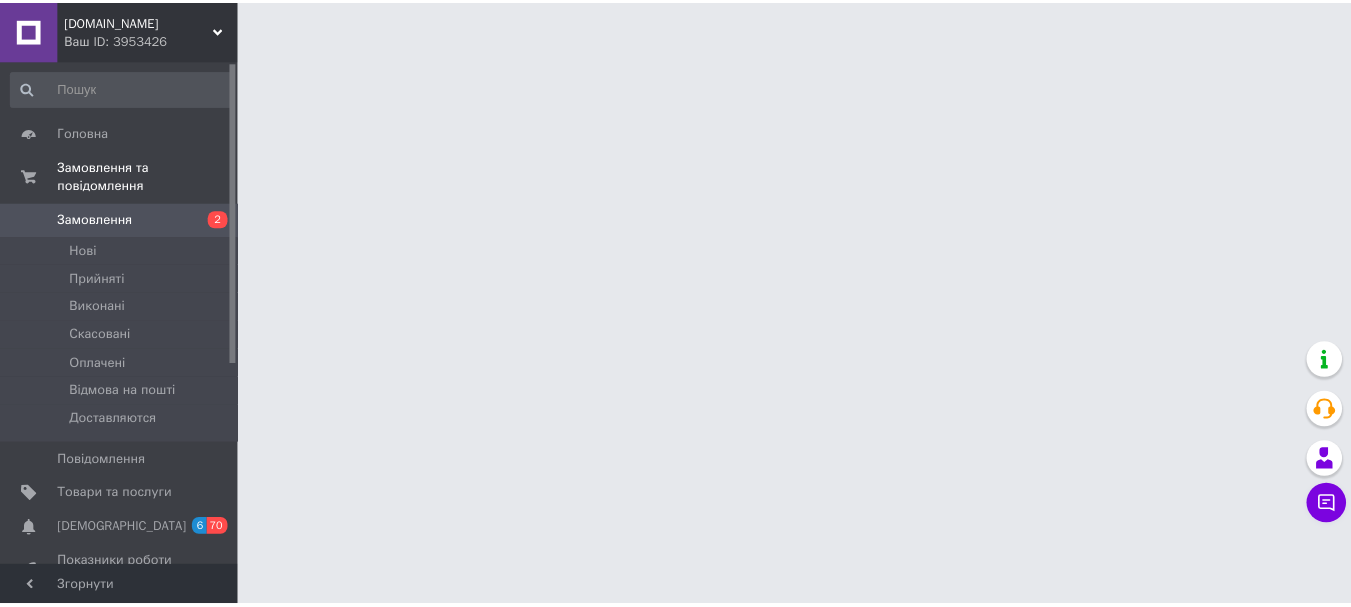 scroll, scrollTop: 0, scrollLeft: 0, axis: both 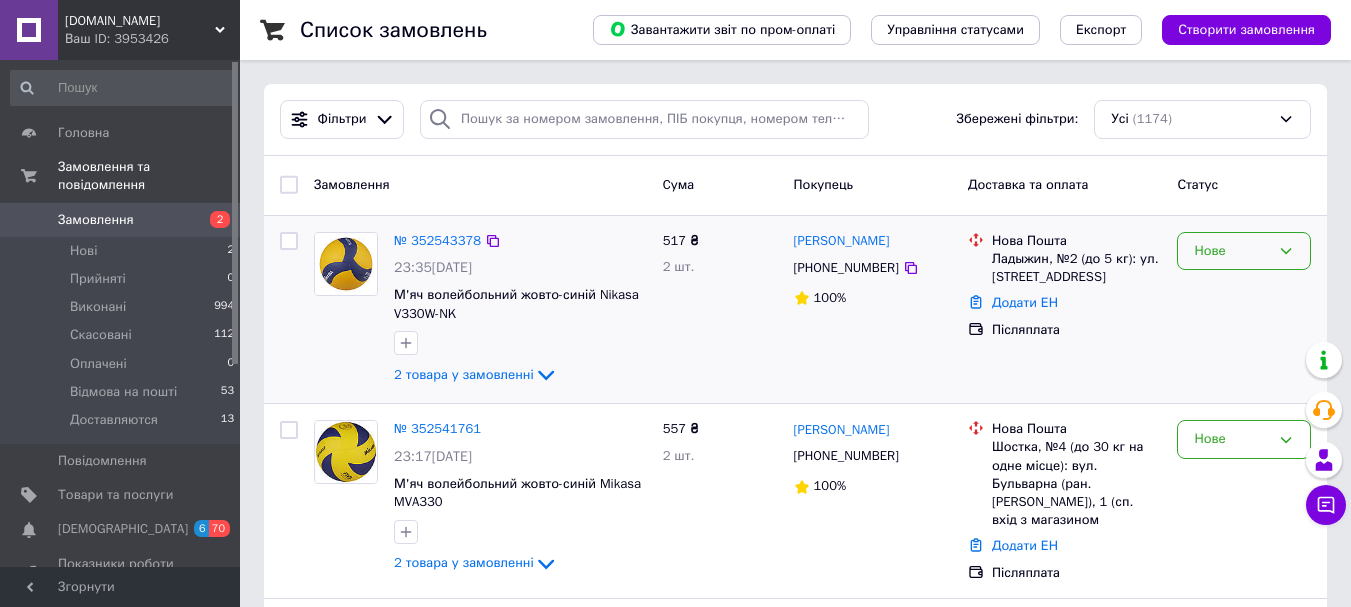 click on "Нове" at bounding box center [1232, 251] 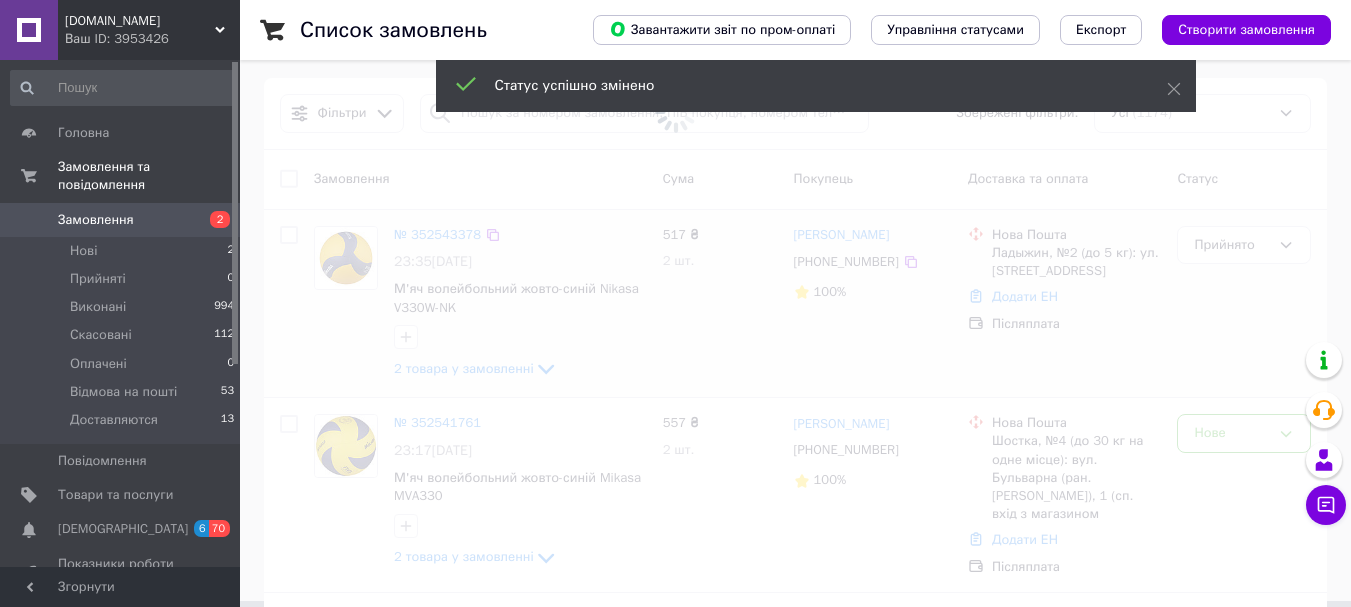 scroll, scrollTop: 100, scrollLeft: 0, axis: vertical 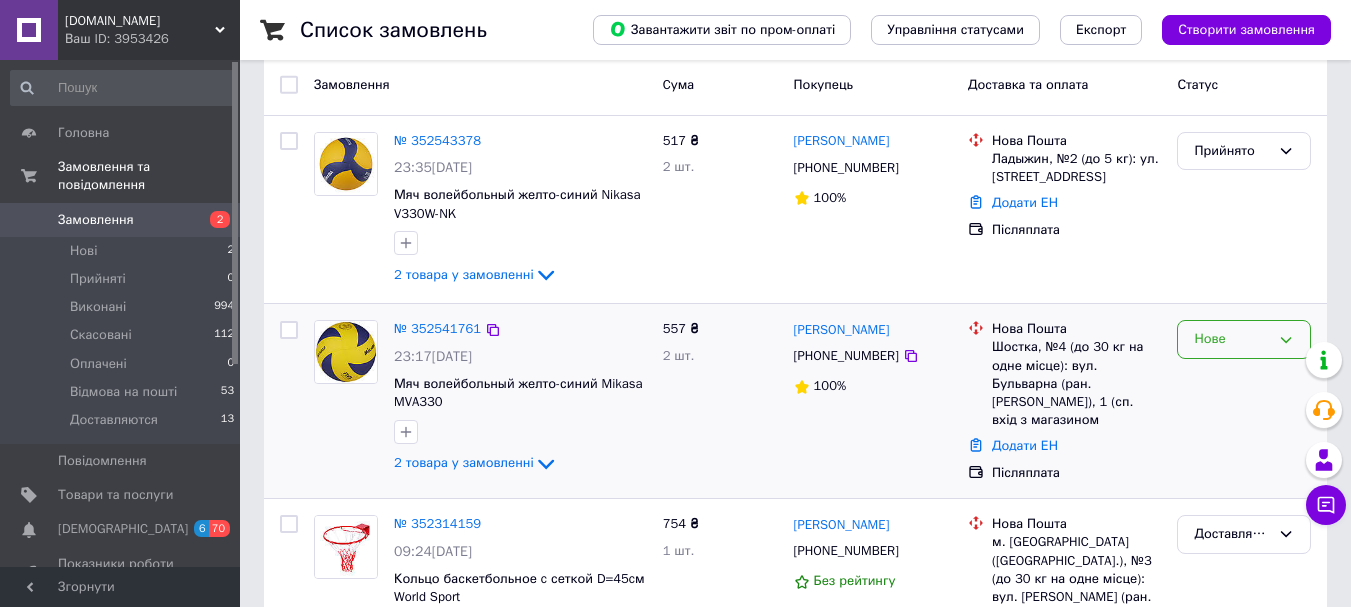 click on "Нове" at bounding box center [1232, 339] 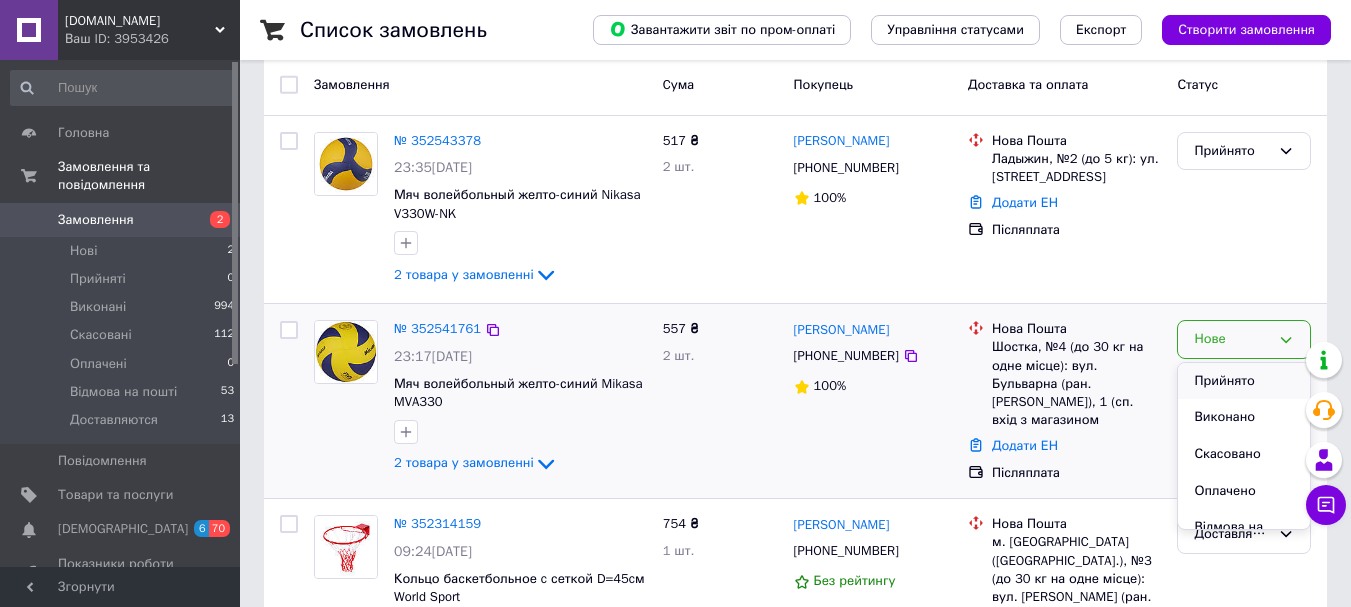 click on "Прийнято" at bounding box center [1244, 381] 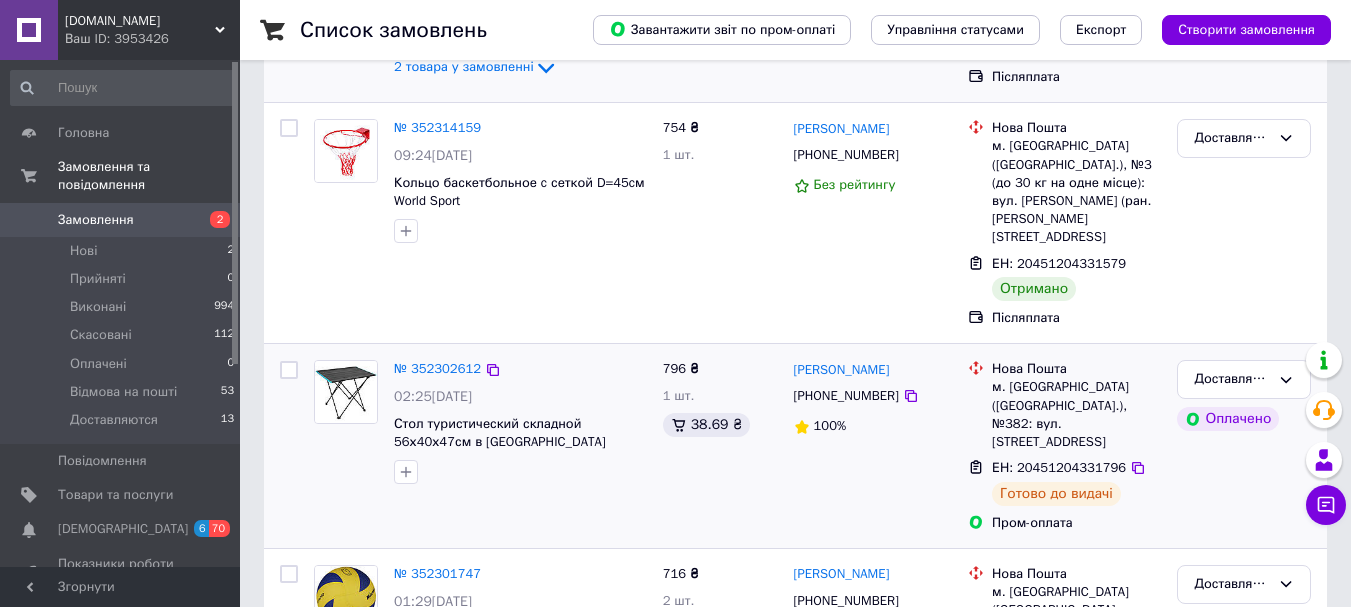 scroll, scrollTop: 500, scrollLeft: 0, axis: vertical 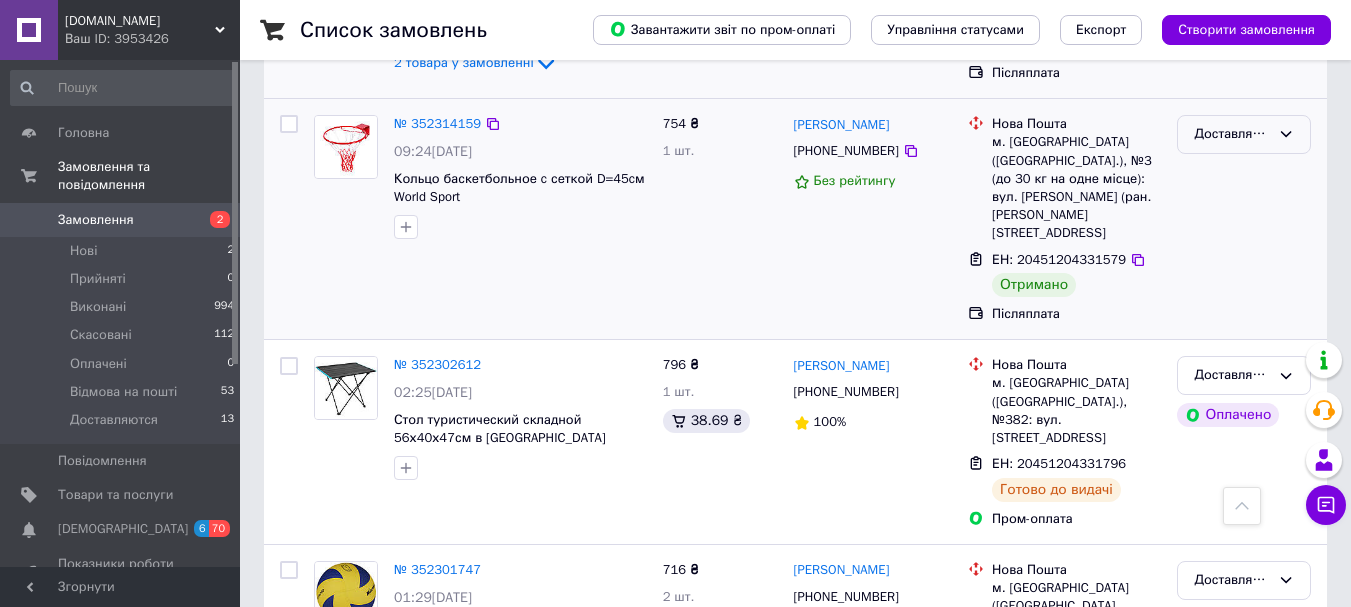 click on "Доставляются" at bounding box center [1244, 134] 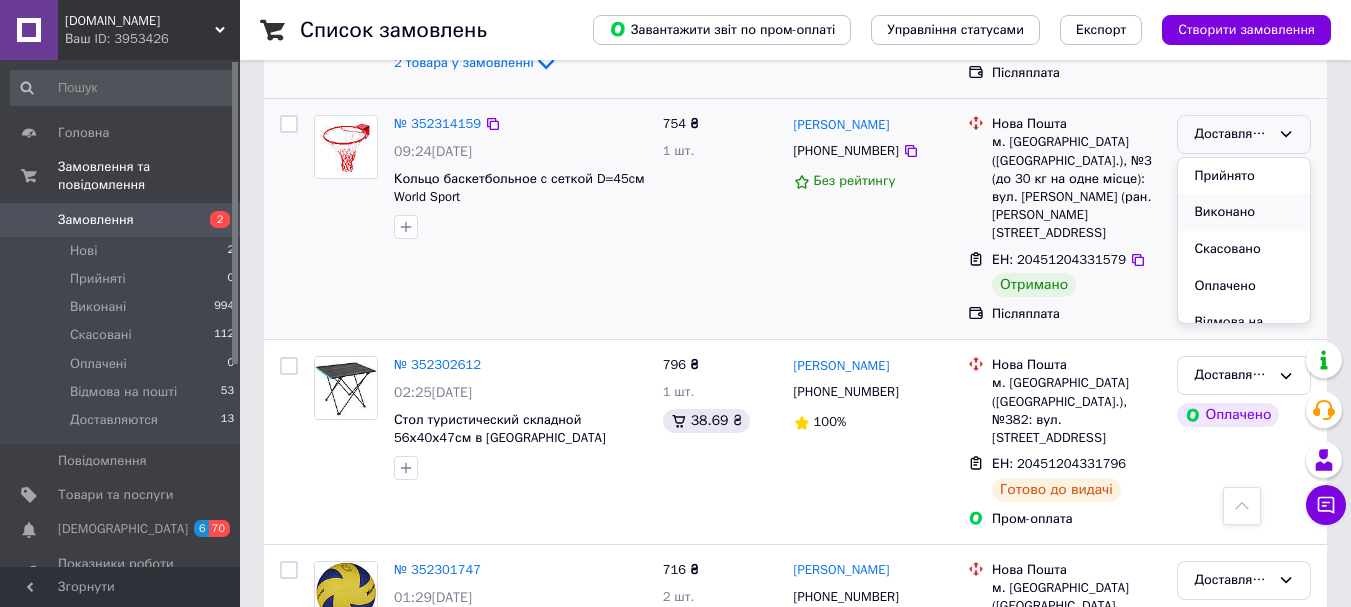click on "Виконано" at bounding box center [1244, 212] 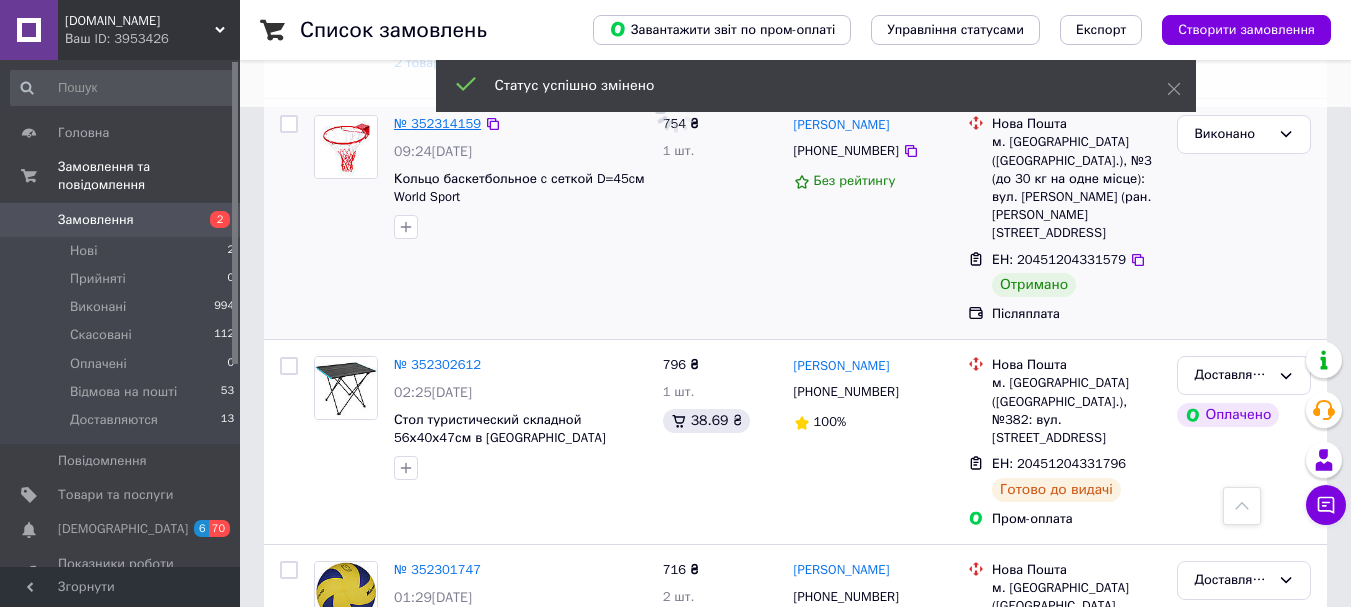 drag, startPoint x: 440, startPoint y: 112, endPoint x: 418, endPoint y: 114, distance: 22.090721 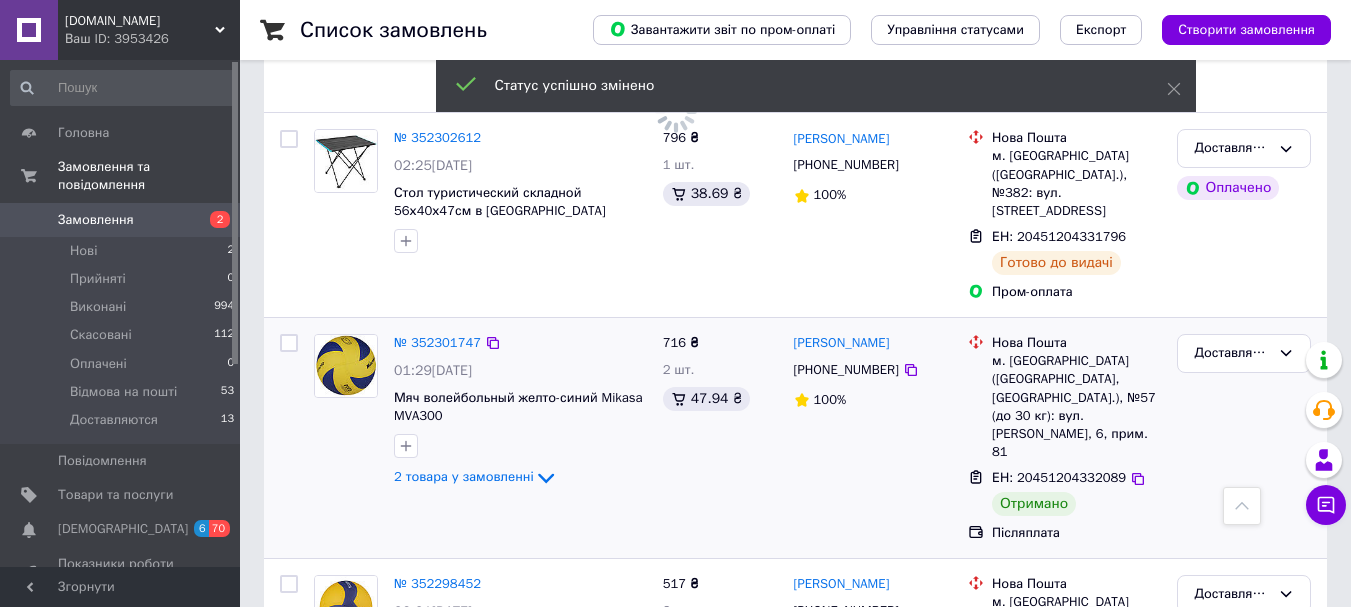scroll, scrollTop: 800, scrollLeft: 0, axis: vertical 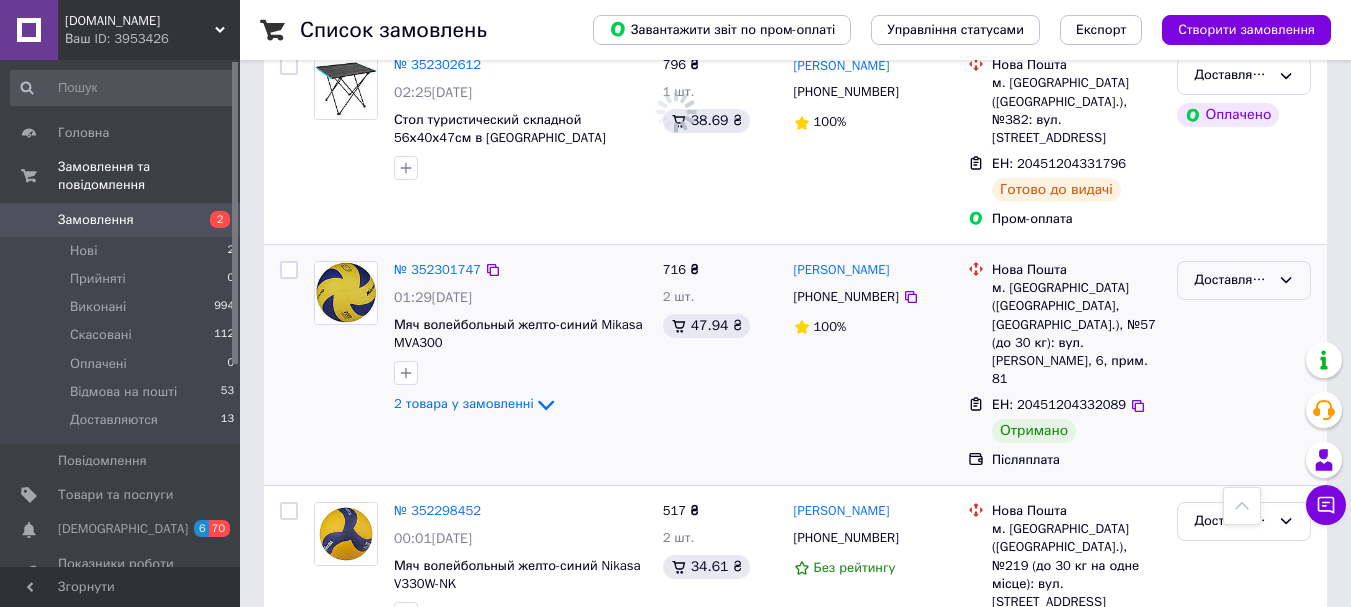 click on "Доставляются" at bounding box center (1232, 280) 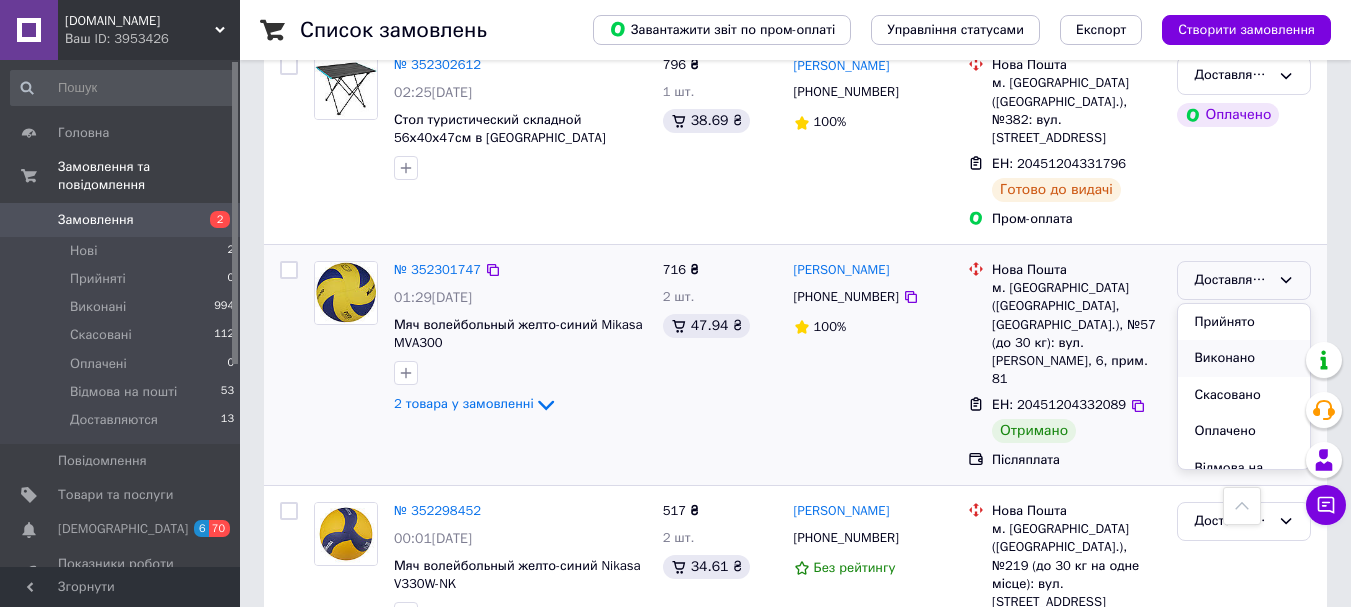 click on "Виконано" at bounding box center (1244, 358) 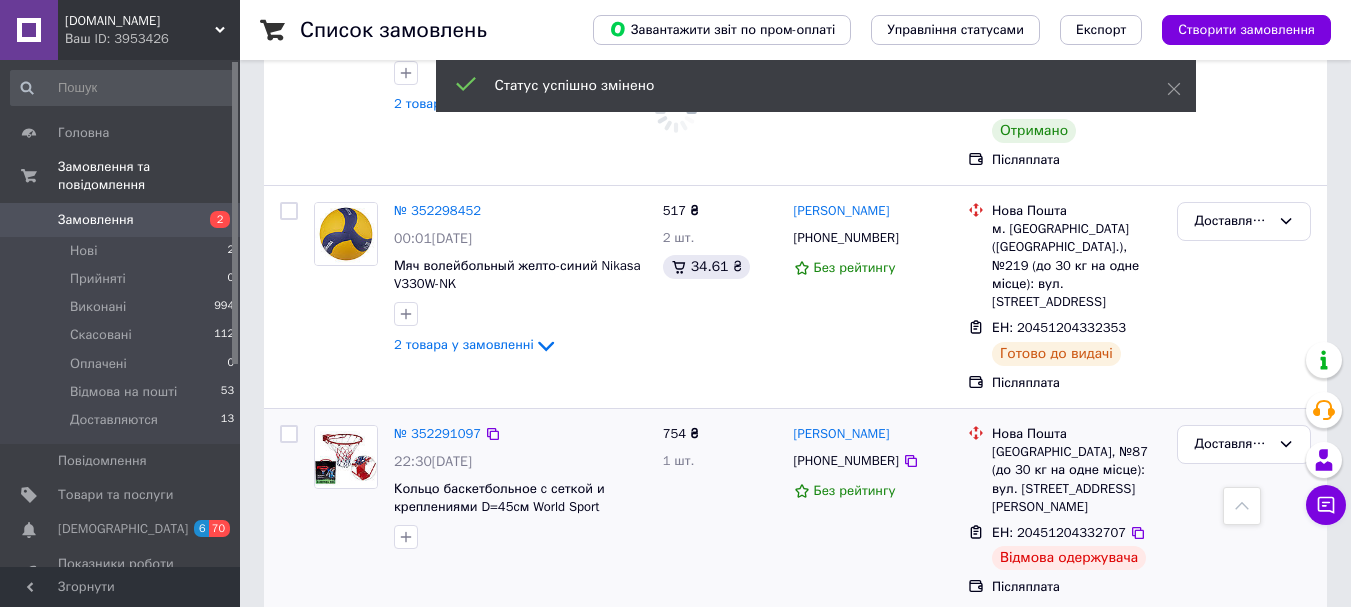 scroll, scrollTop: 1200, scrollLeft: 0, axis: vertical 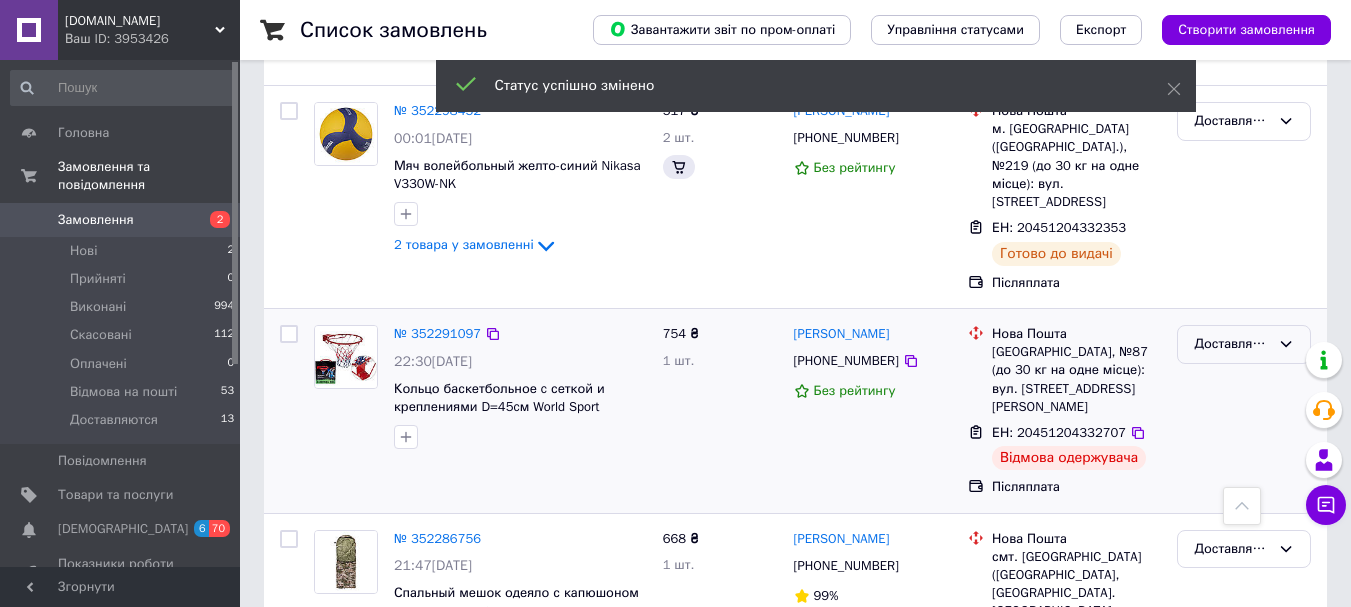 click 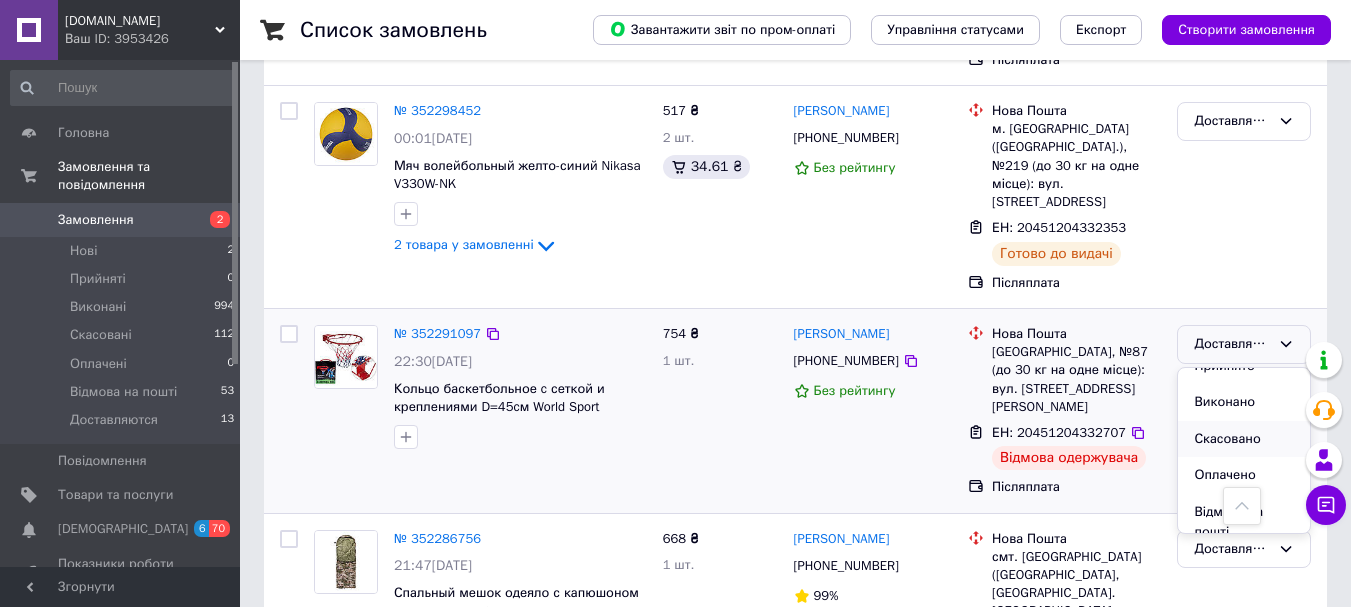 scroll, scrollTop: 37, scrollLeft: 0, axis: vertical 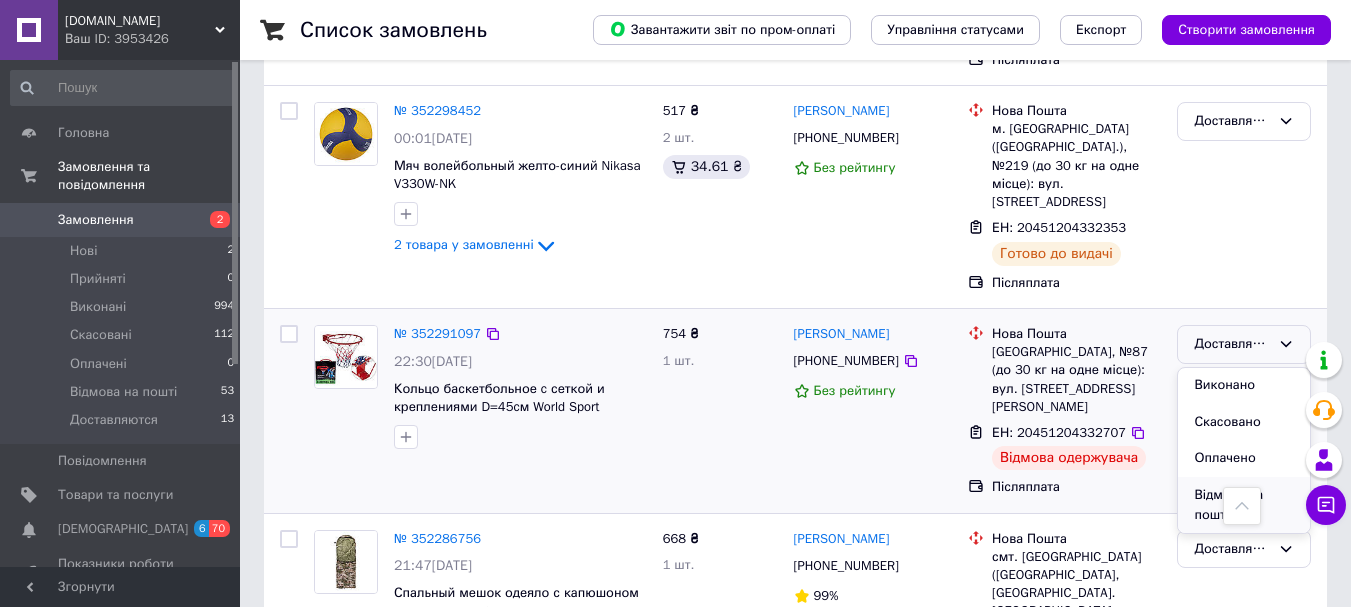 click on "Відмова на пошті" at bounding box center [1244, 505] 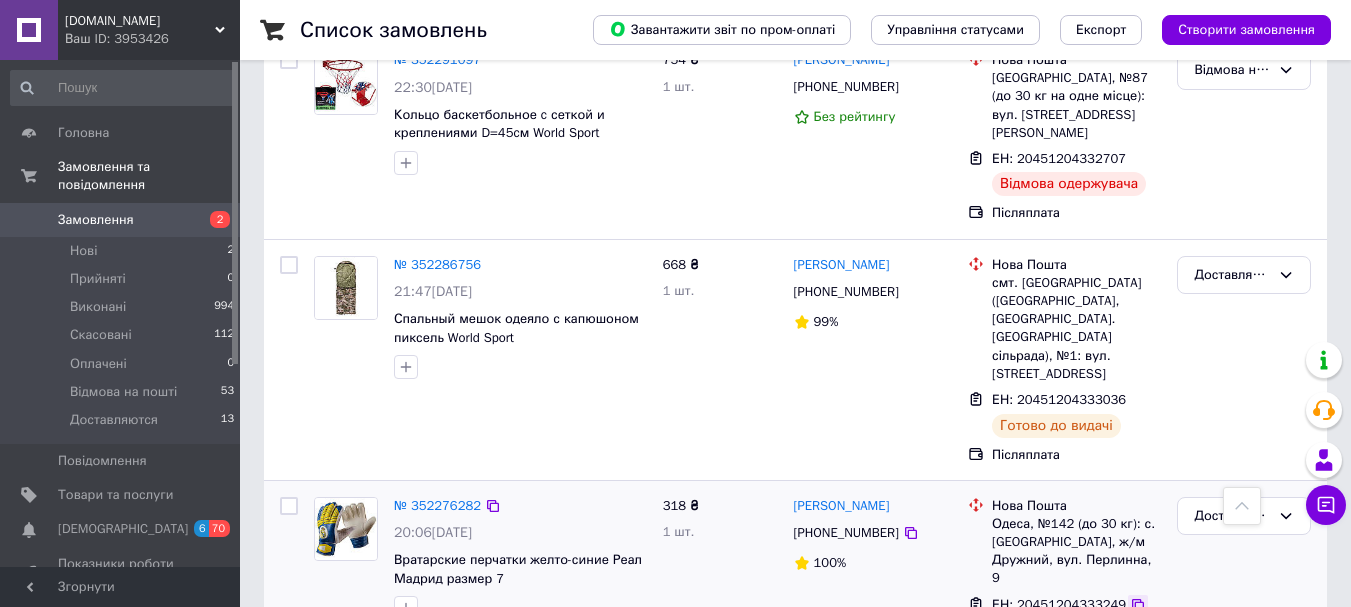 scroll, scrollTop: 1600, scrollLeft: 0, axis: vertical 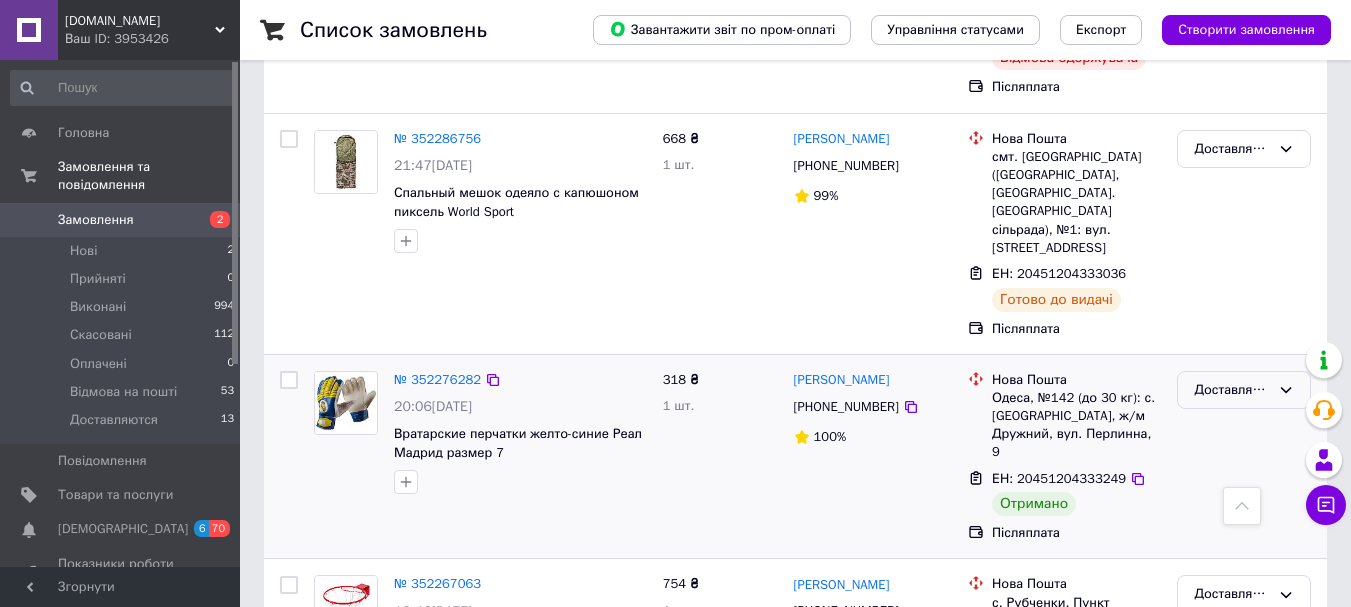 click on "Доставляются" at bounding box center [1232, 390] 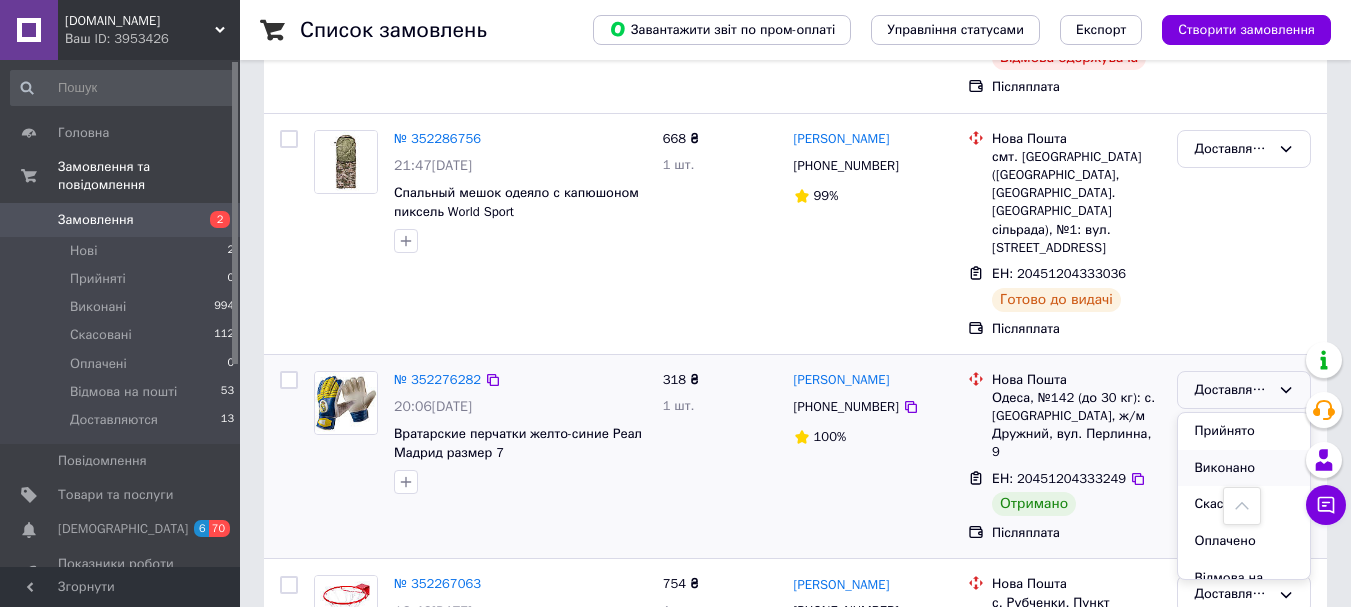 click on "Виконано" at bounding box center (1244, 468) 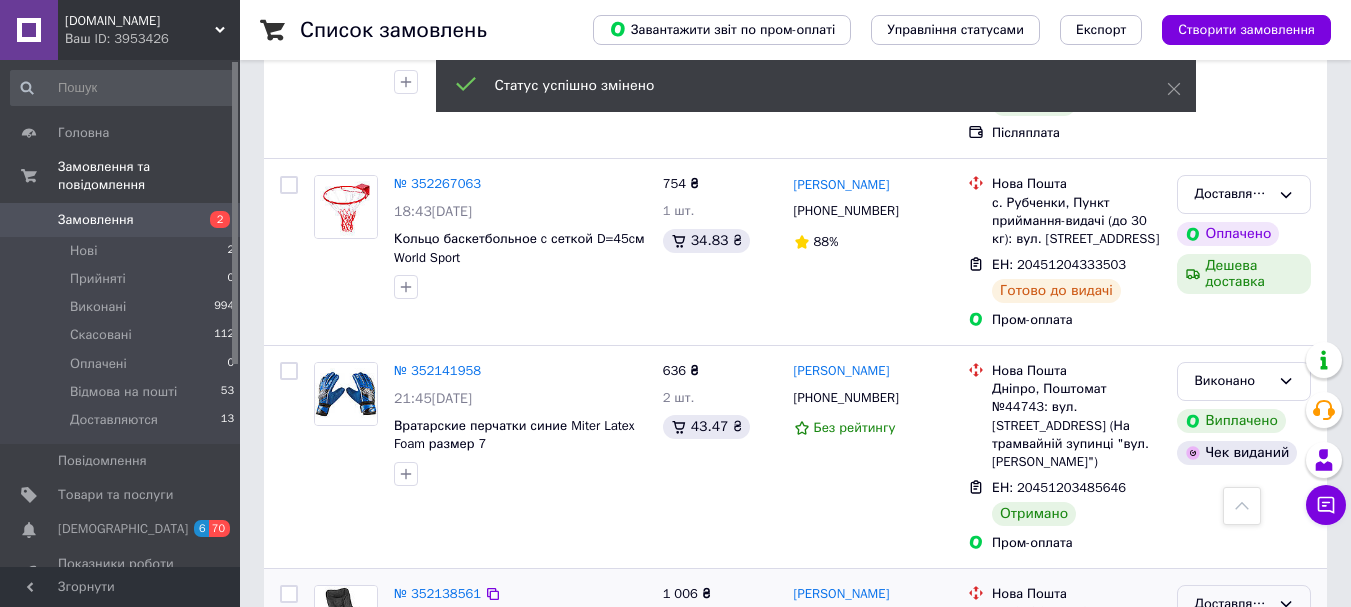 scroll, scrollTop: 2100, scrollLeft: 0, axis: vertical 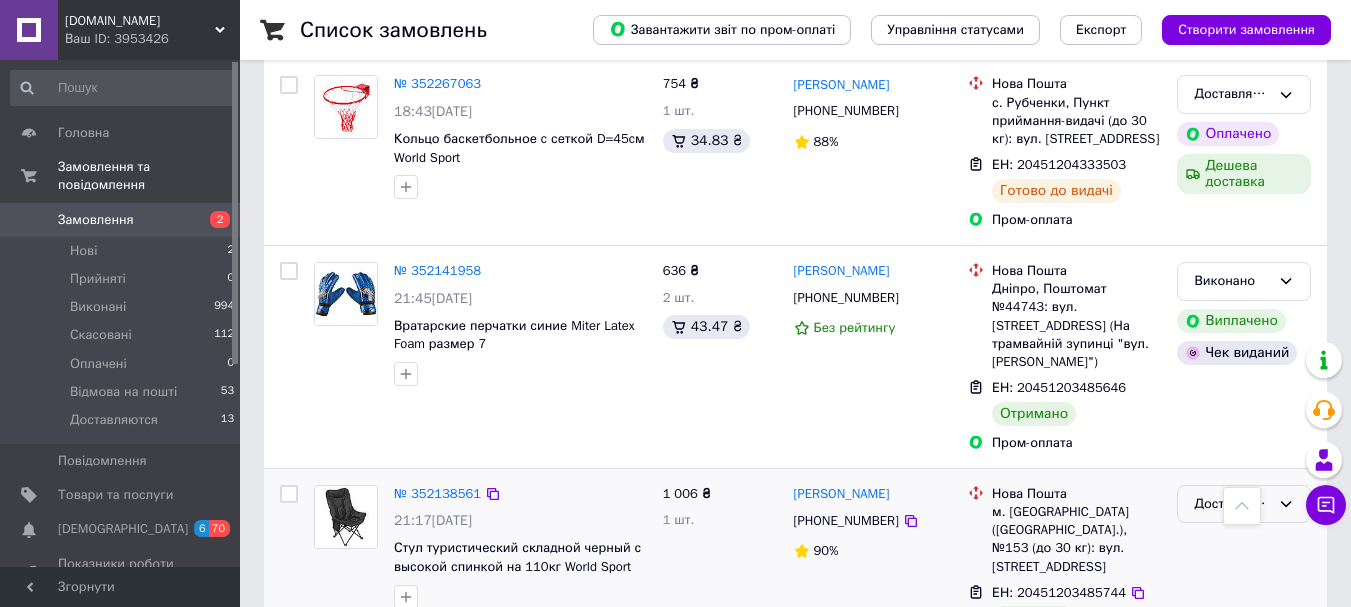 click on "Доставляются" at bounding box center [1232, 504] 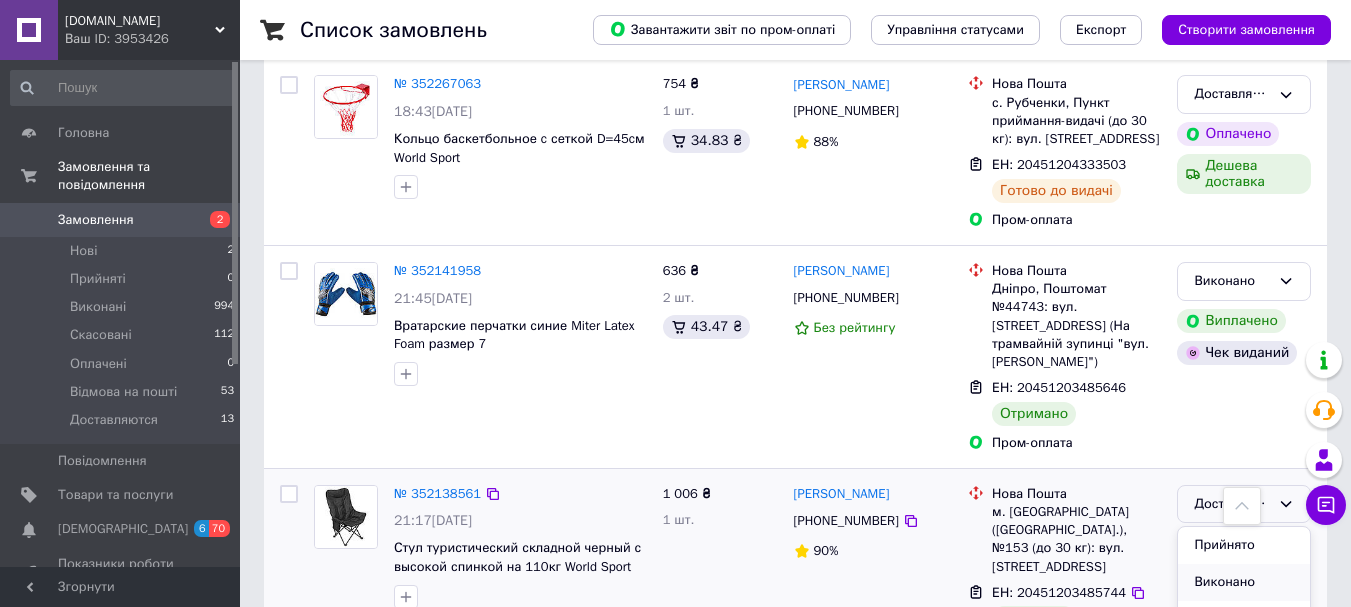 click on "Виконано" at bounding box center (1244, 582) 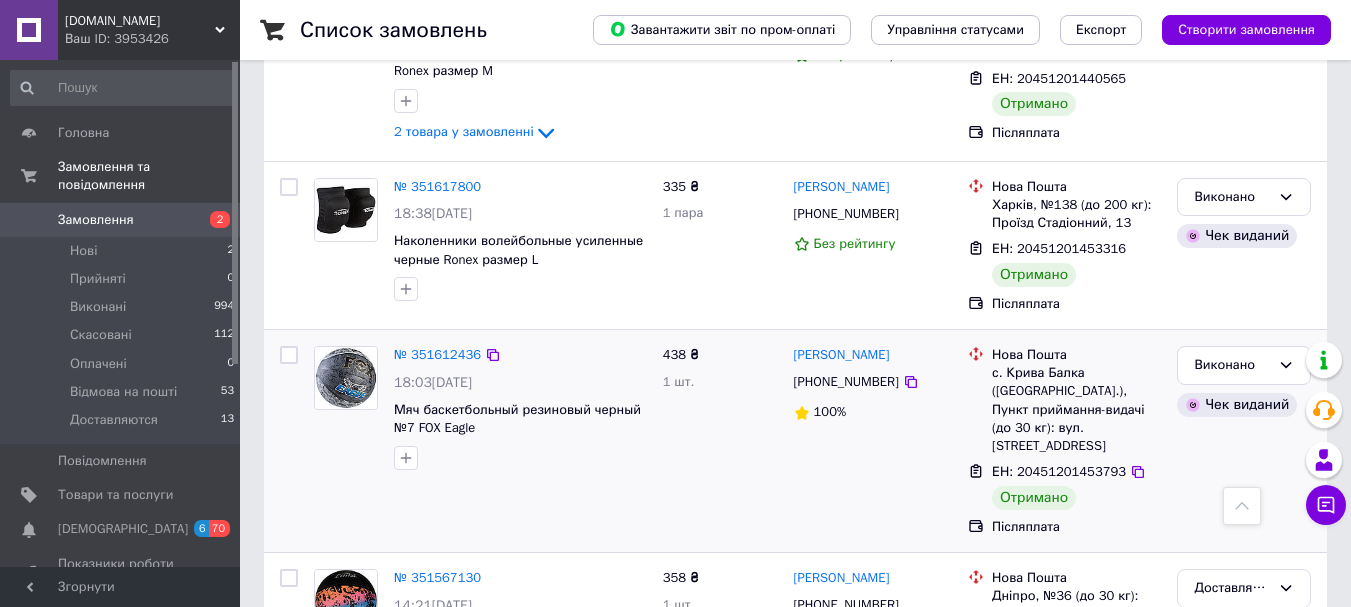 scroll, scrollTop: 5600, scrollLeft: 0, axis: vertical 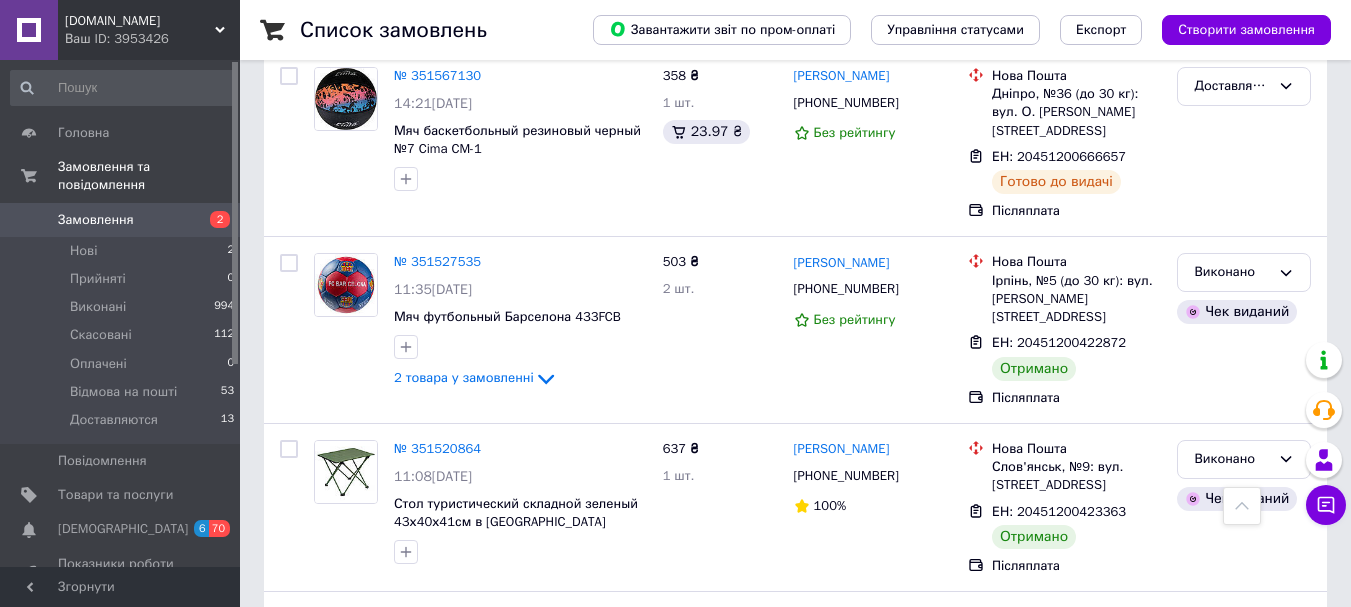 click on "[DOMAIN_NAME]" at bounding box center (140, 21) 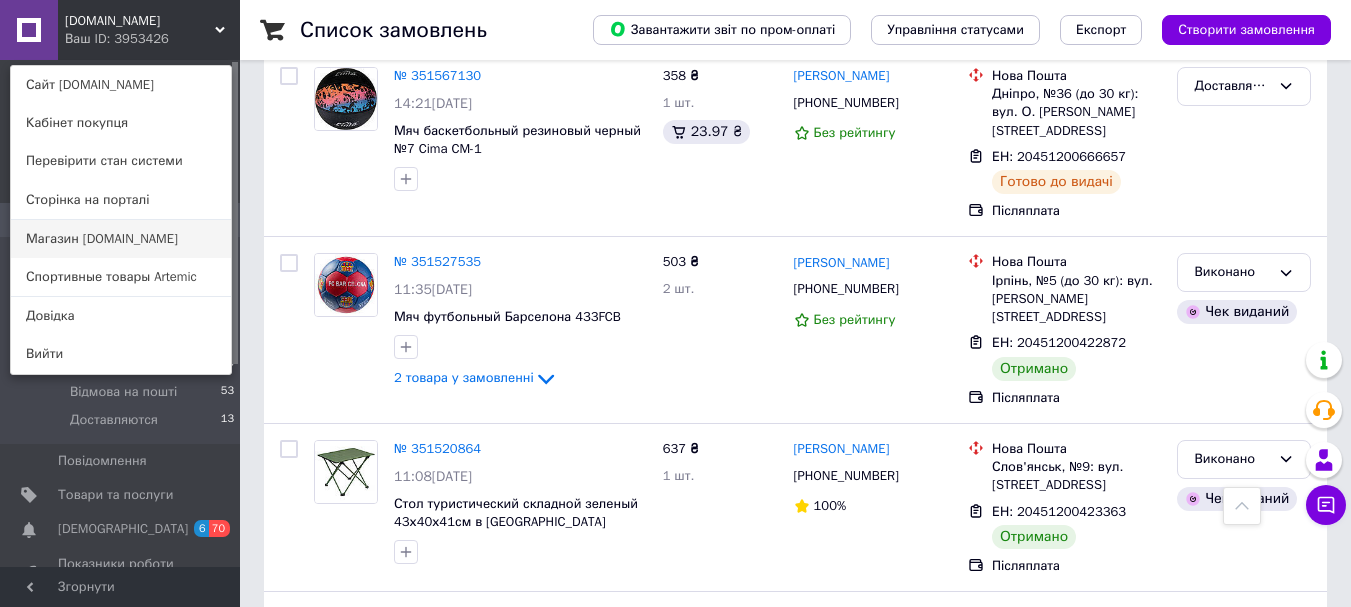 click on "Магазин [DOMAIN_NAME]" at bounding box center [121, 239] 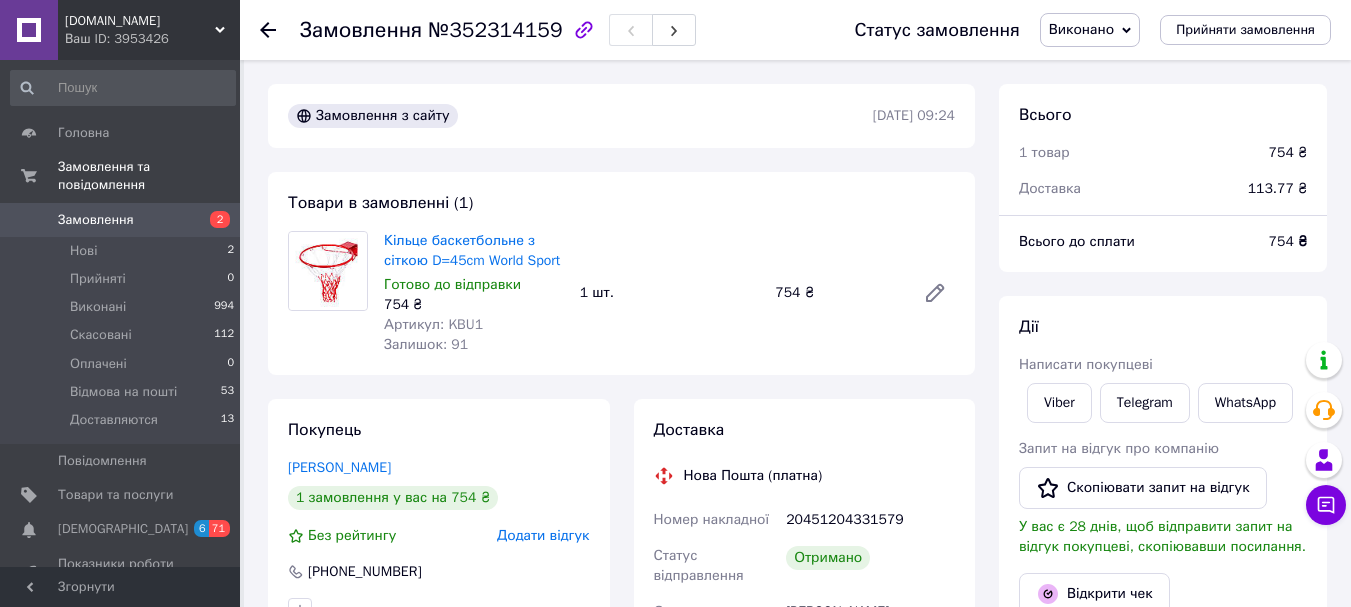 scroll, scrollTop: 0, scrollLeft: 0, axis: both 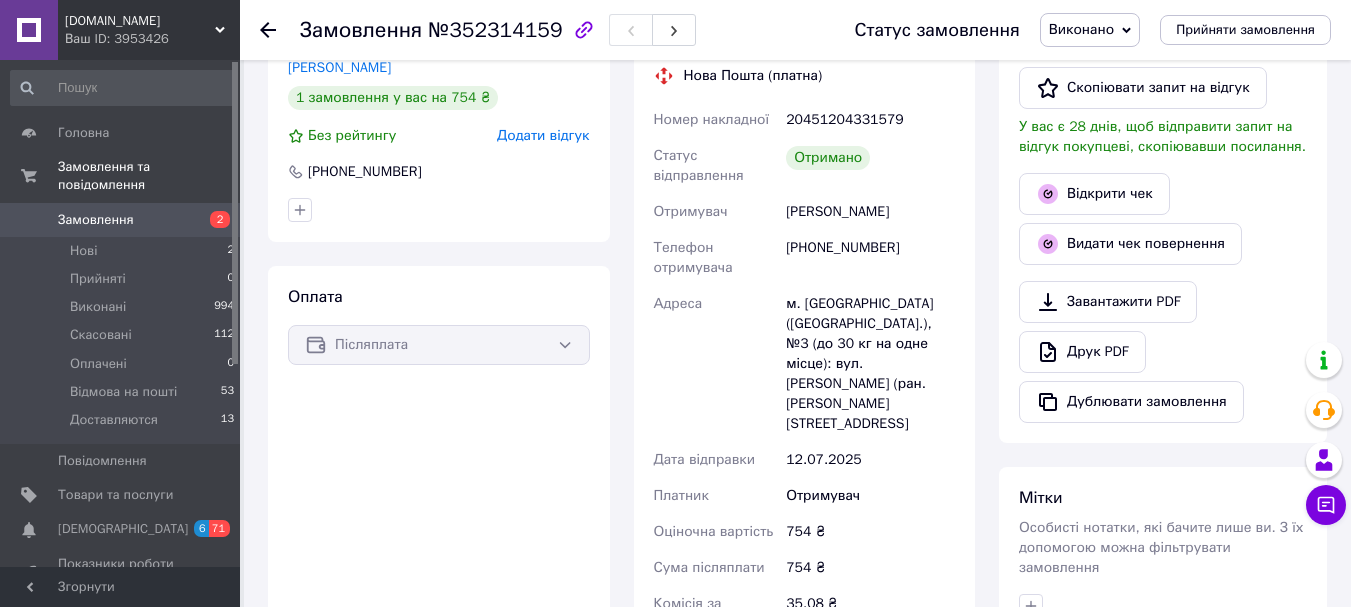 click on "Додати відгук" at bounding box center [543, 135] 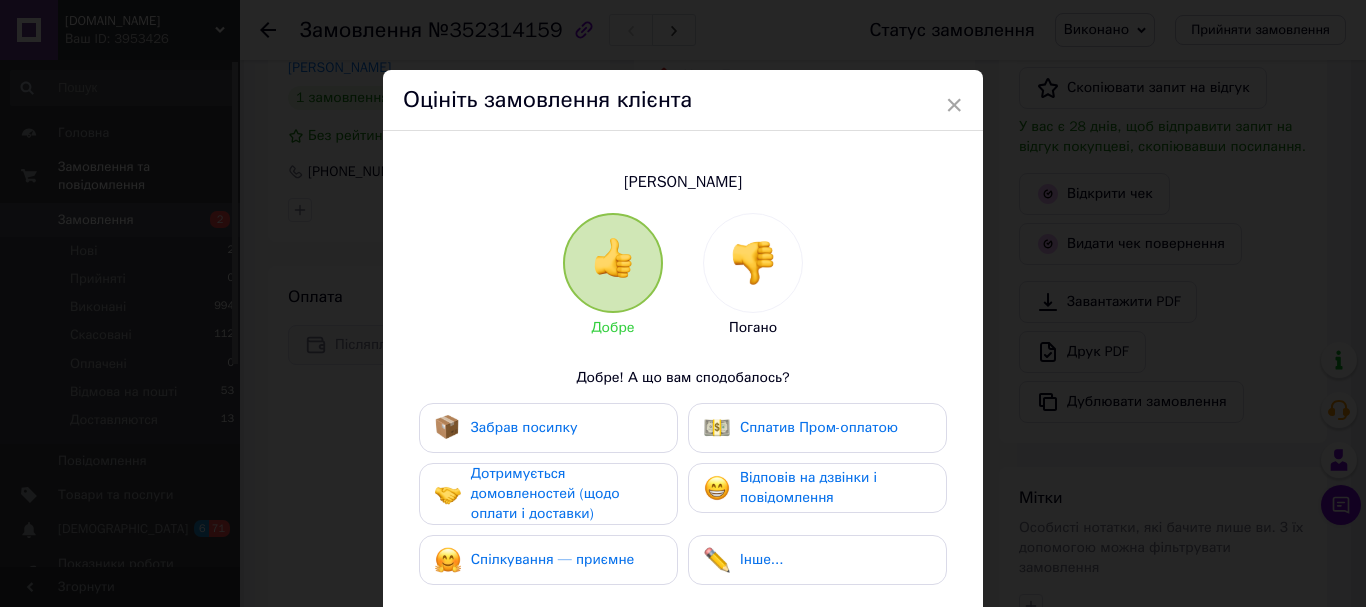 click on "Забрав посилку" at bounding box center [524, 427] 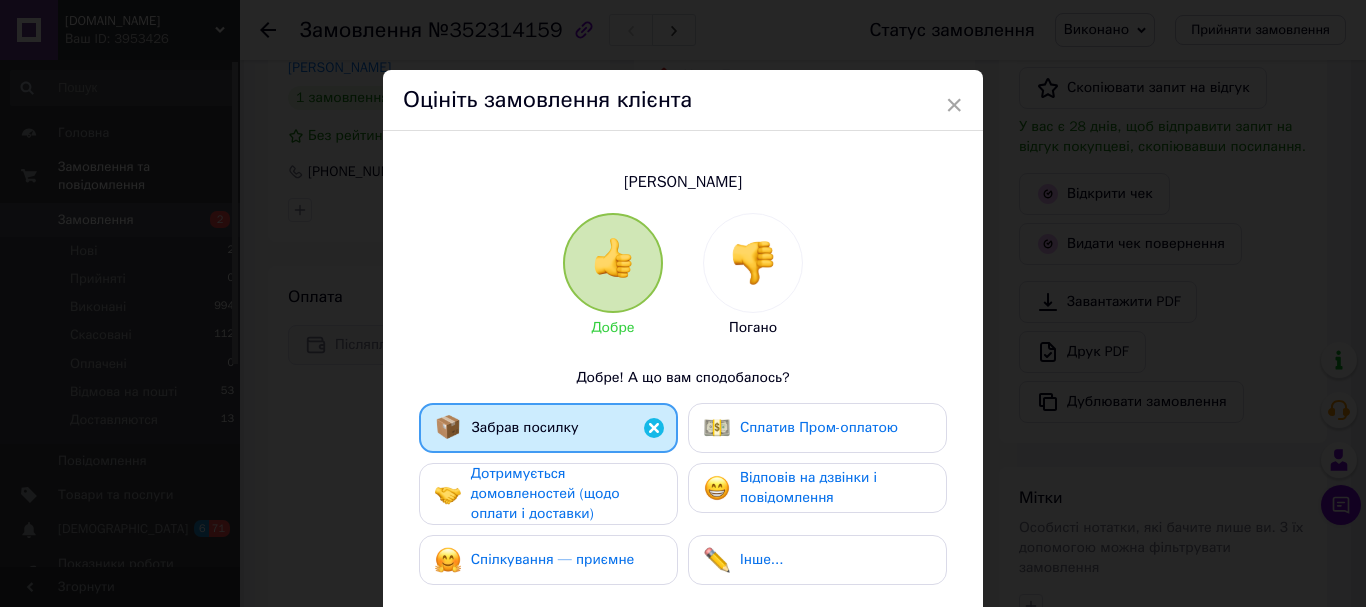 drag, startPoint x: 559, startPoint y: 499, endPoint x: 562, endPoint y: 550, distance: 51.088158 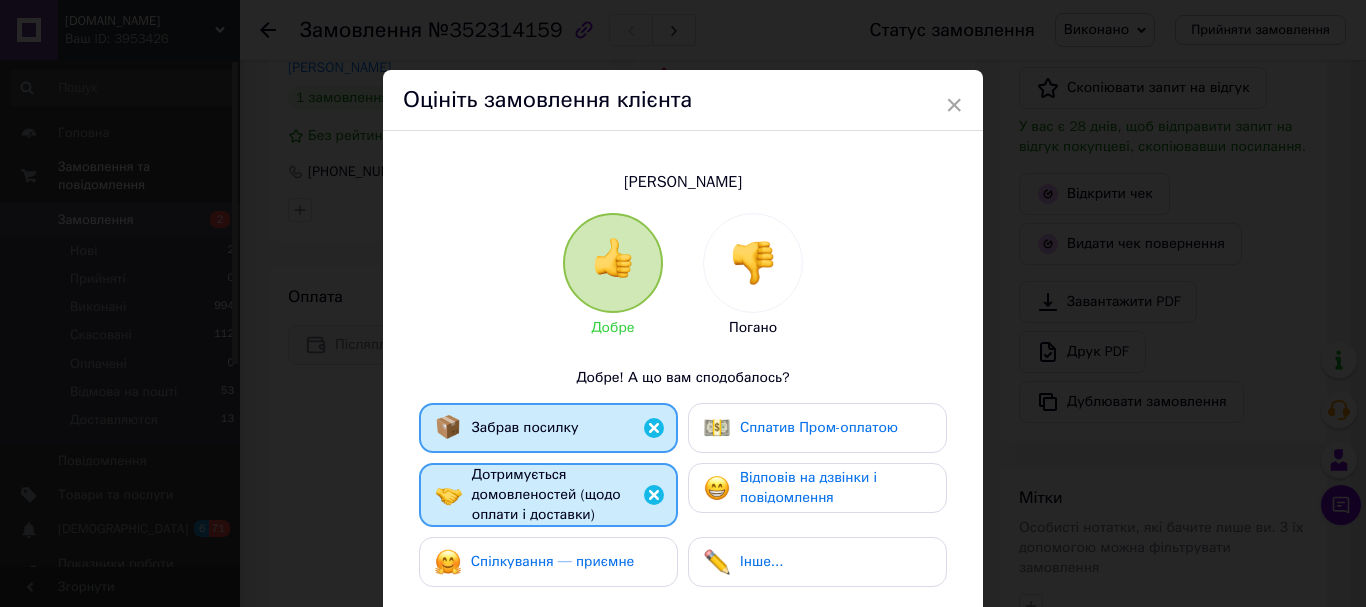 drag, startPoint x: 565, startPoint y: 571, endPoint x: 622, endPoint y: 551, distance: 60.40695 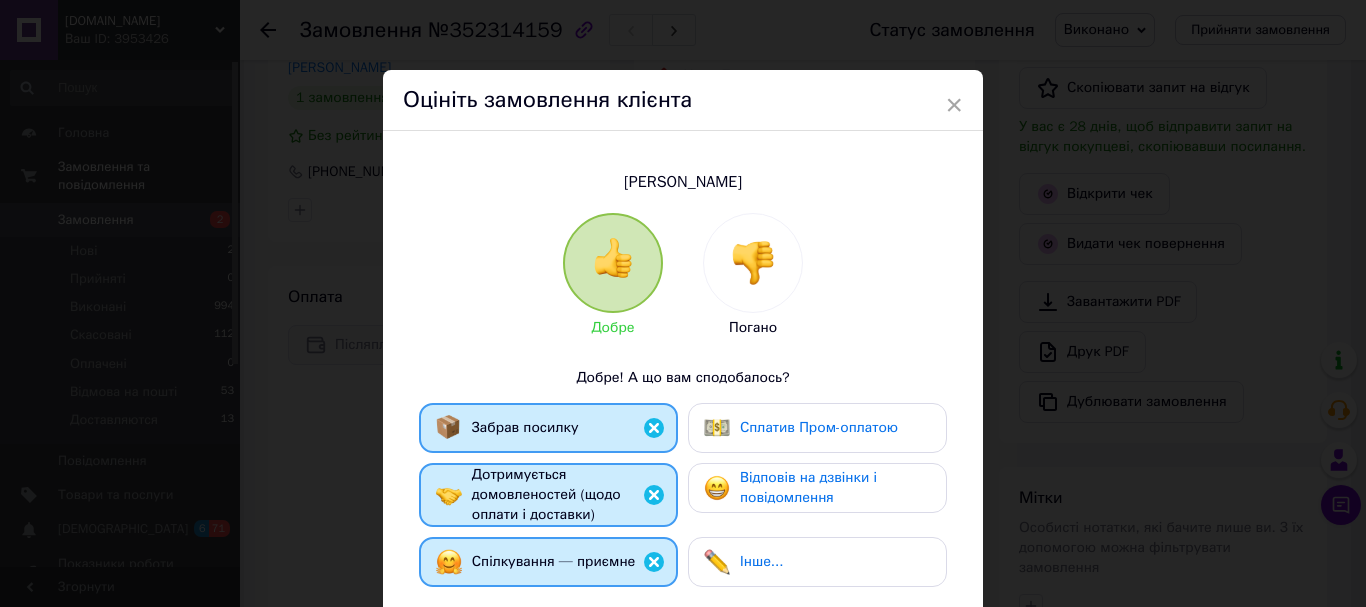 click on "Відповів на дзвінки і повідомлення" at bounding box center [817, 488] 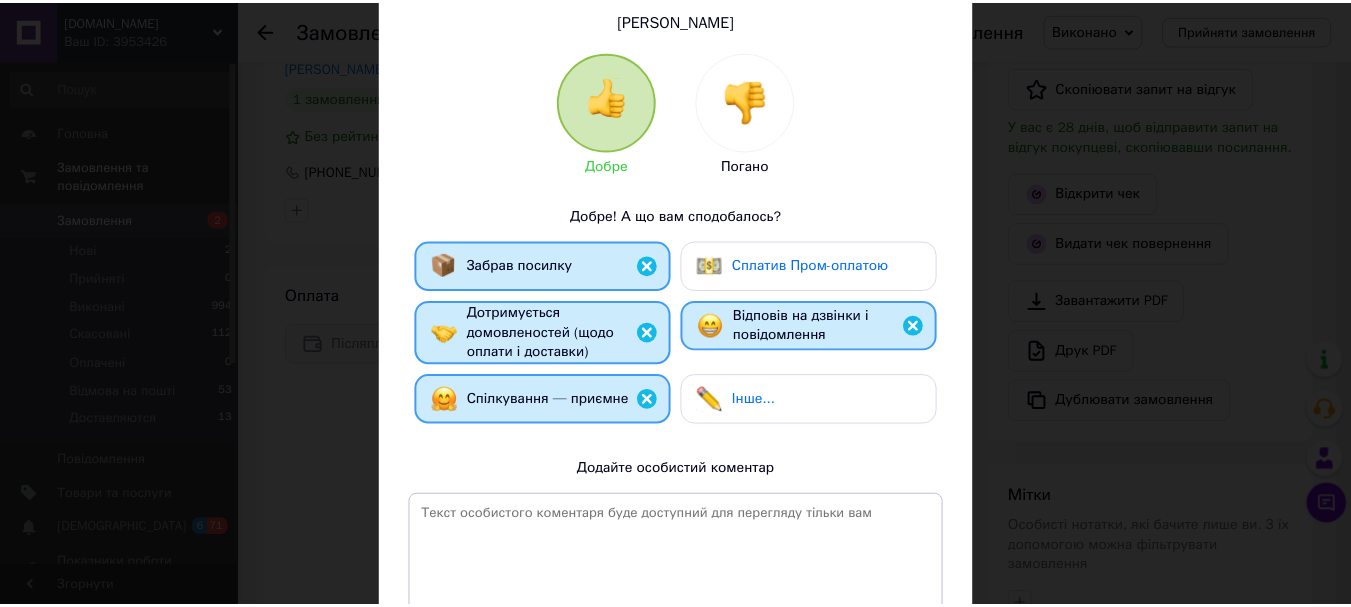 scroll, scrollTop: 300, scrollLeft: 0, axis: vertical 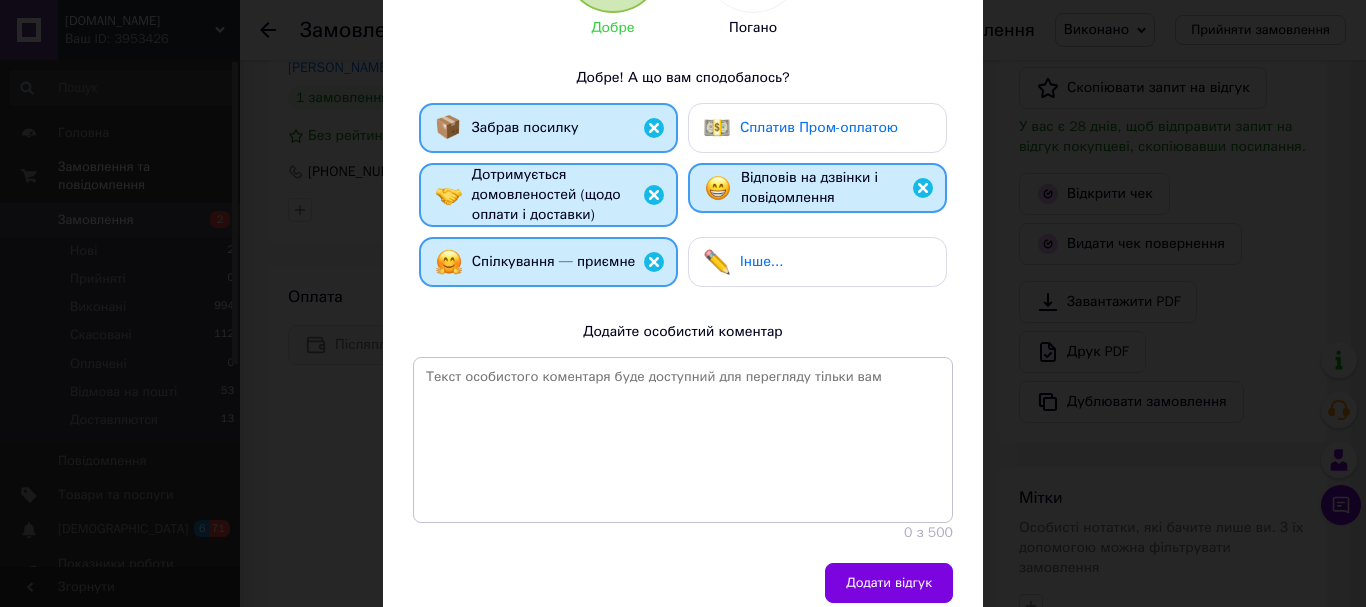 drag, startPoint x: 861, startPoint y: 571, endPoint x: 856, endPoint y: 557, distance: 14.866069 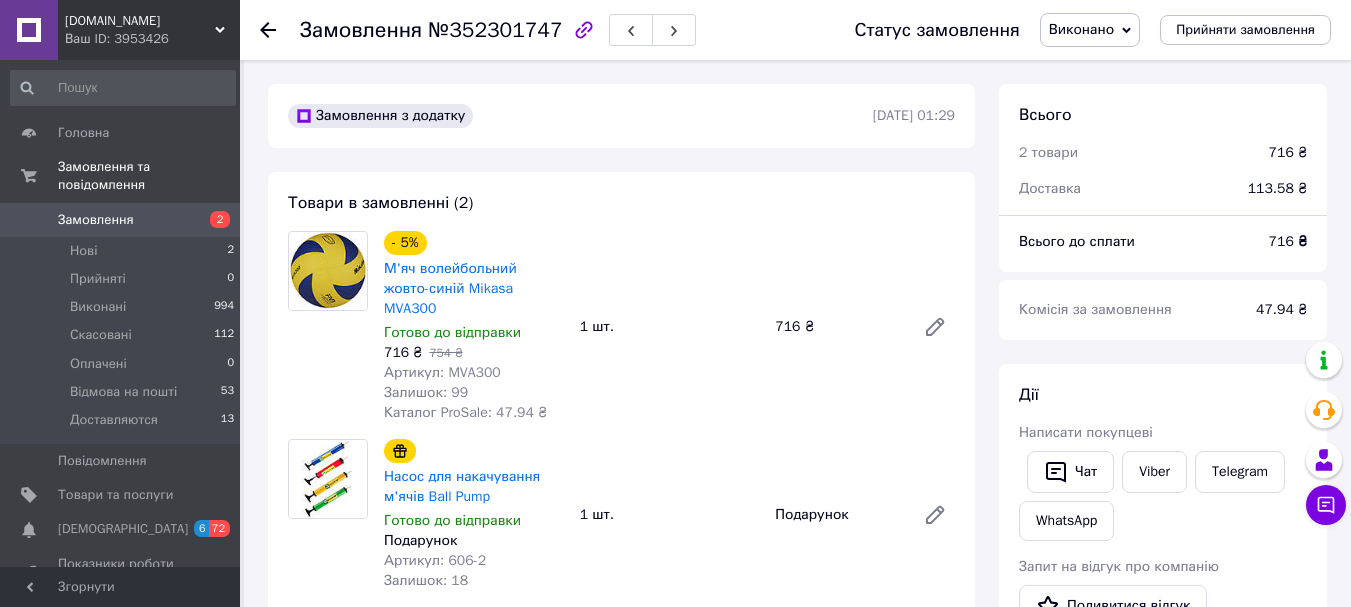 scroll, scrollTop: 0, scrollLeft: 0, axis: both 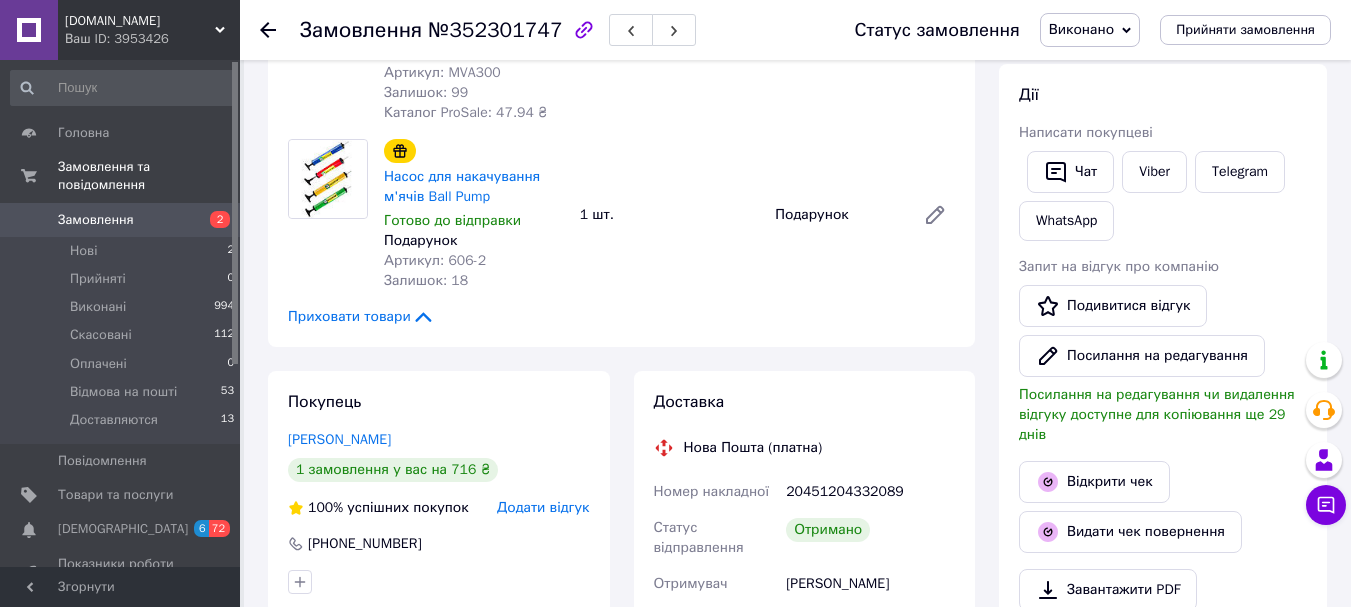 click on "Додати відгук" at bounding box center (543, 507) 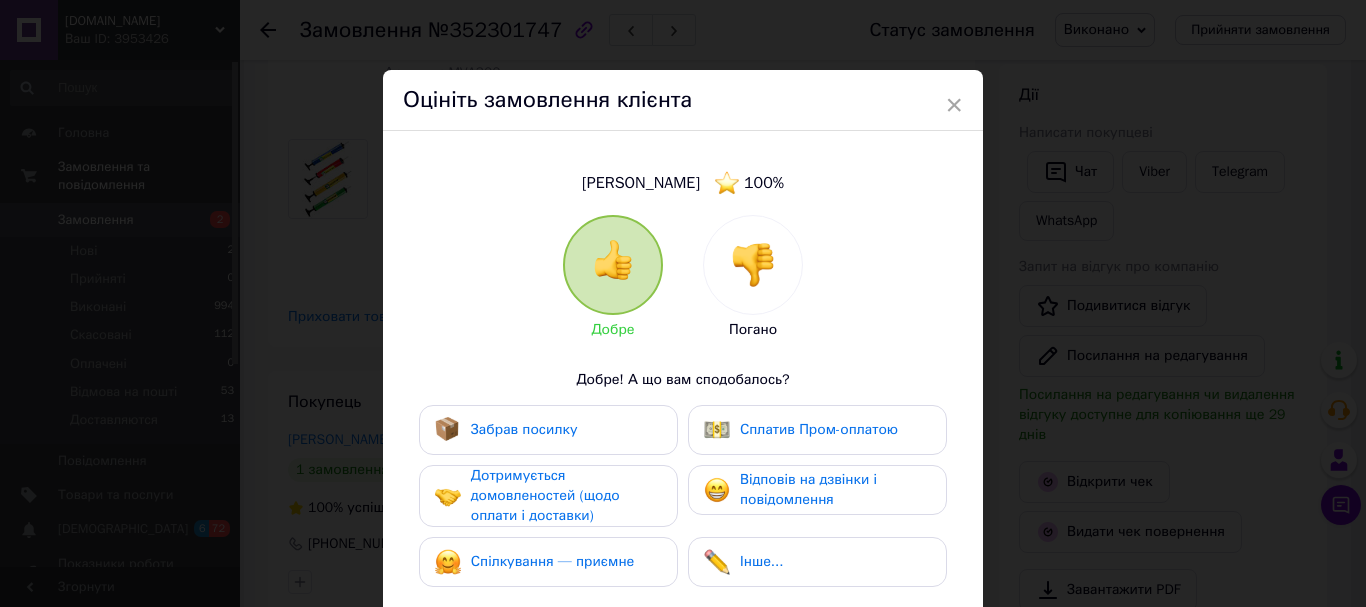 click on "Забрав посилку" at bounding box center (524, 429) 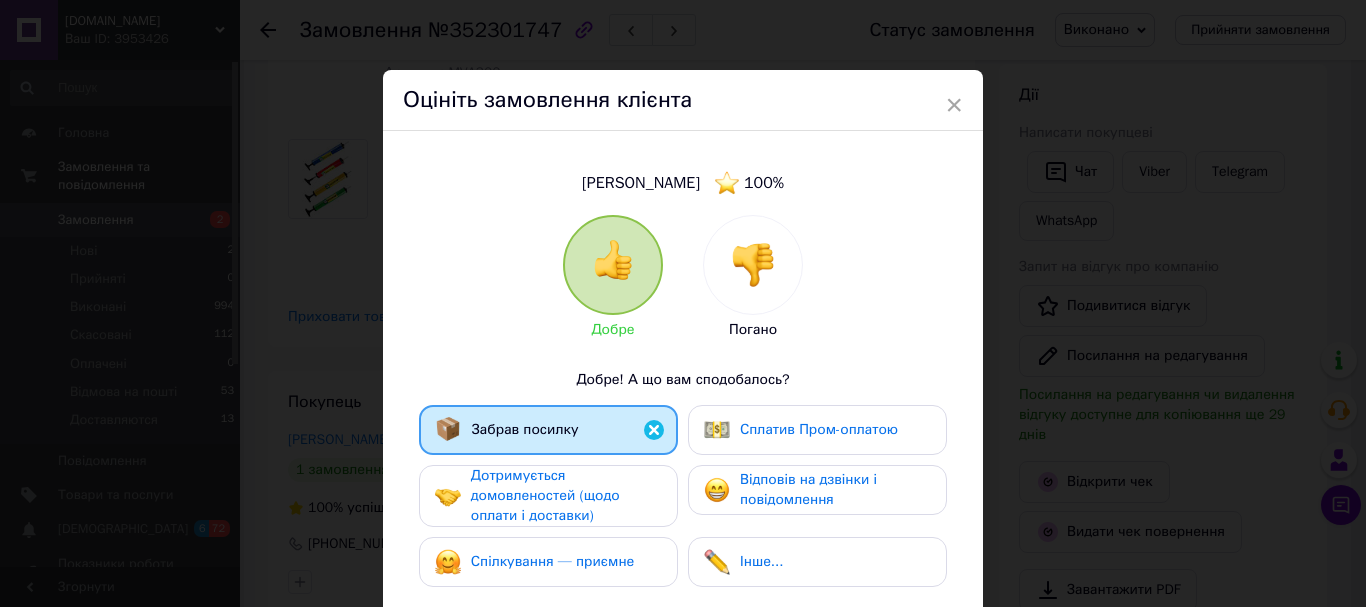 click on "Дотримується домовленостей (щодо оплати і доставки)" at bounding box center [545, 495] 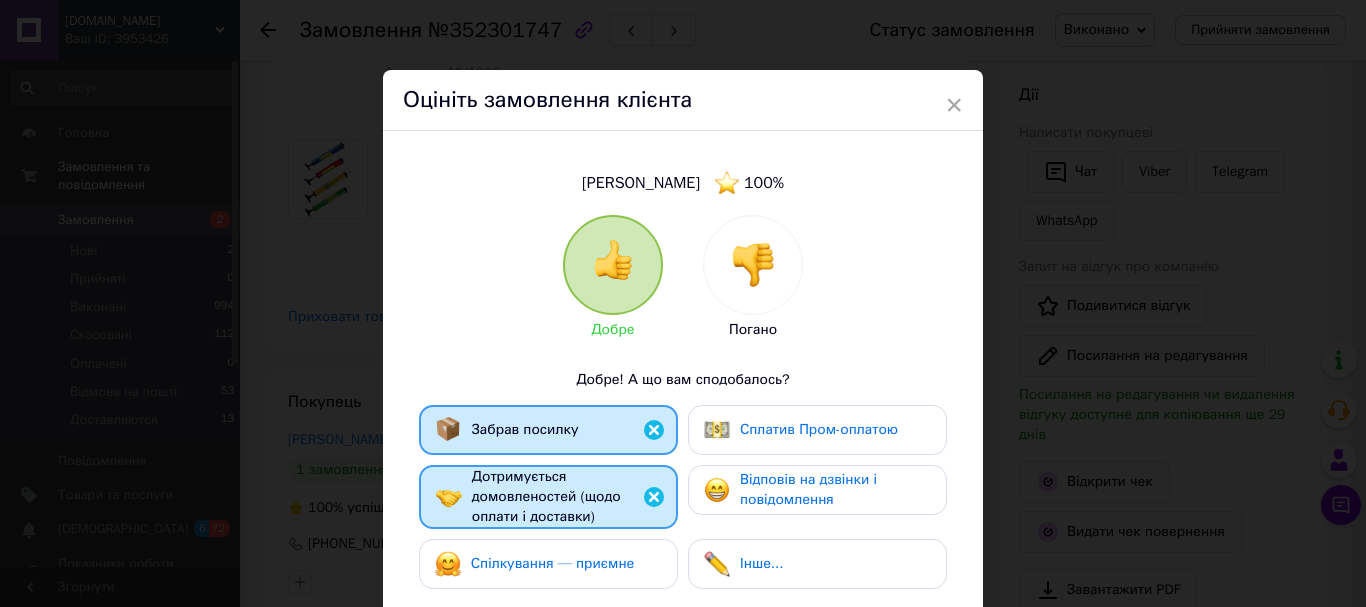 click on "Забрав посилку Сплатив Пром-оплатою Дотримується домовленостей (щодо оплати і доставки) Відповів на дзвінки і повідомлення Спілкування — приємне Інше..." at bounding box center (683, 502) 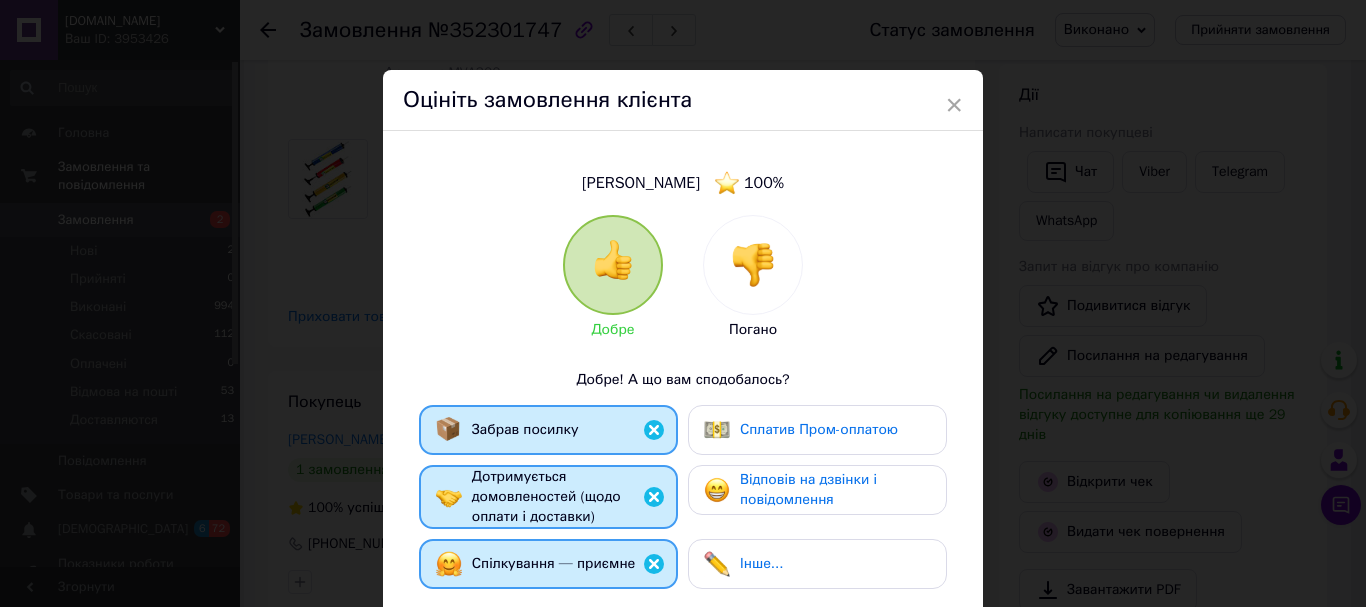 drag, startPoint x: 764, startPoint y: 526, endPoint x: 767, endPoint y: 511, distance: 15.297058 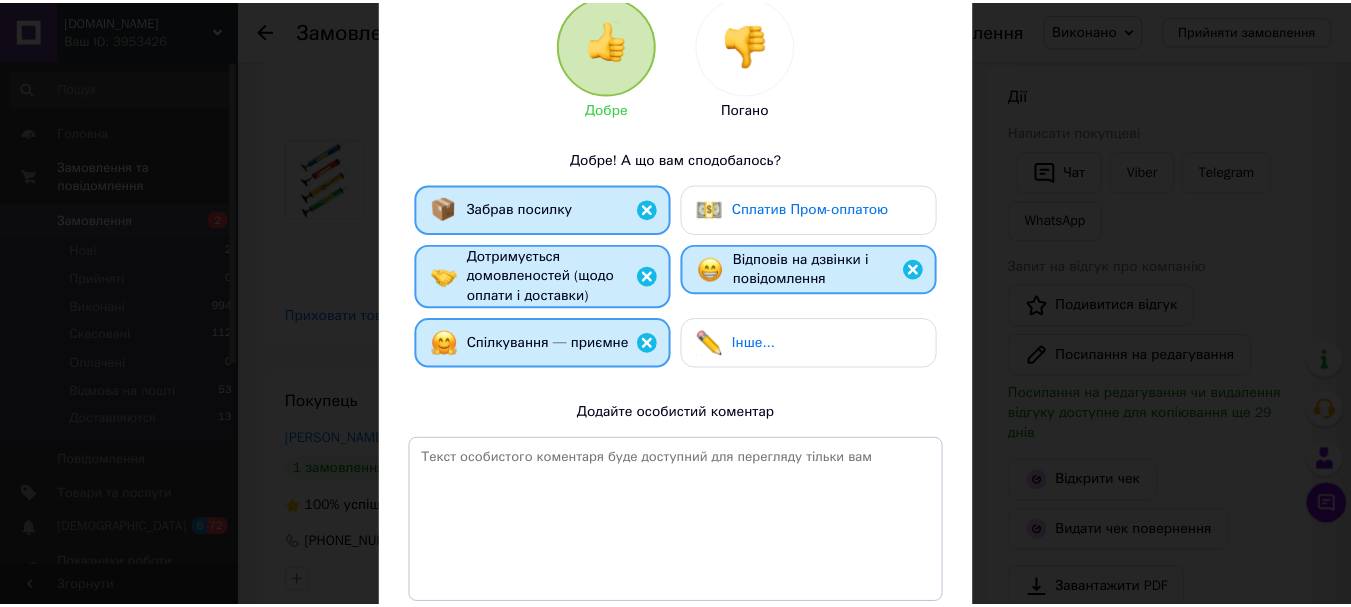 scroll, scrollTop: 379, scrollLeft: 0, axis: vertical 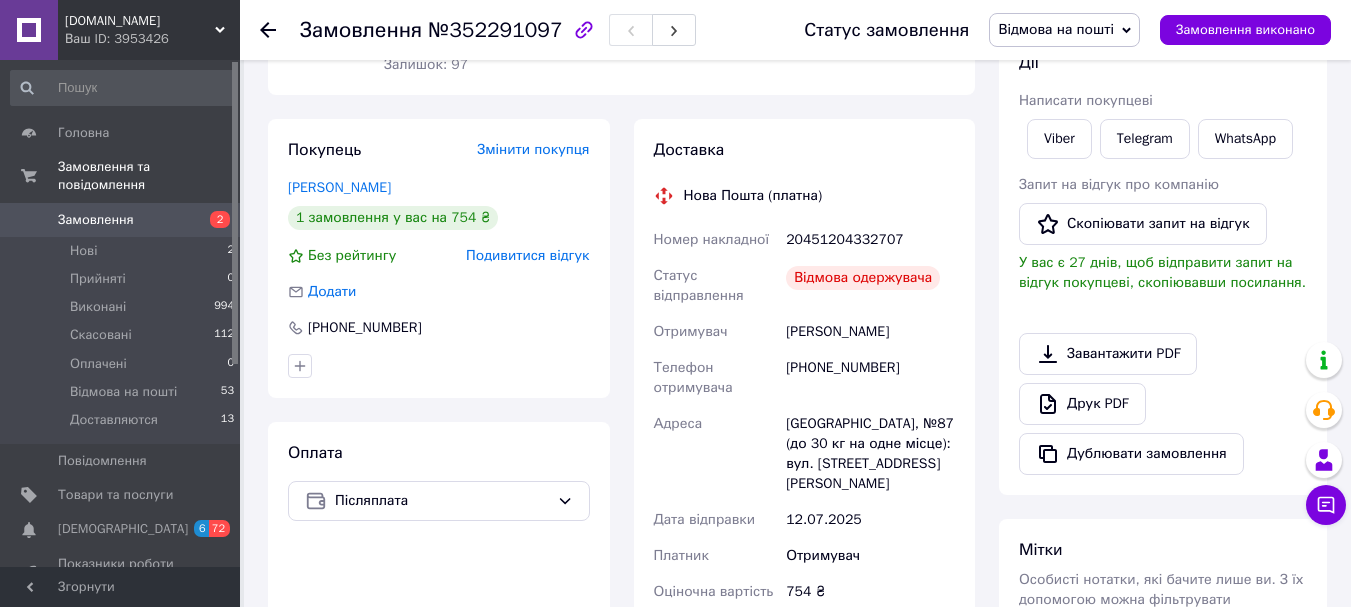 click on "Подивитися відгук" at bounding box center [527, 255] 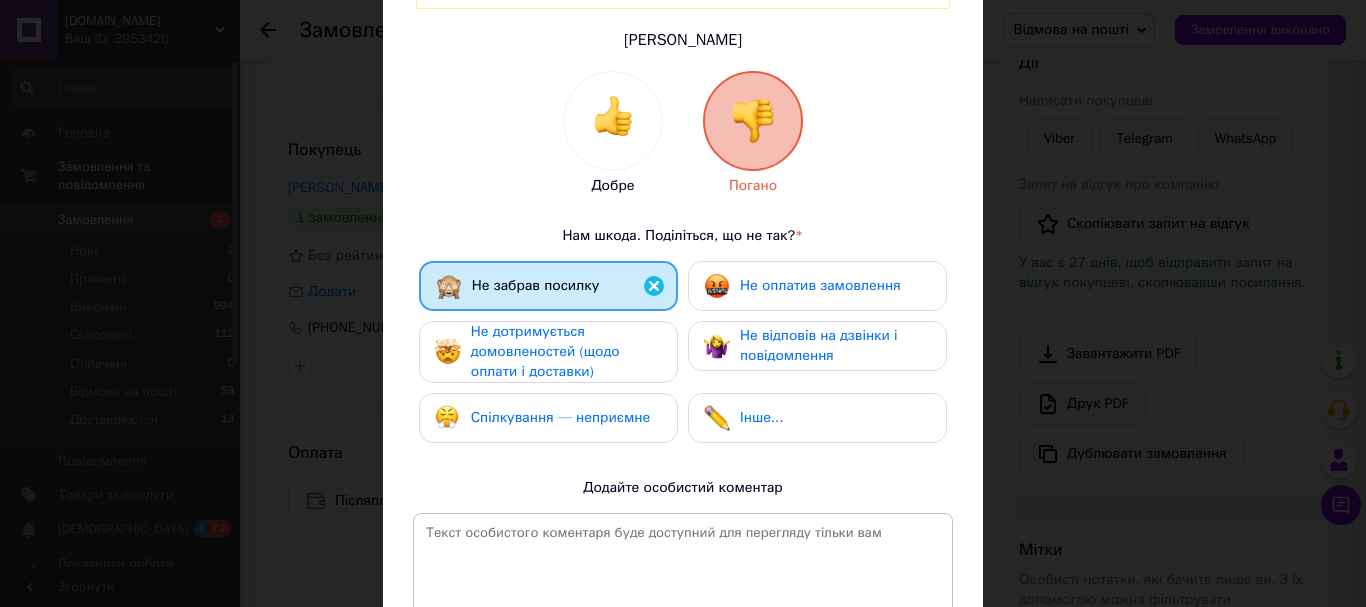 scroll, scrollTop: 200, scrollLeft: 0, axis: vertical 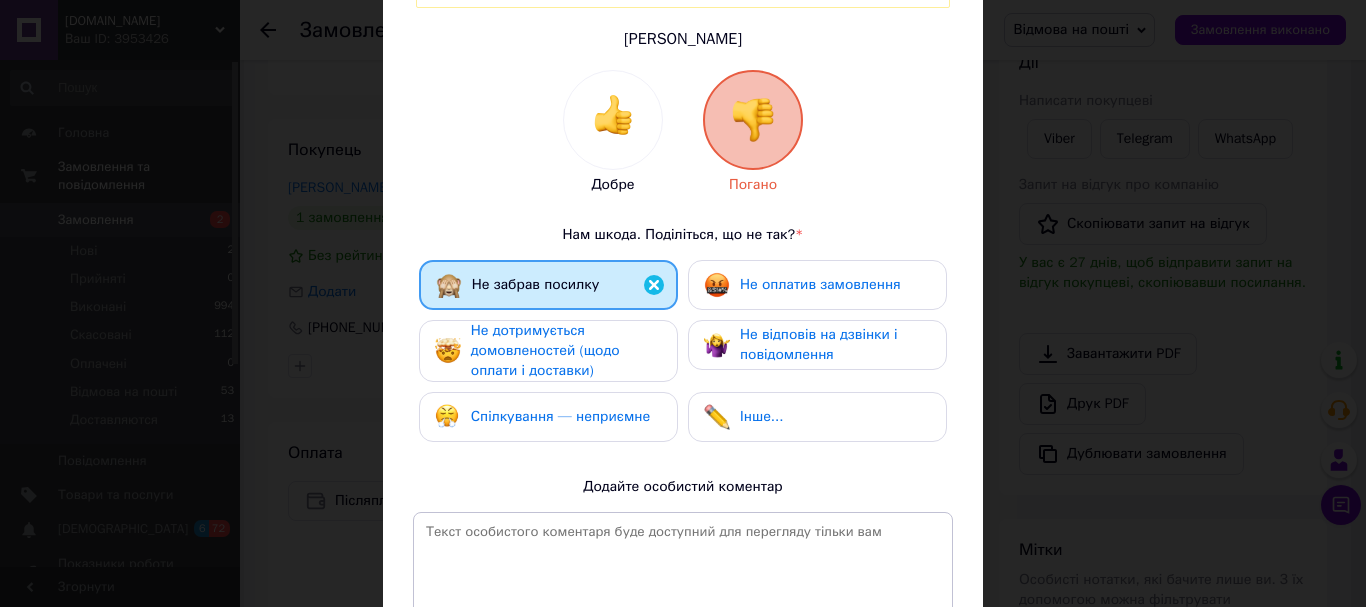 click on "Не дотримується домовленостей (щодо оплати і доставки)" at bounding box center (566, 351) 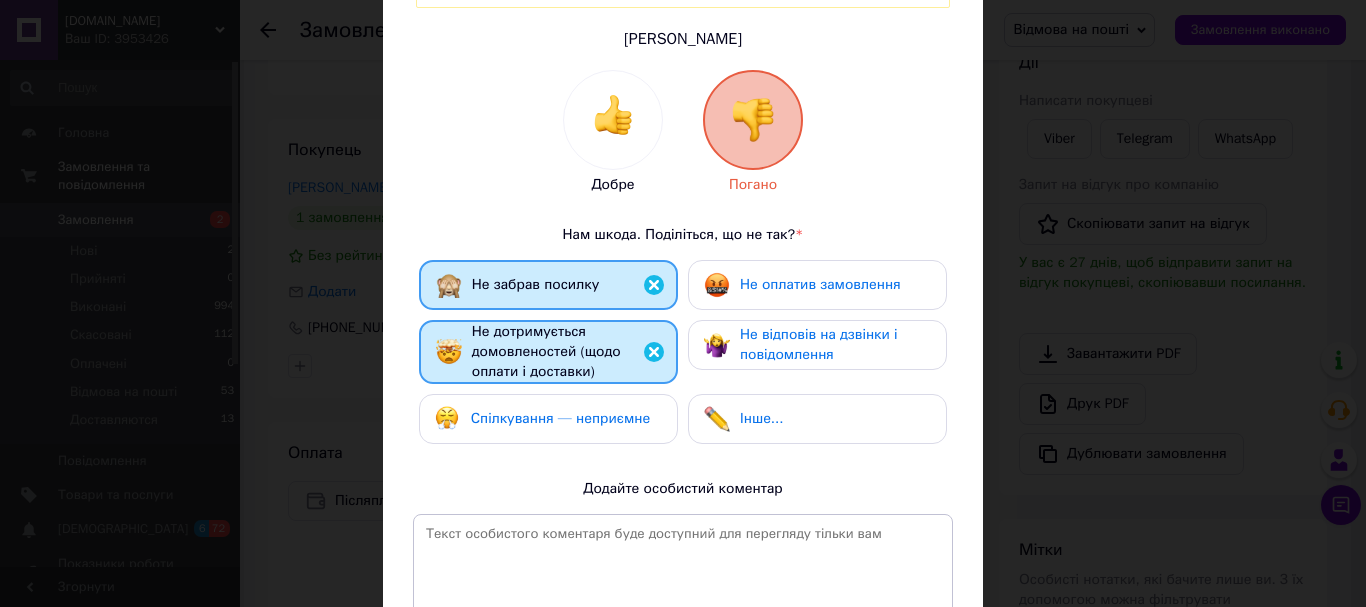 click on "Не оплатив замовлення" at bounding box center [820, 284] 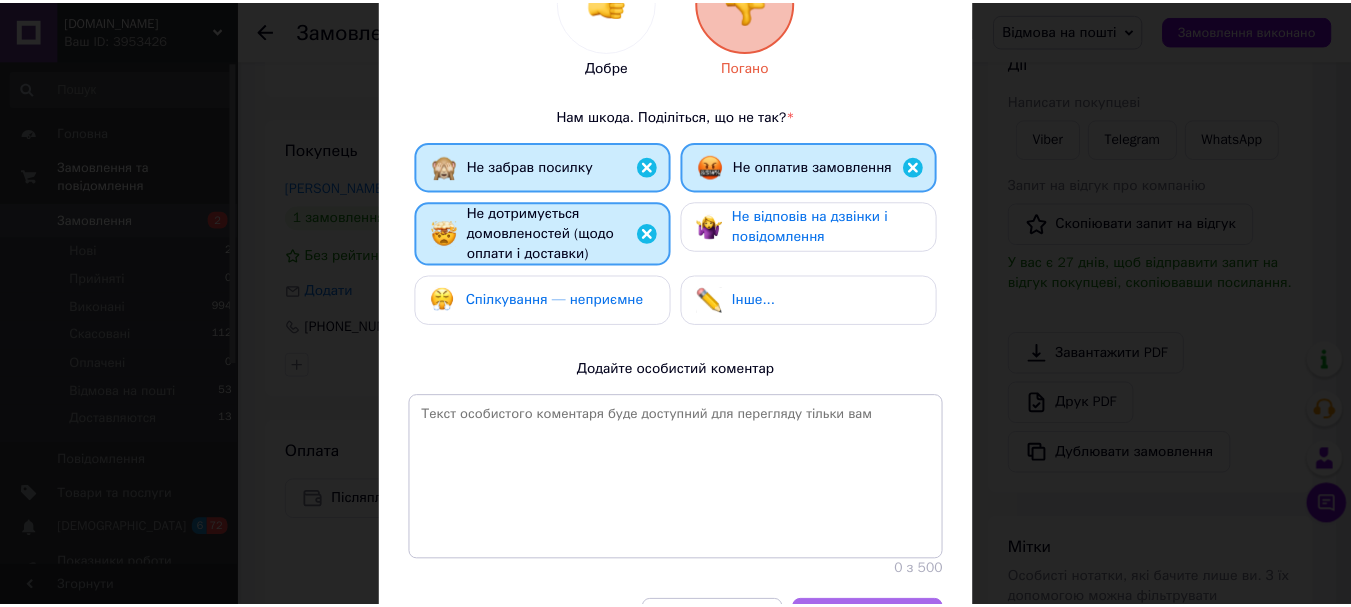 scroll, scrollTop: 435, scrollLeft: 0, axis: vertical 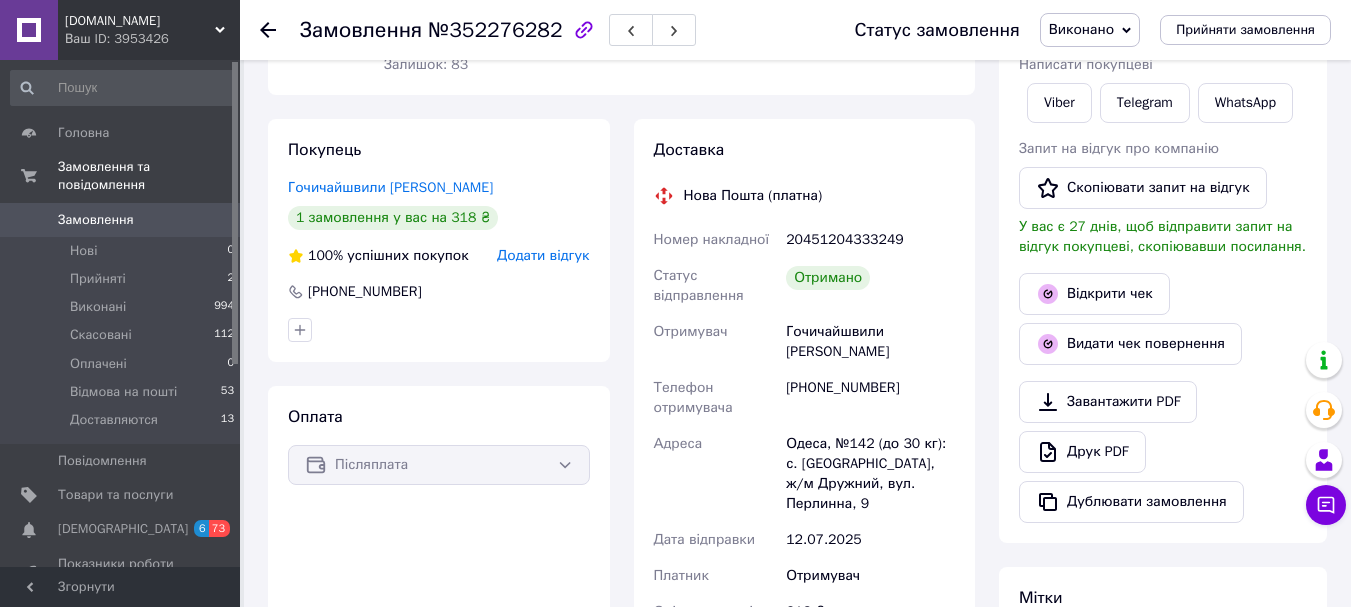 click on "Додати відгук" at bounding box center (543, 255) 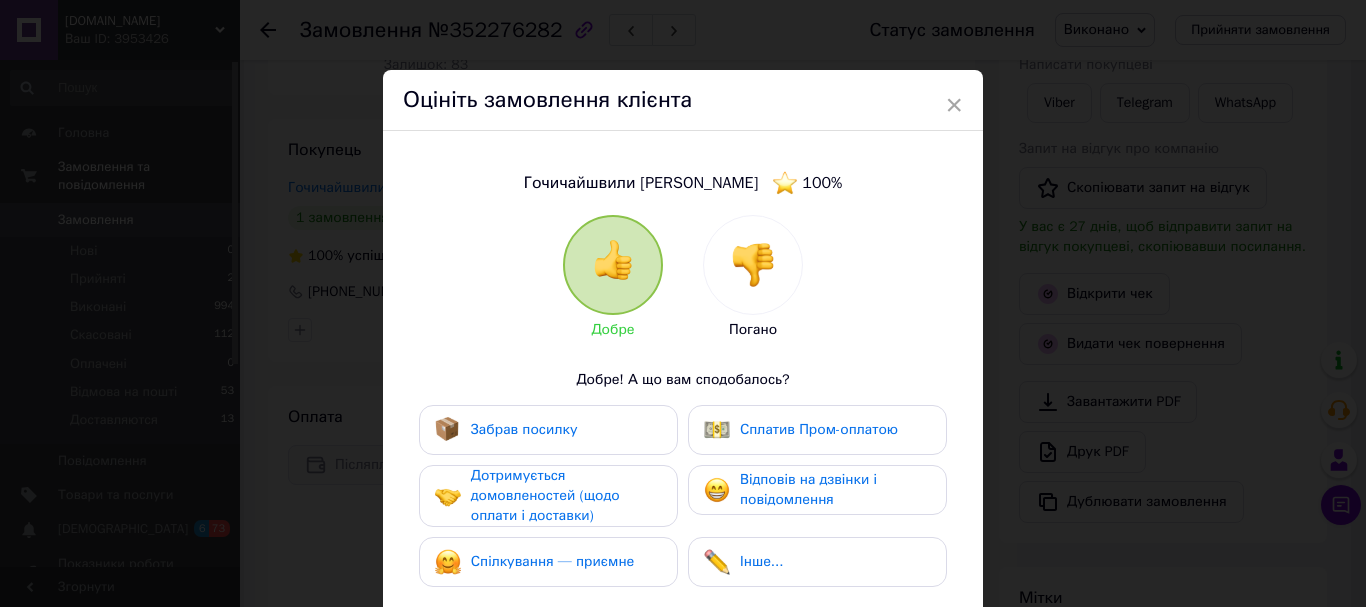 drag, startPoint x: 549, startPoint y: 429, endPoint x: 551, endPoint y: 466, distance: 37.054016 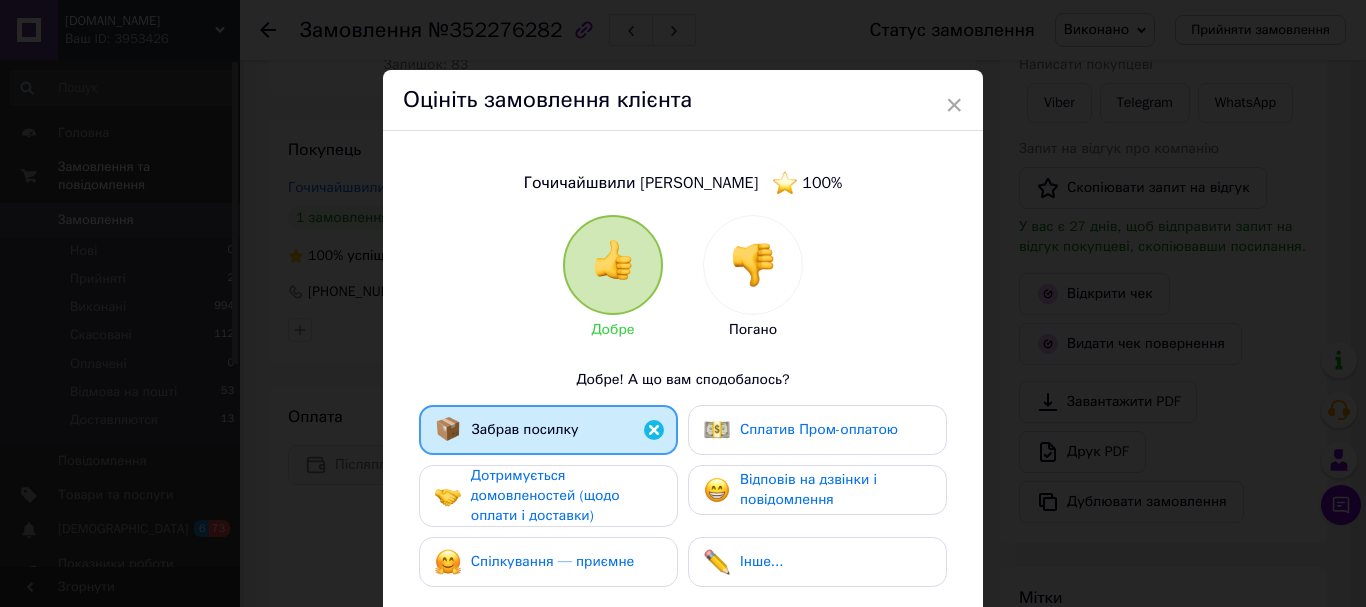 click on "Дотримується домовленостей (щодо оплати і доставки)" at bounding box center [545, 495] 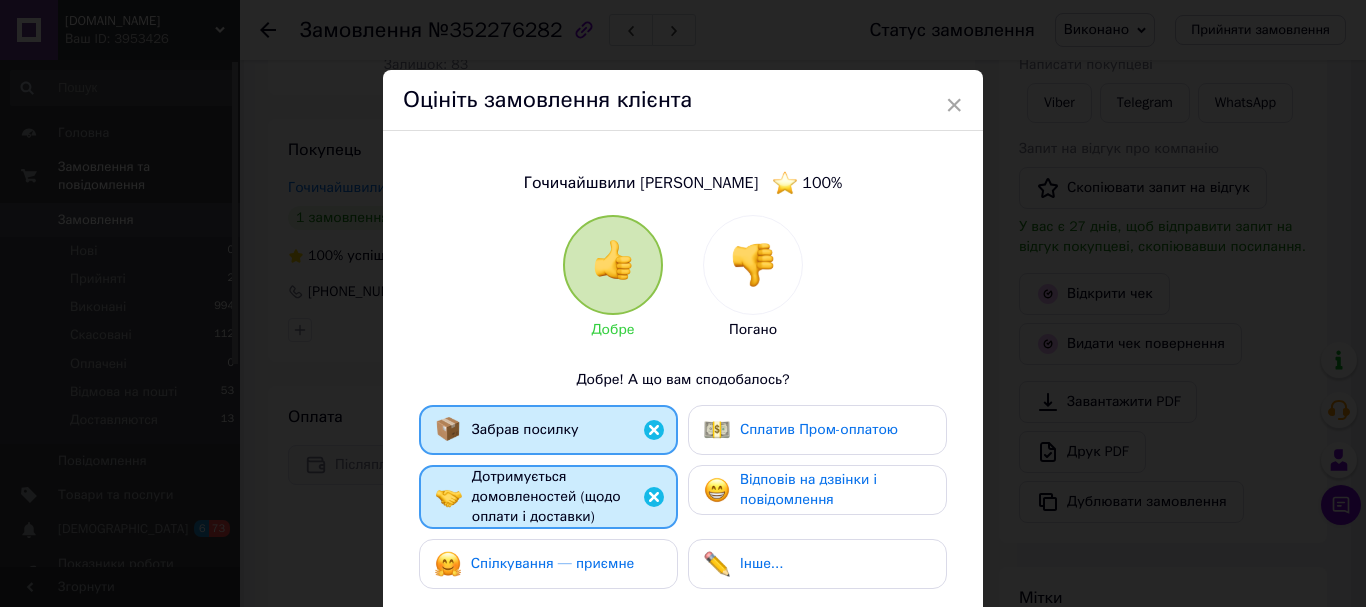 click on "Спілкування — приємне" at bounding box center [548, 564] 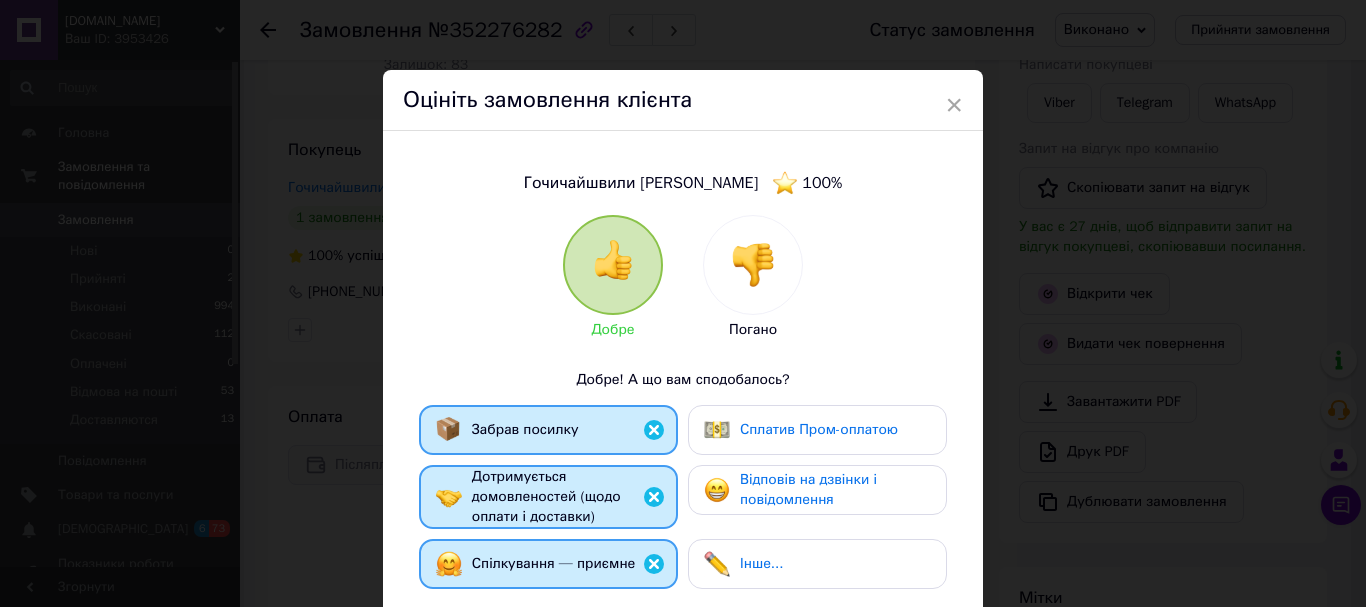 click on "Відповів на дзвінки і повідомлення" at bounding box center (808, 489) 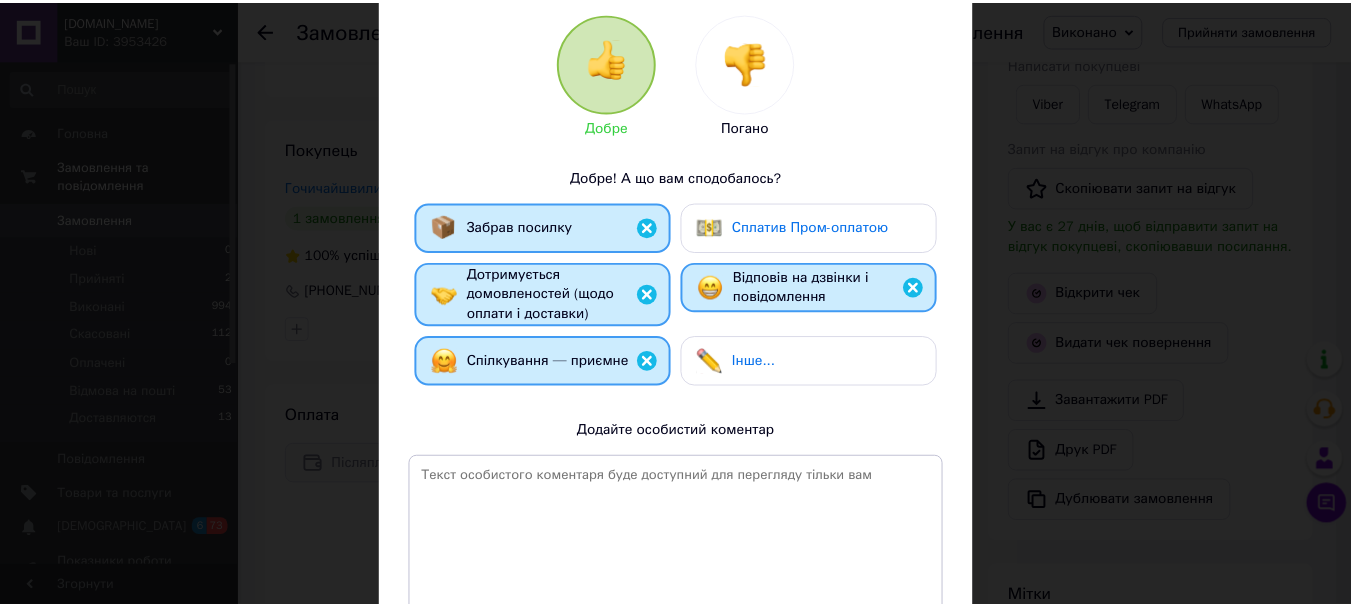 scroll, scrollTop: 379, scrollLeft: 0, axis: vertical 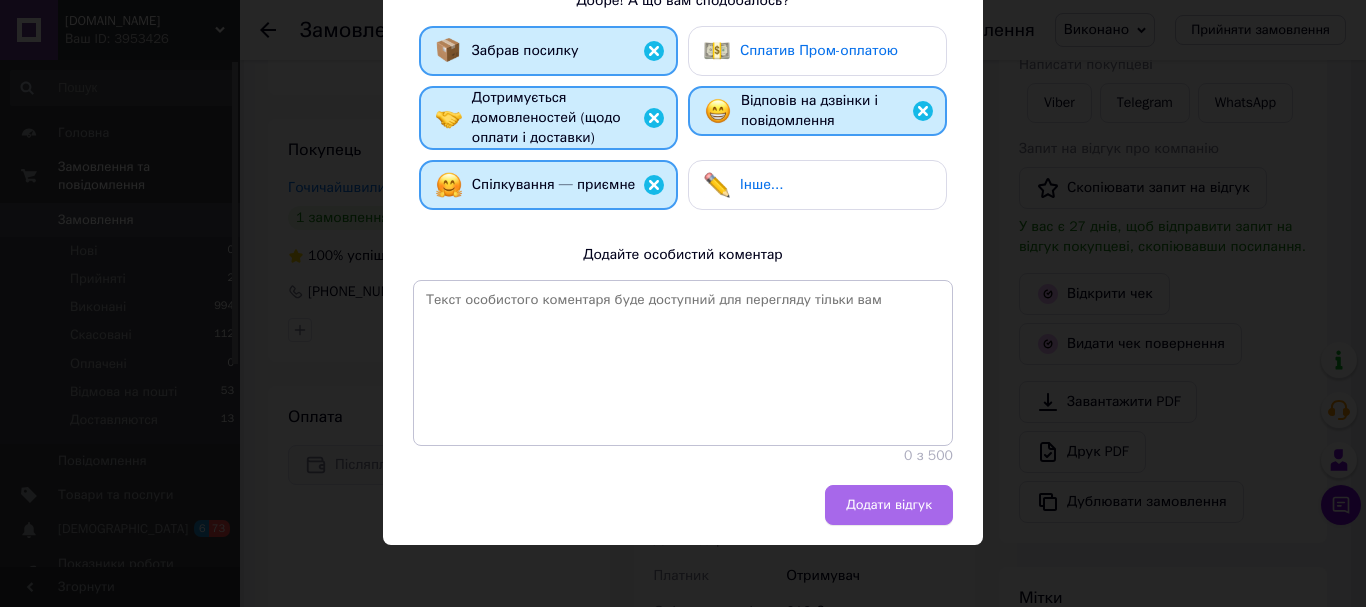 click on "Додати відгук" at bounding box center (889, 505) 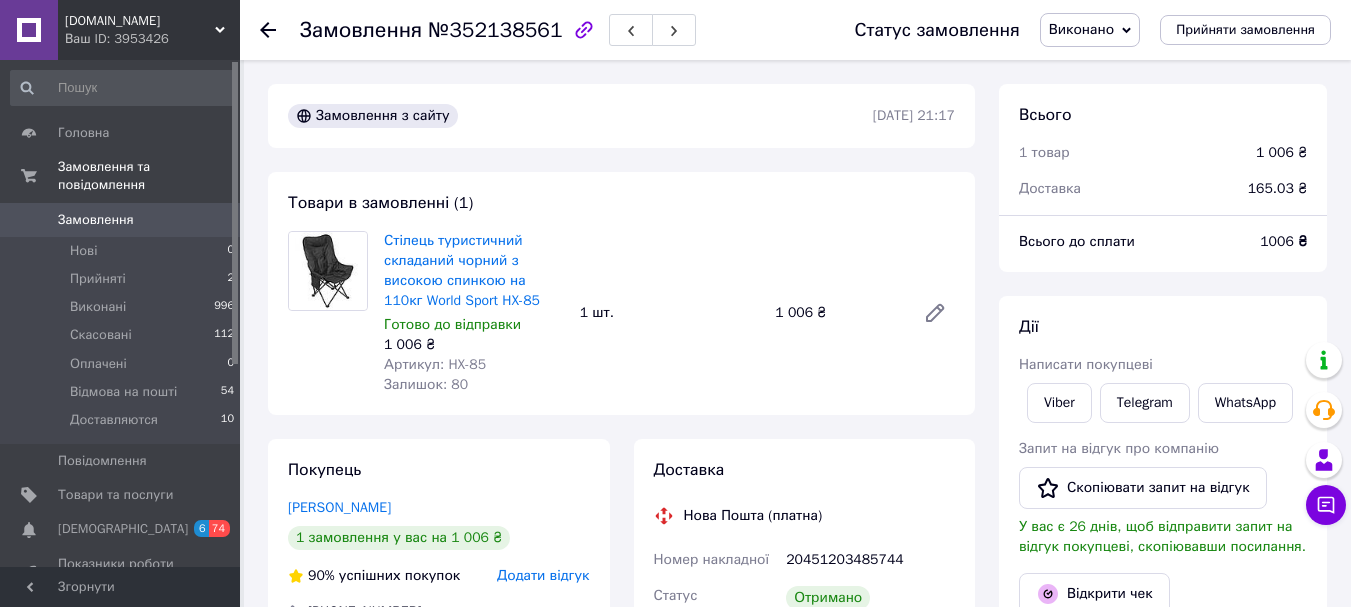 scroll, scrollTop: 0, scrollLeft: 0, axis: both 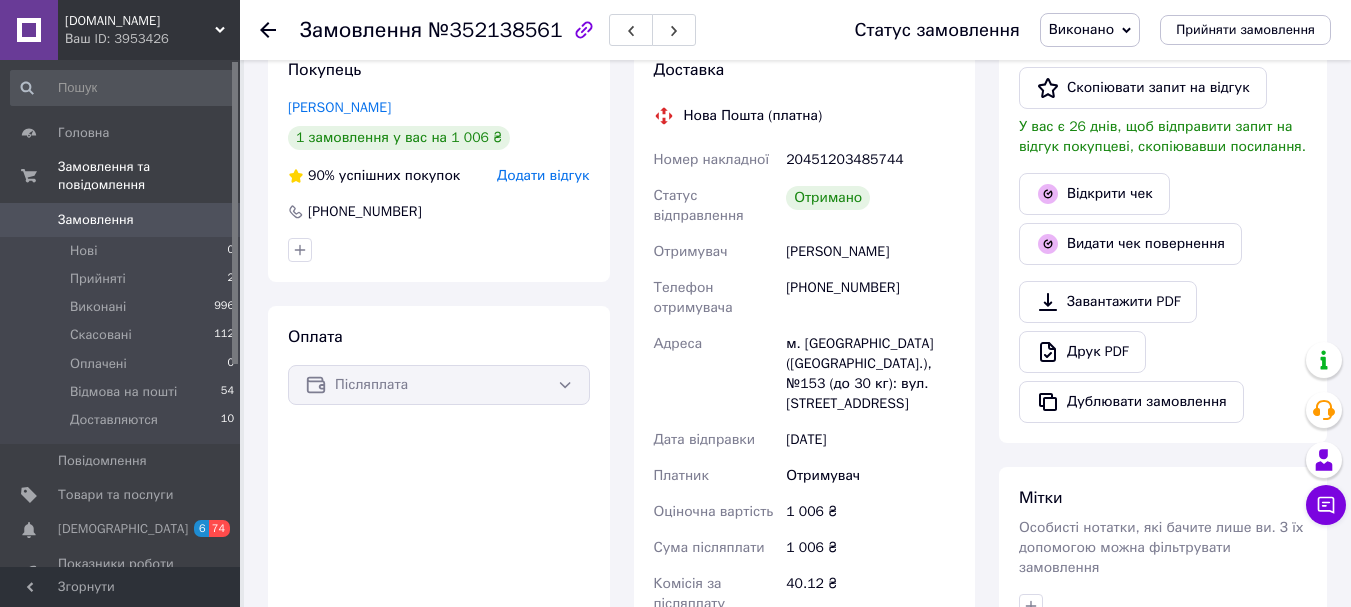 click on "Додати відгук" at bounding box center (543, 175) 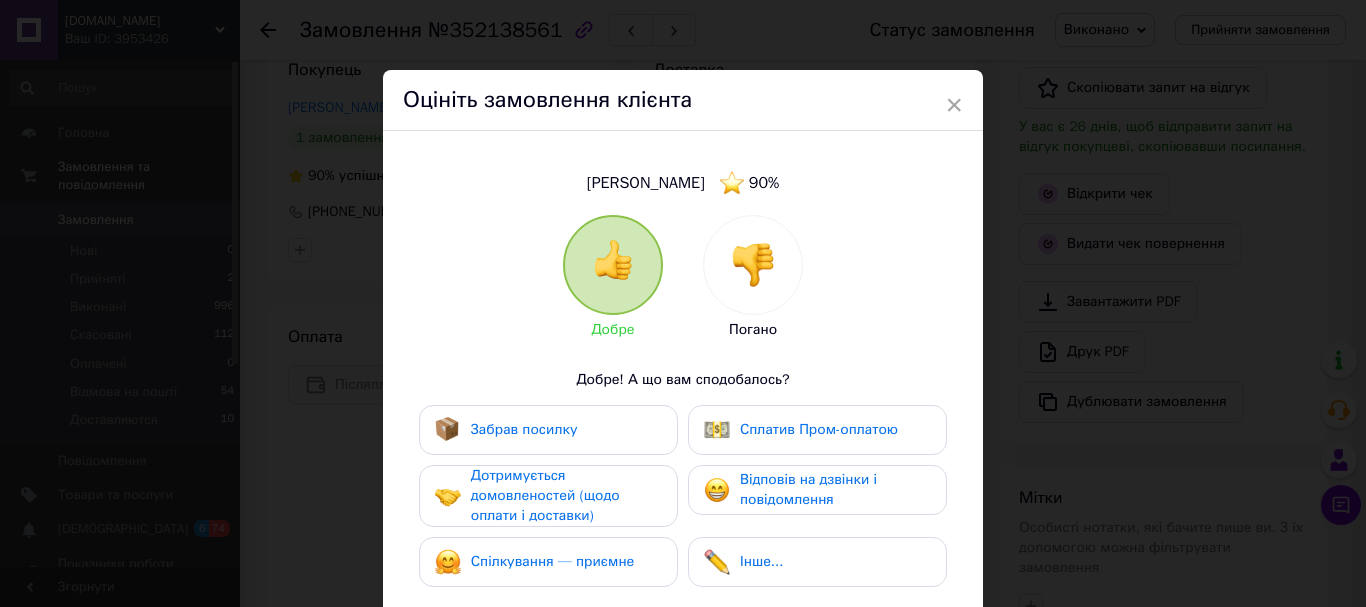 click on "Забрав посилку" at bounding box center (524, 430) 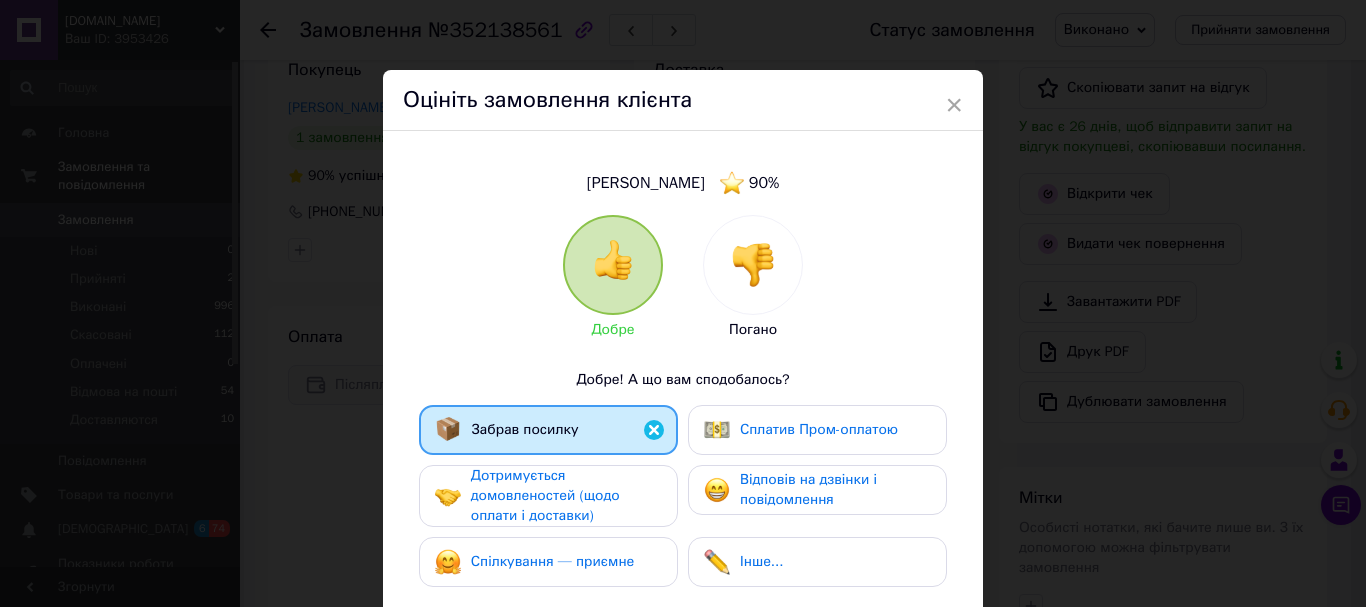 drag, startPoint x: 538, startPoint y: 516, endPoint x: 549, endPoint y: 547, distance: 32.89377 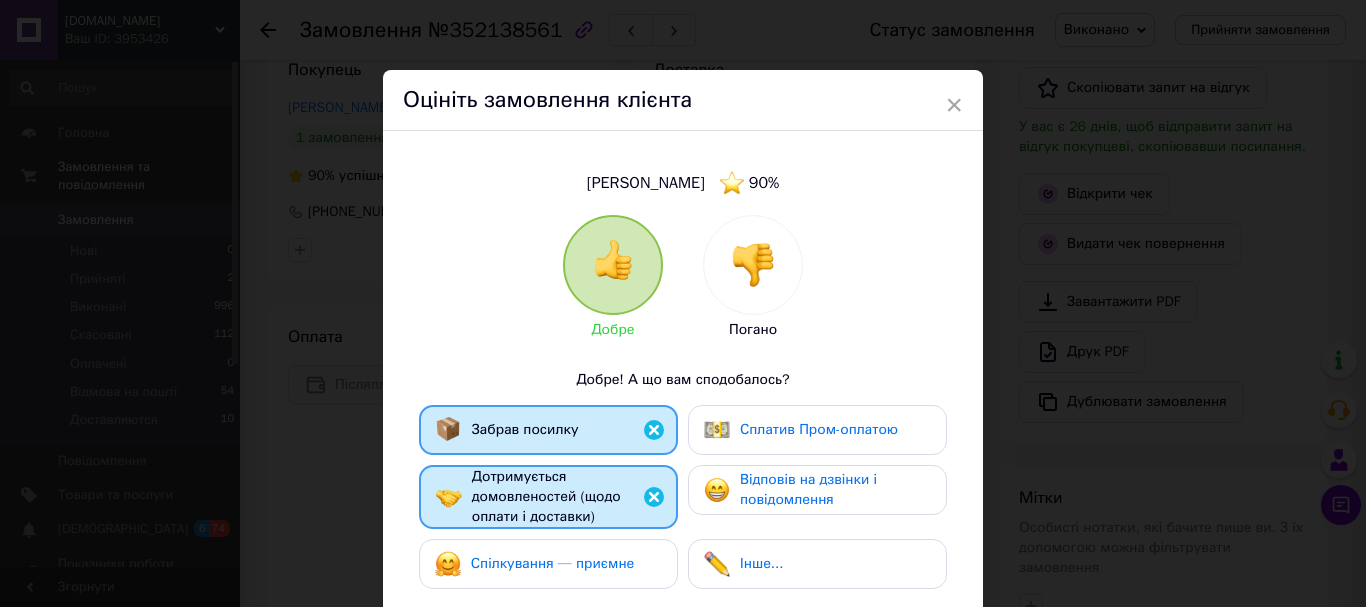 drag, startPoint x: 550, startPoint y: 552, endPoint x: 731, endPoint y: 473, distance: 197.48924 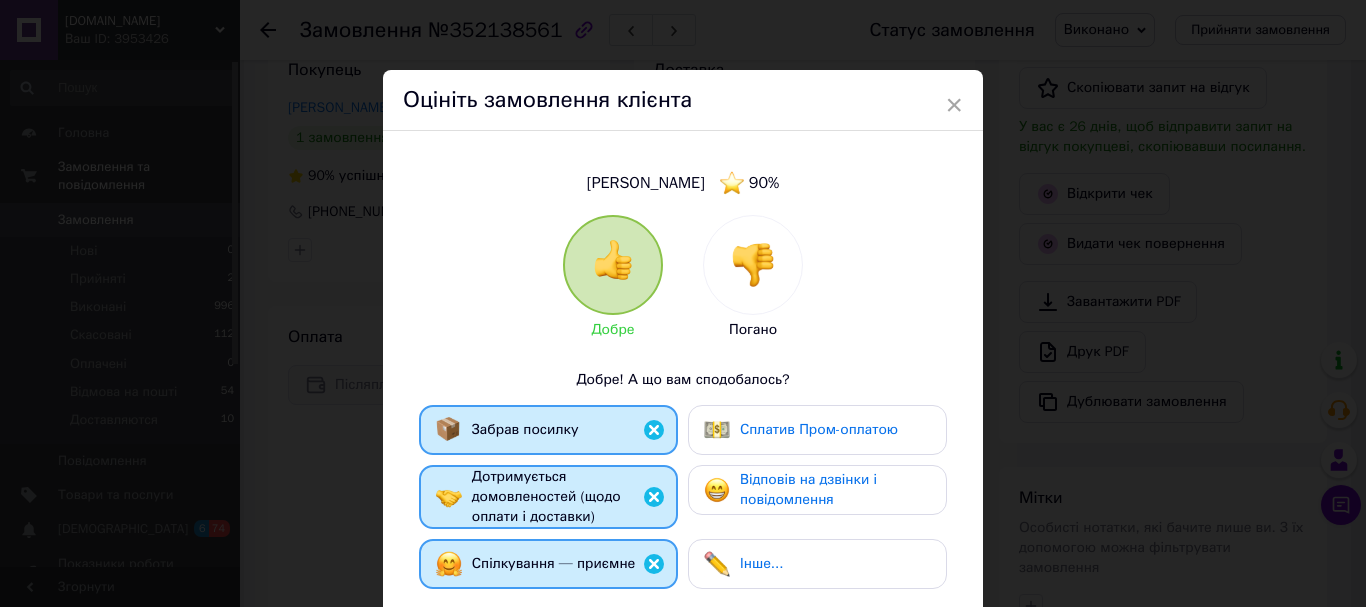 click on "Відповів на дзвінки і повідомлення" at bounding box center [817, 490] 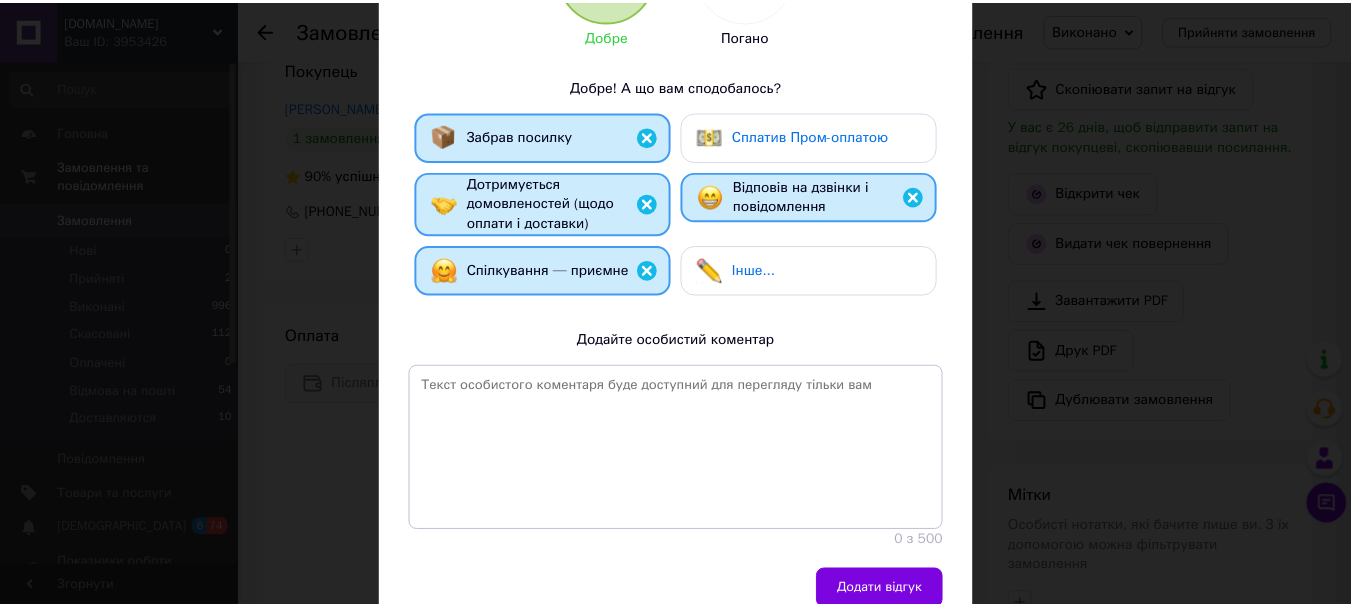 scroll, scrollTop: 379, scrollLeft: 0, axis: vertical 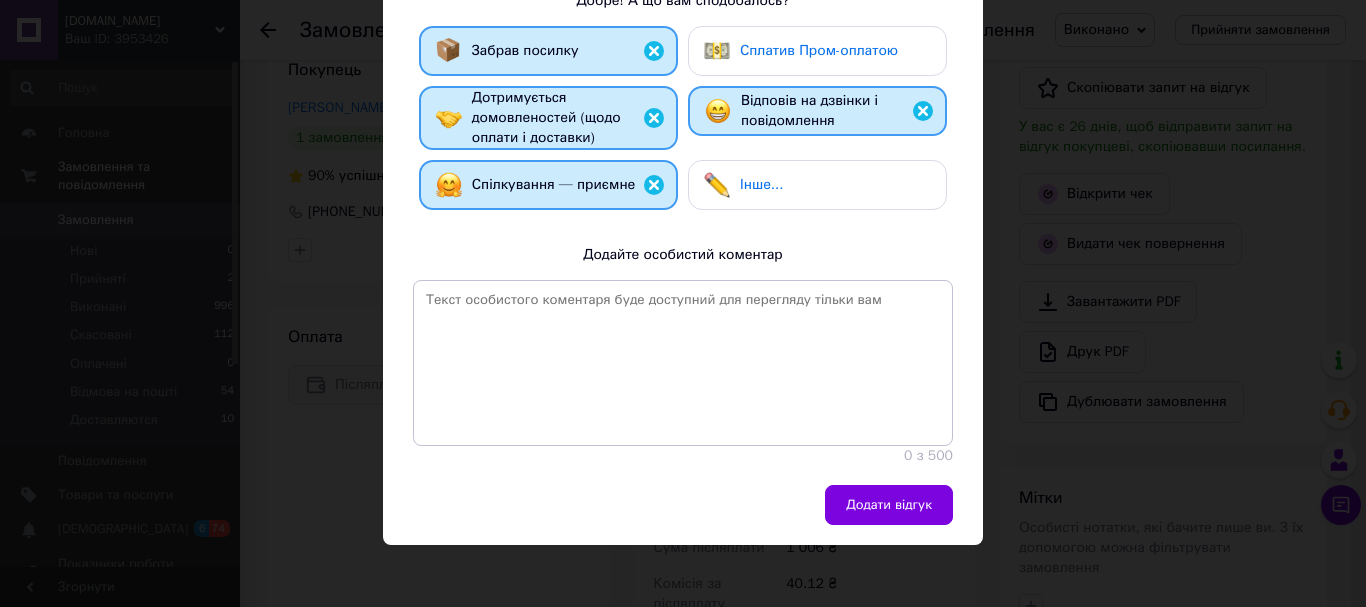 click on "Додати відгук" at bounding box center (678, 505) 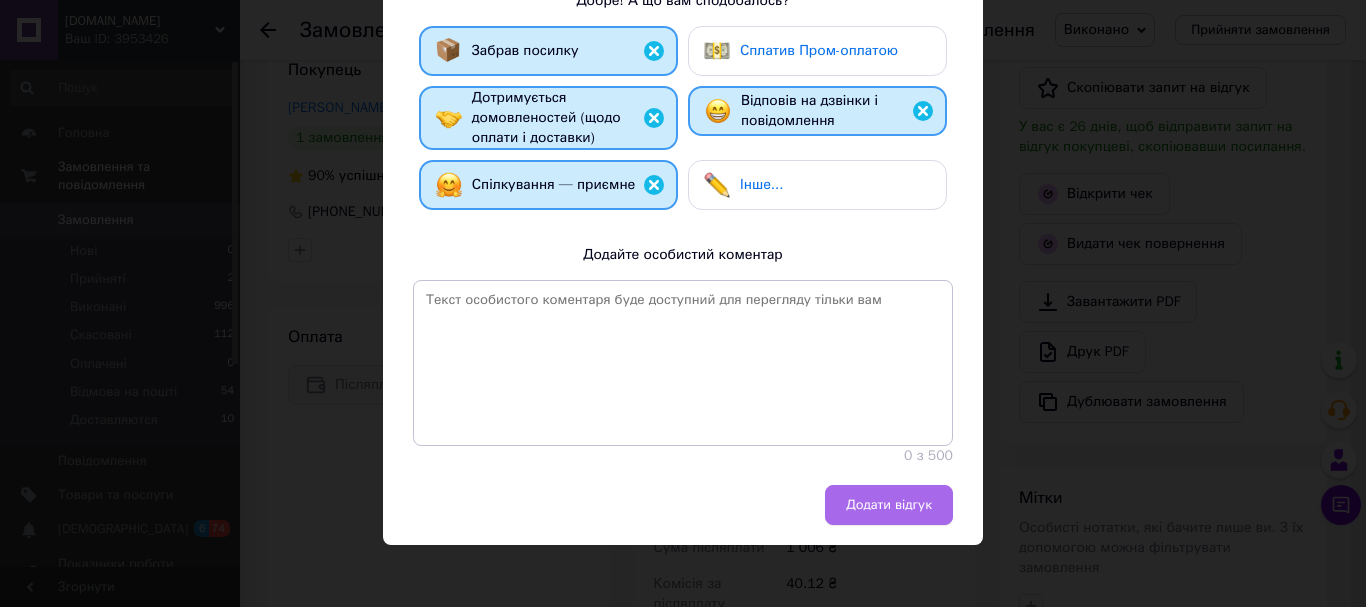 click on "Додати відгук" at bounding box center [889, 505] 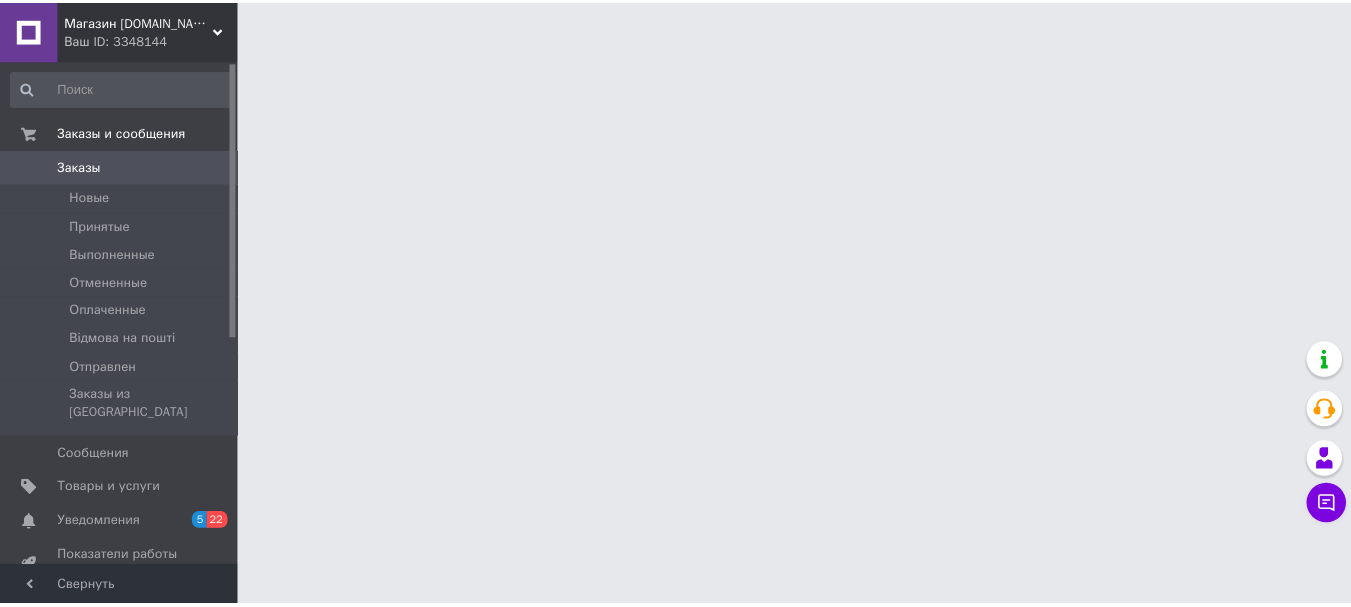 scroll, scrollTop: 0, scrollLeft: 0, axis: both 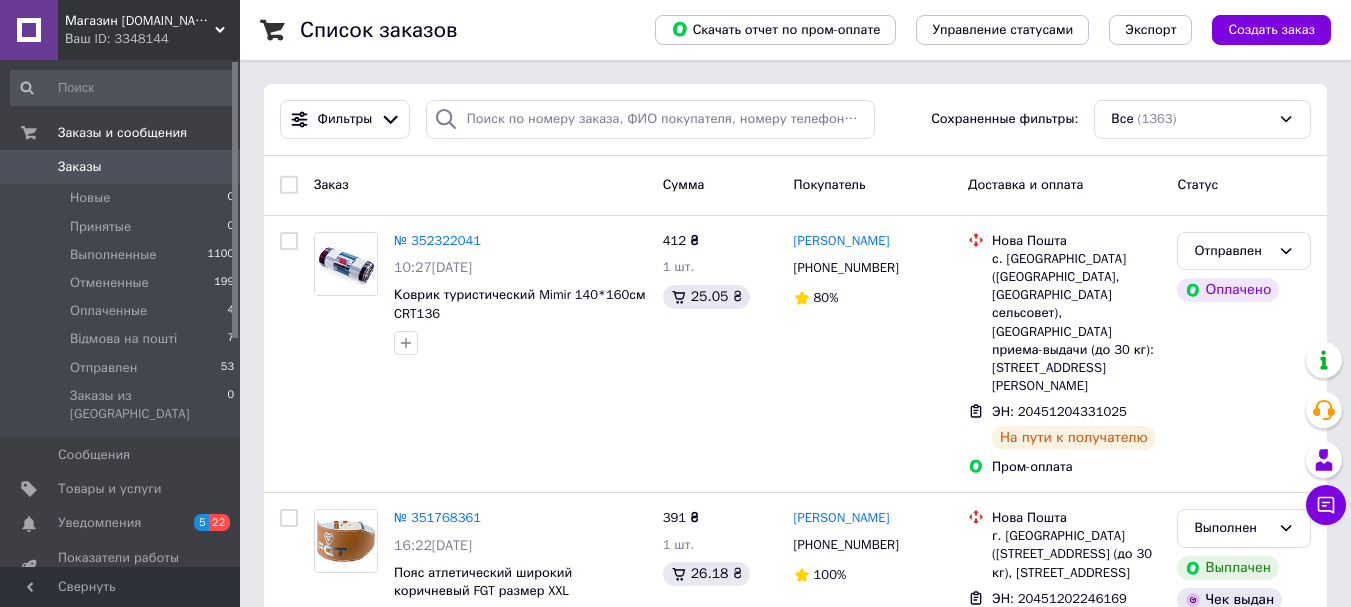 click on "Ваш ID: 3348144" at bounding box center (152, 39) 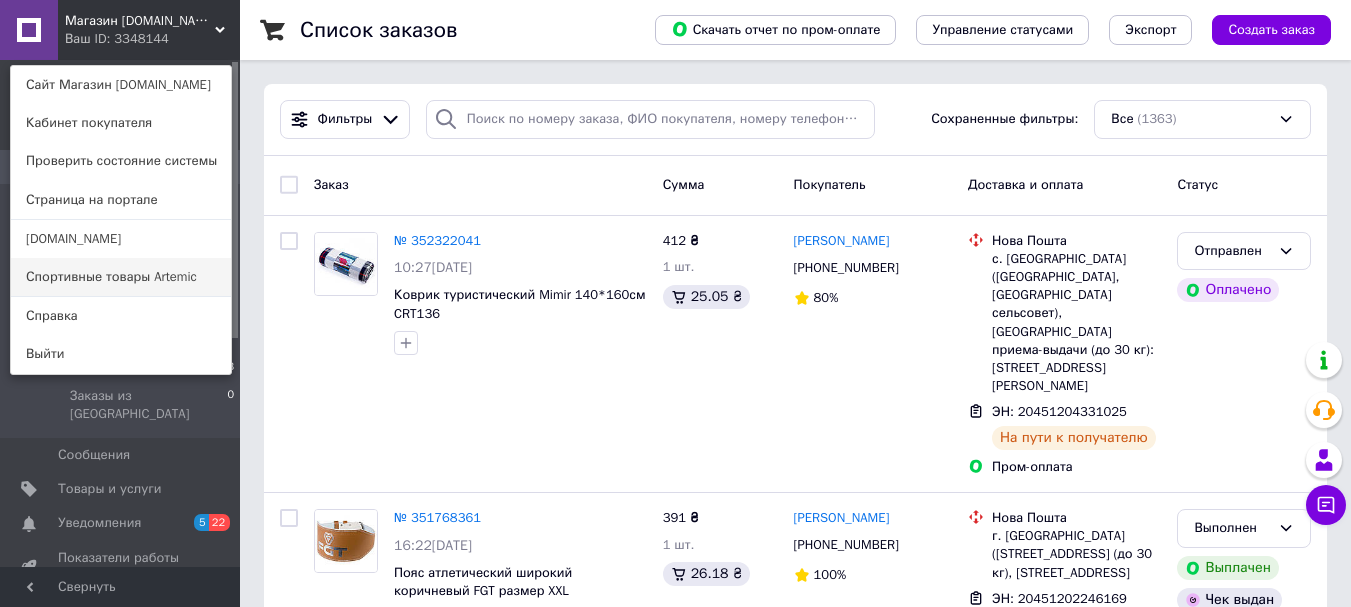 click on "Спортивные товары Artemic" at bounding box center (121, 277) 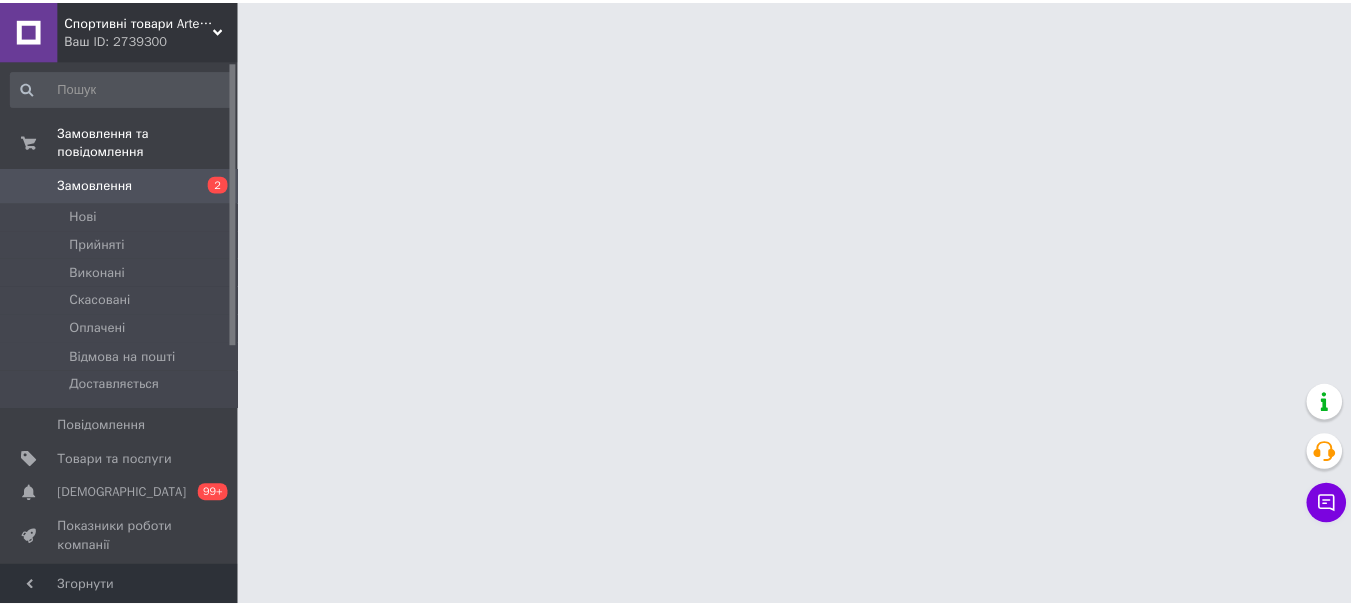 scroll, scrollTop: 0, scrollLeft: 0, axis: both 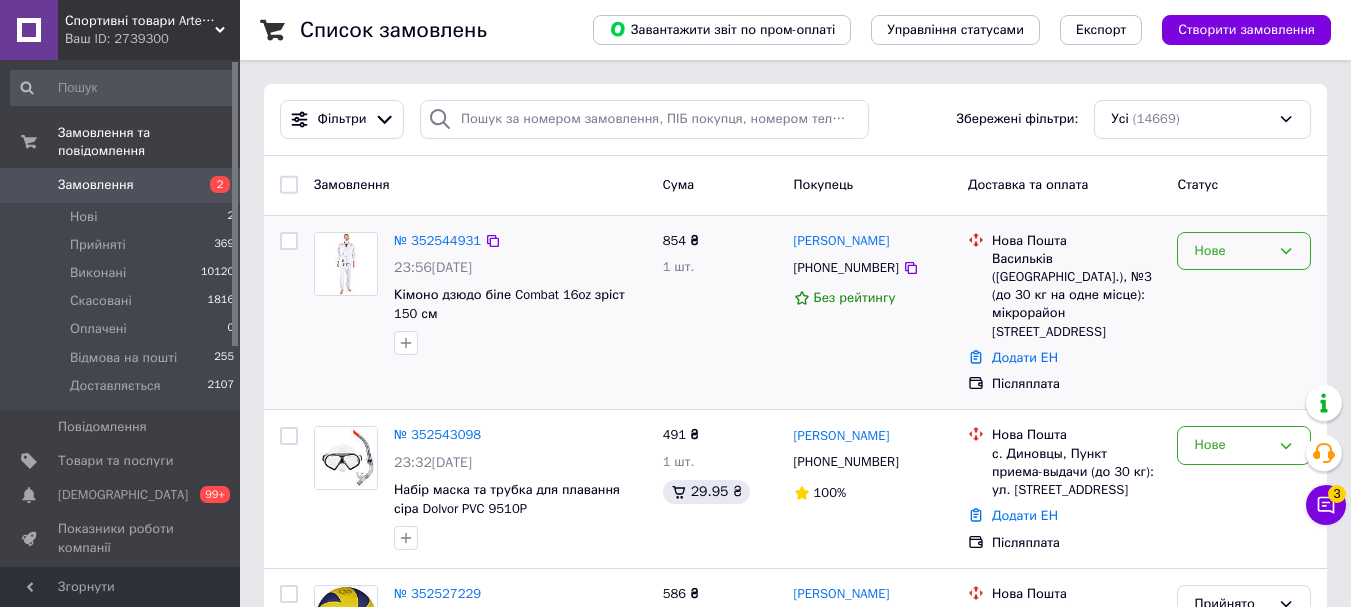 click 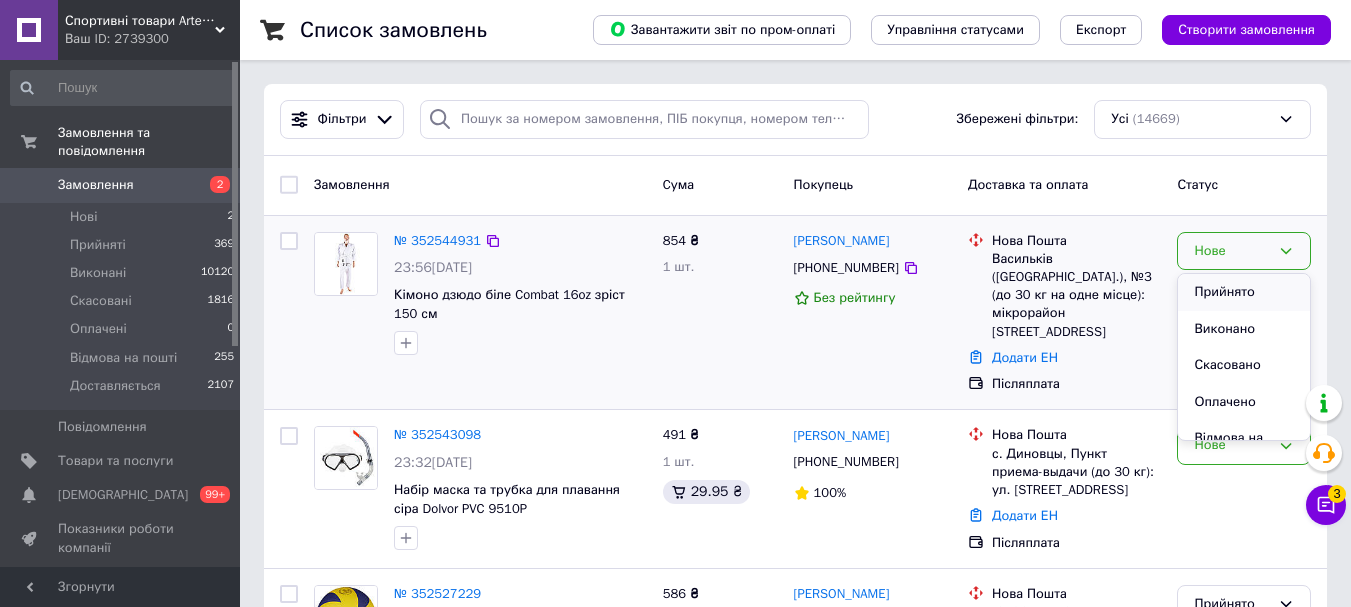 click on "Прийнято" at bounding box center [1244, 292] 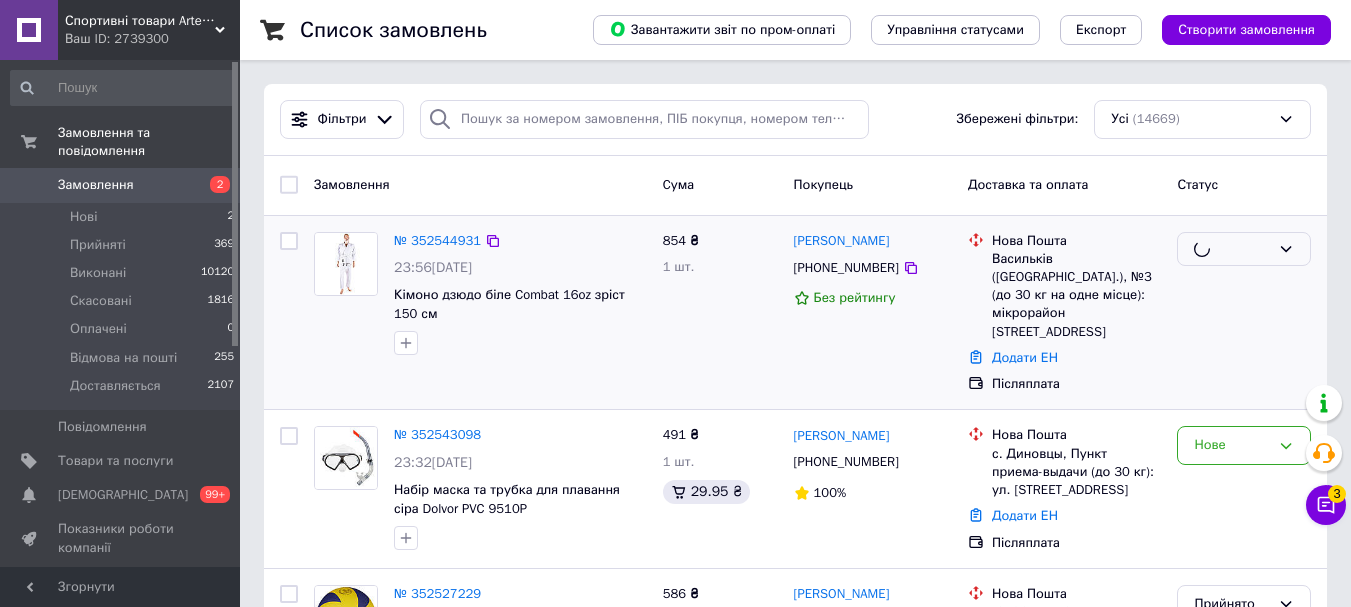 scroll, scrollTop: 200, scrollLeft: 0, axis: vertical 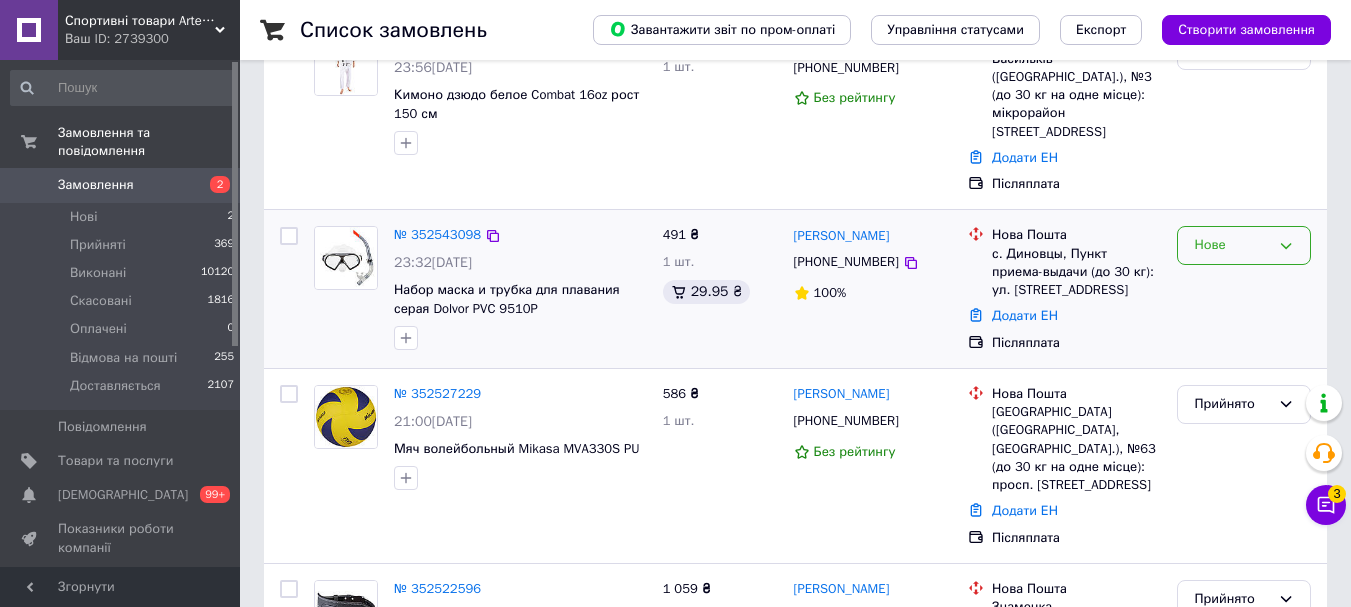 click on "Нове" at bounding box center (1232, 245) 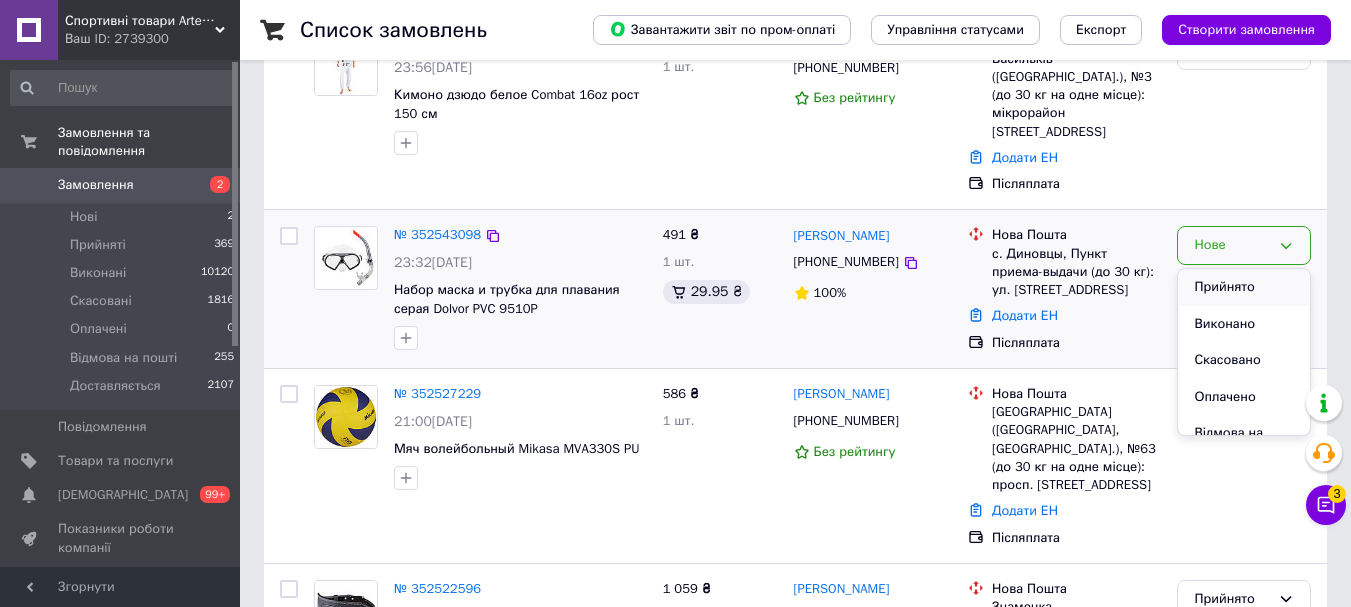 click on "Прийнято" at bounding box center [1244, 287] 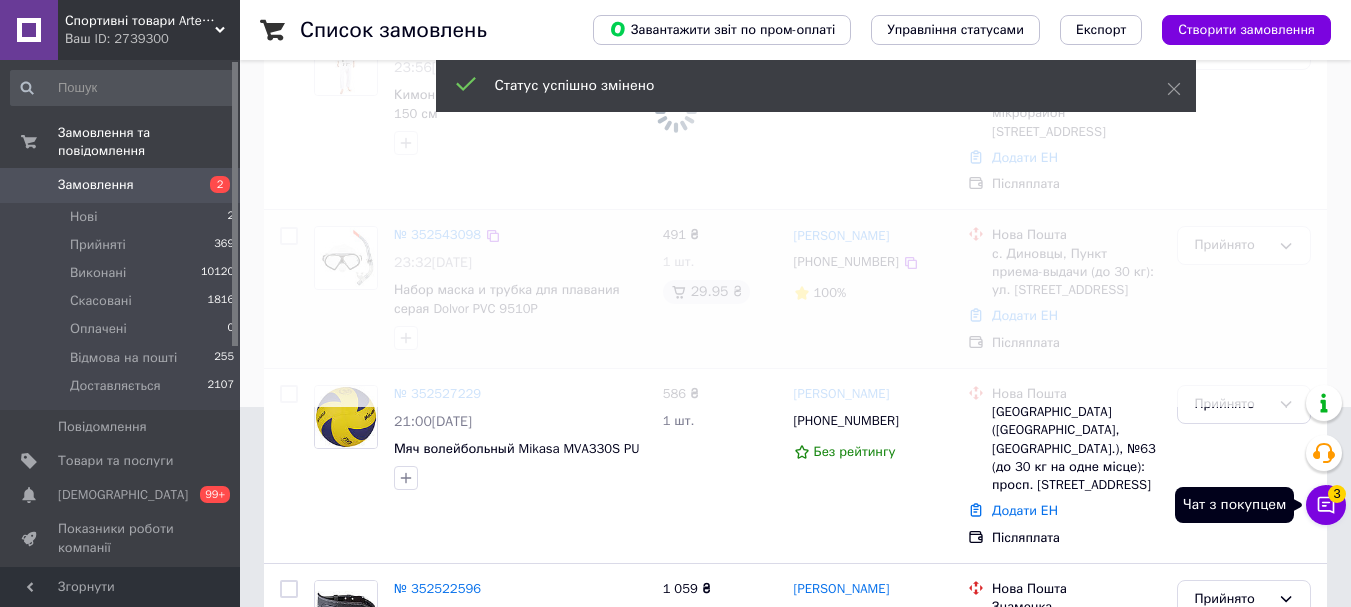 click 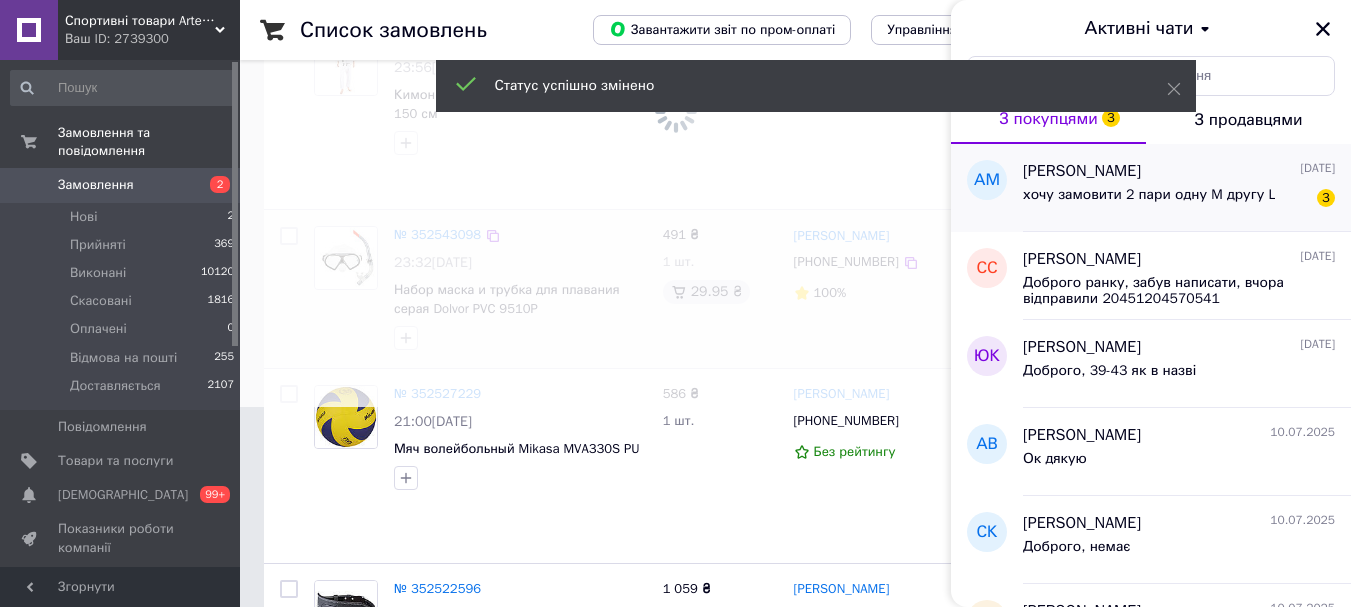 click on "хочу замовити 2 пари одну M другу L" at bounding box center [1149, 195] 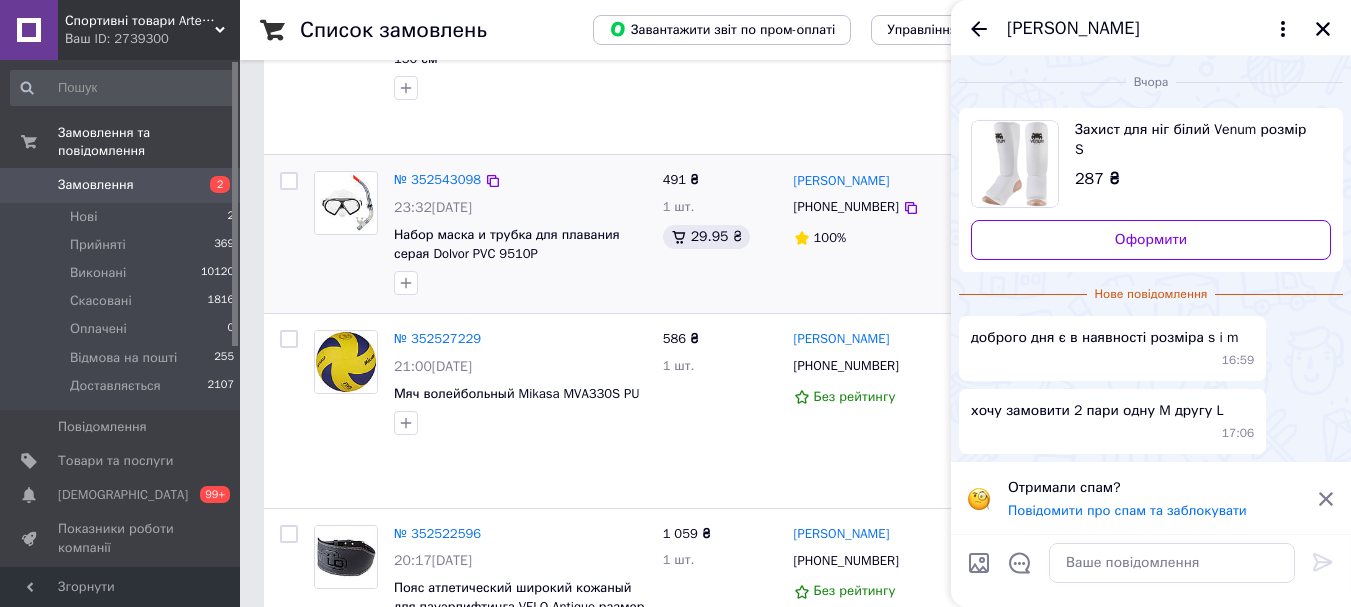 scroll, scrollTop: 300, scrollLeft: 0, axis: vertical 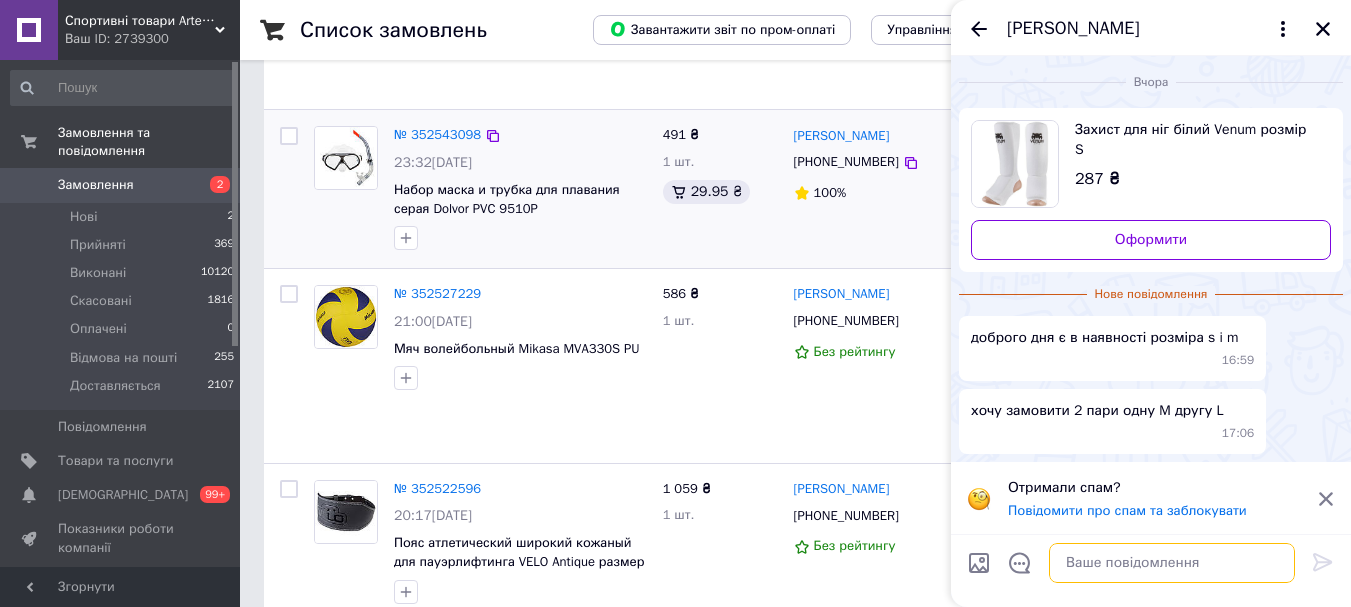 click at bounding box center [1172, 563] 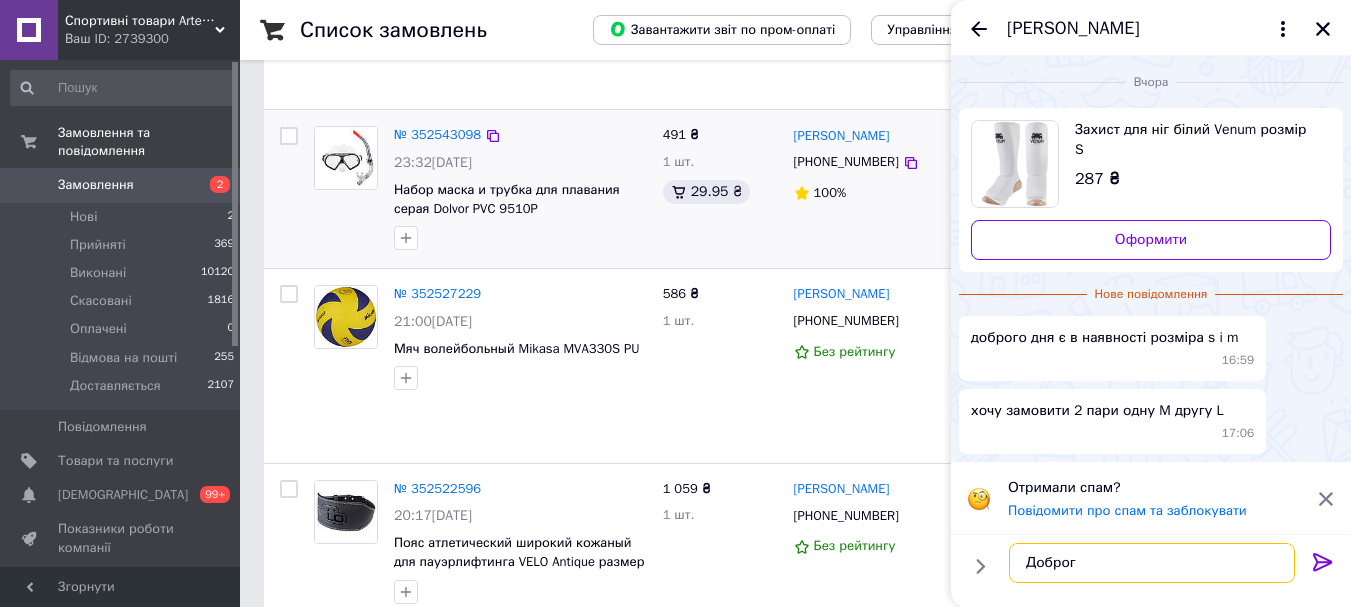 type on "Доброго" 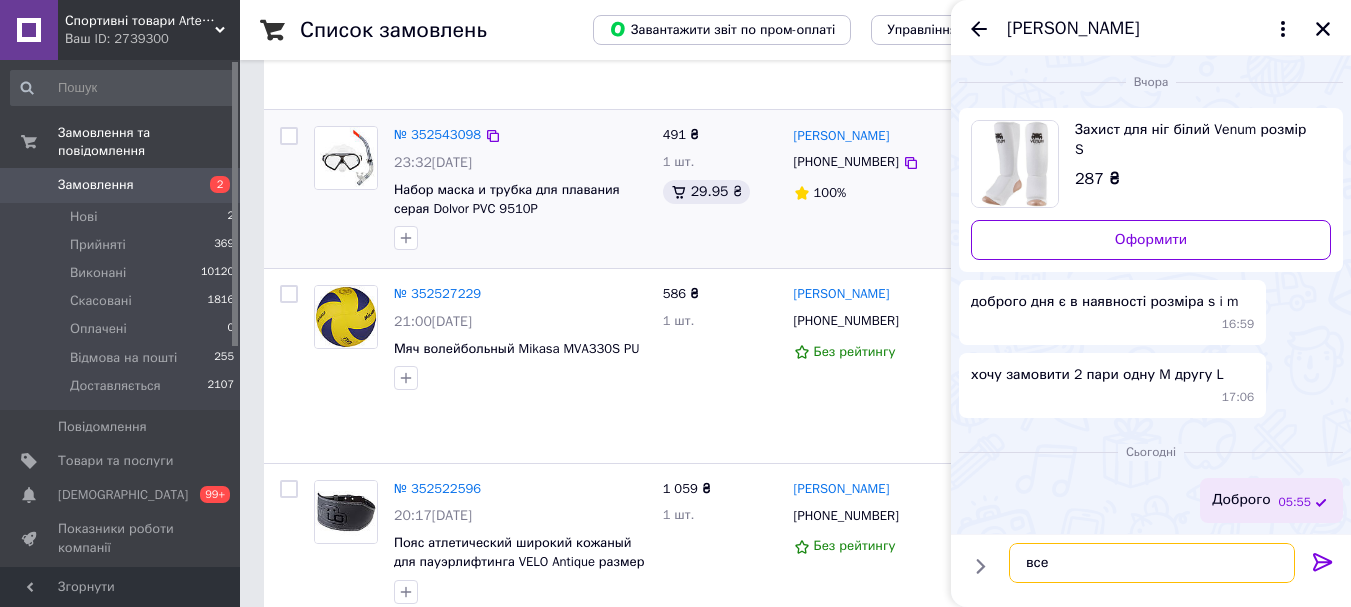 type on "все є" 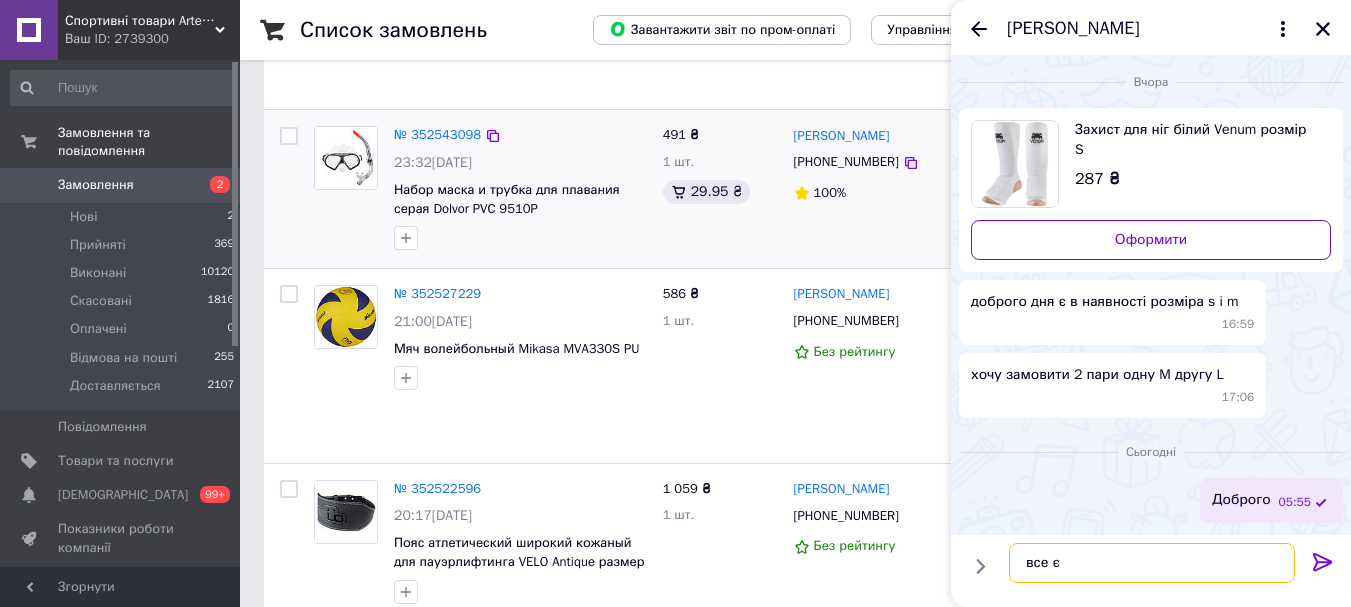 type 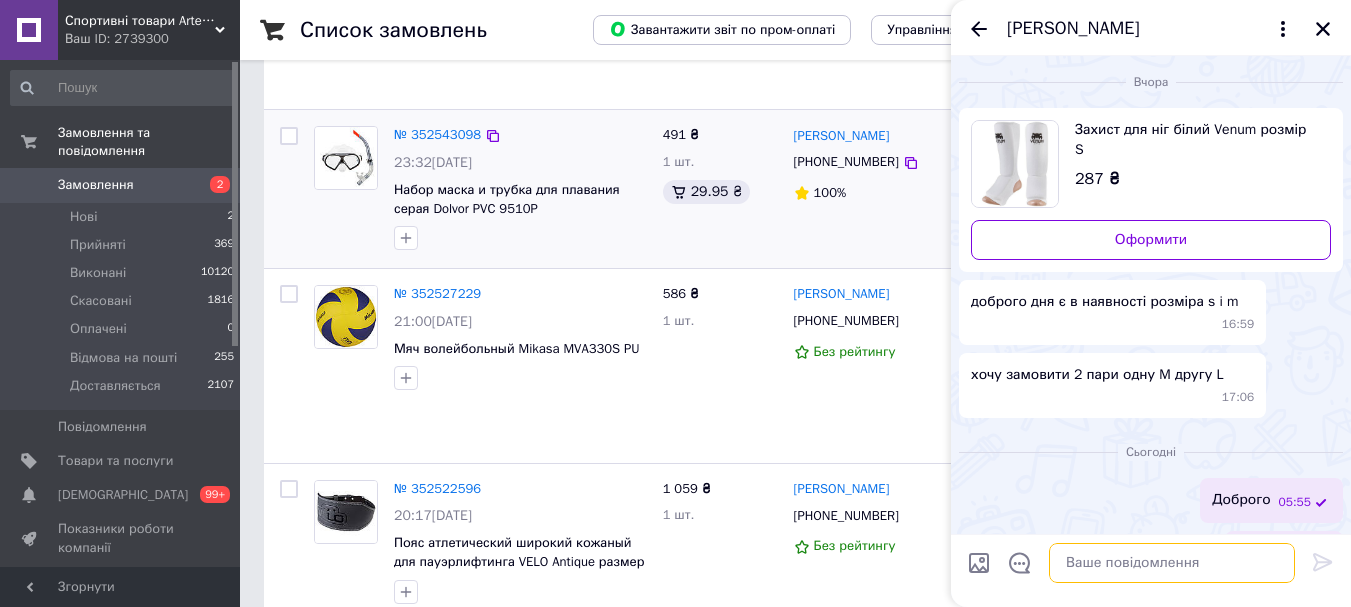 scroll, scrollTop: 31, scrollLeft: 0, axis: vertical 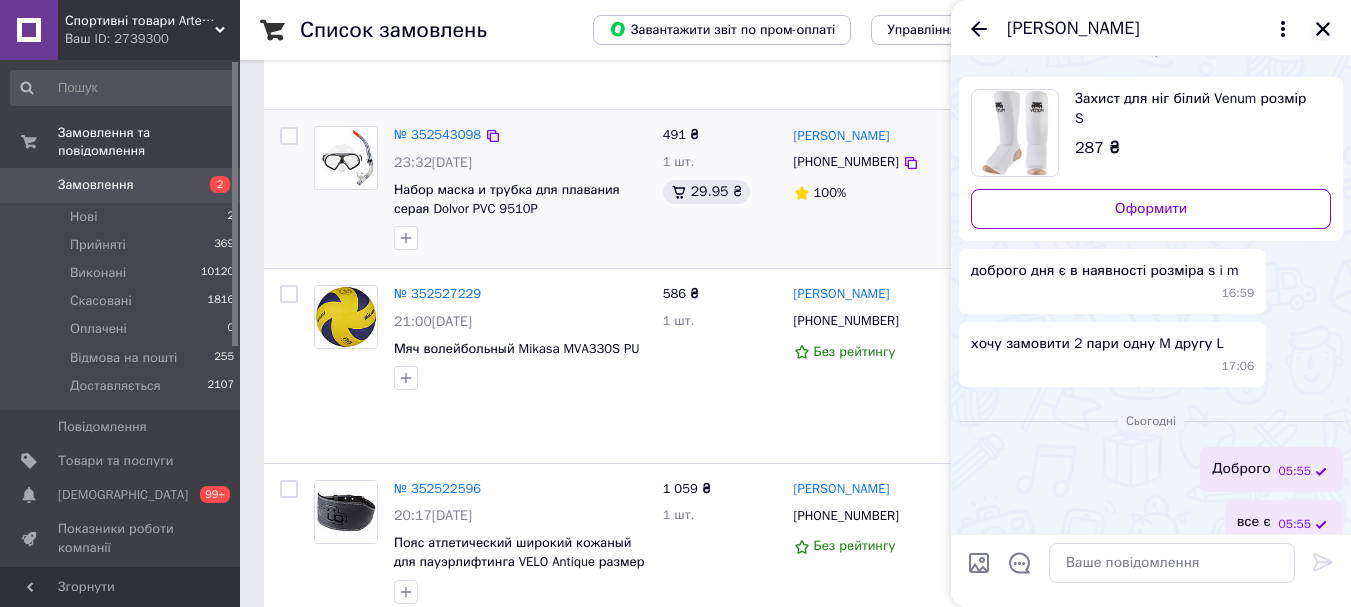 click 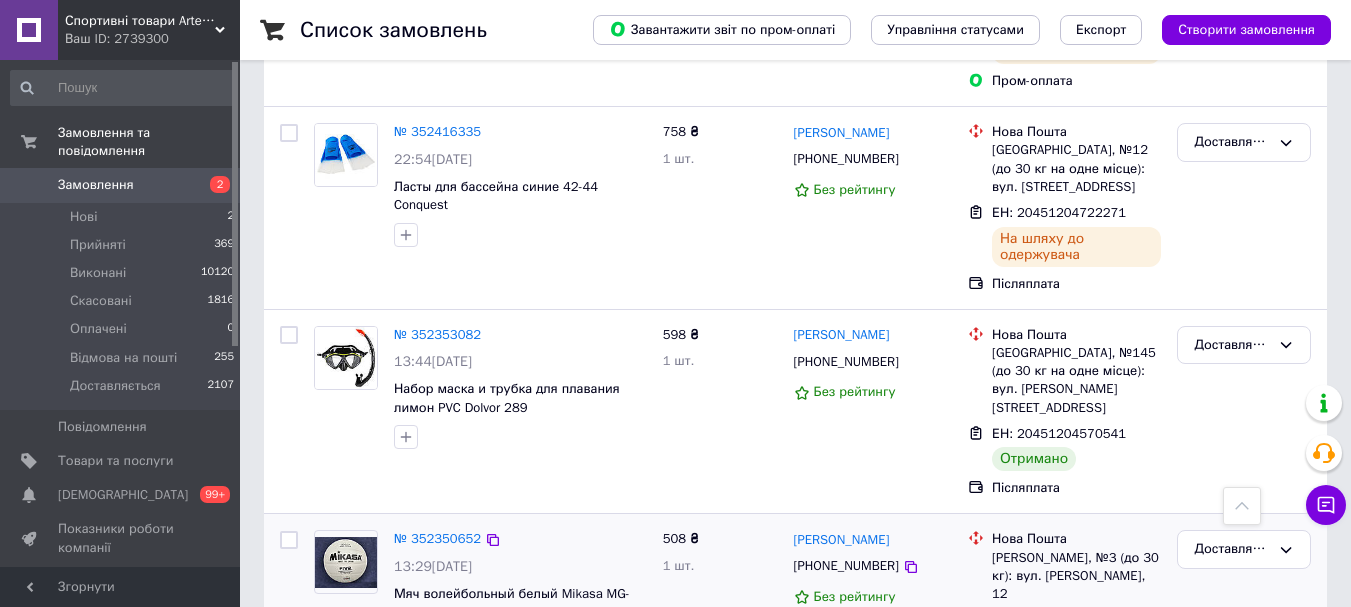 scroll, scrollTop: 2800, scrollLeft: 0, axis: vertical 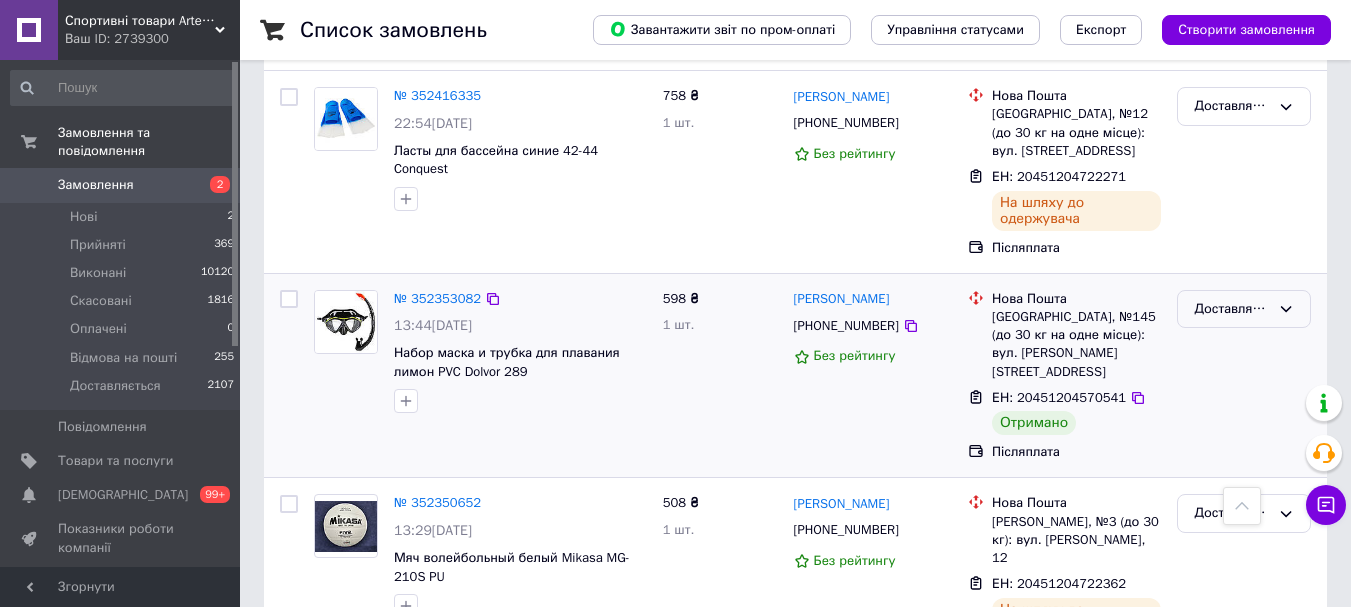 click 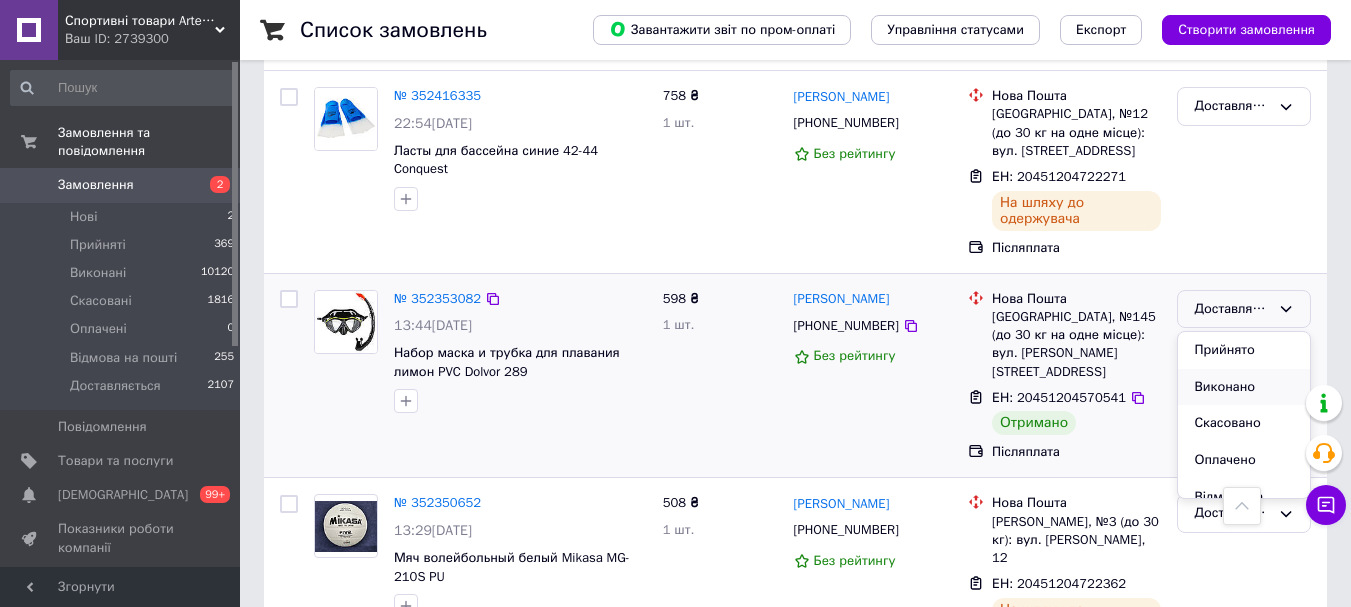 click on "Виконано" at bounding box center [1244, 387] 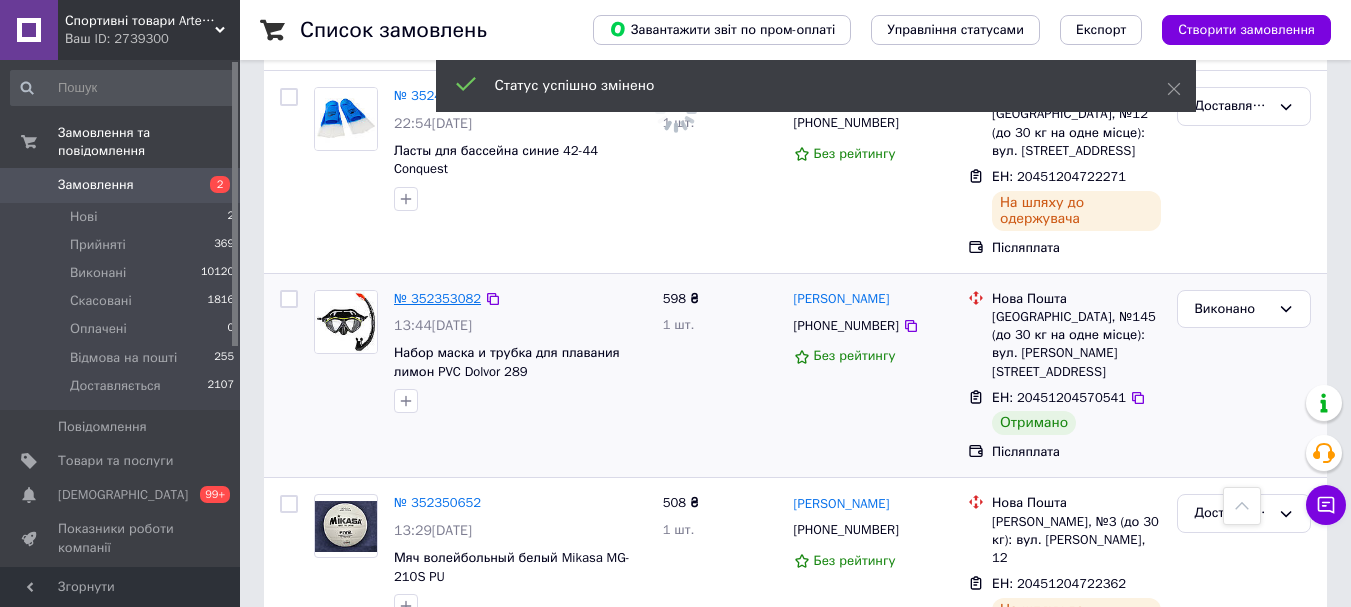 drag, startPoint x: 438, startPoint y: 109, endPoint x: 410, endPoint y: 112, distance: 28.160255 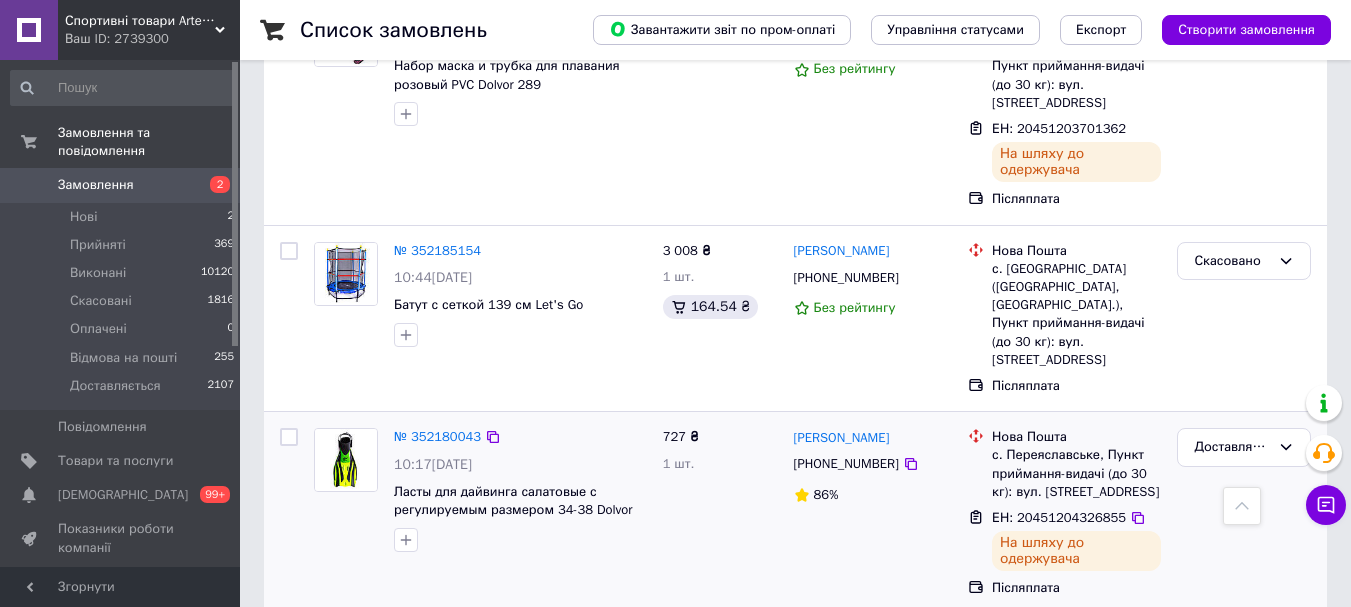 scroll, scrollTop: 5200, scrollLeft: 0, axis: vertical 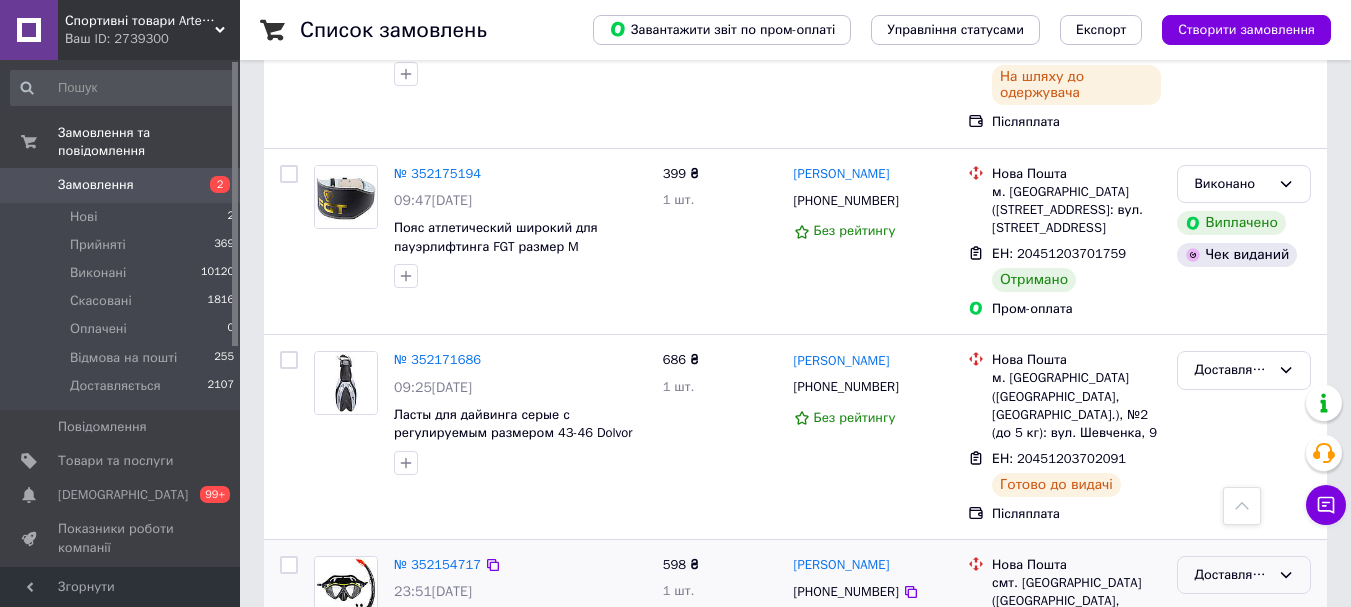 click on "Доставляється" at bounding box center [1232, 575] 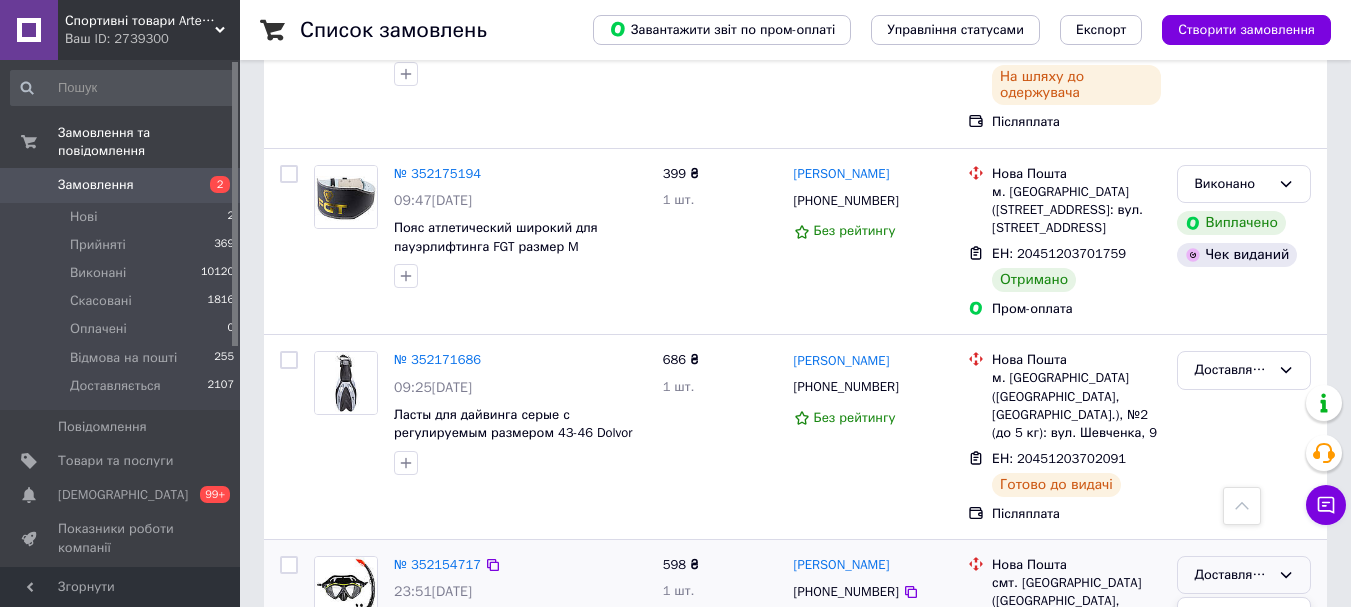 click on "Виконано" at bounding box center [1244, 653] 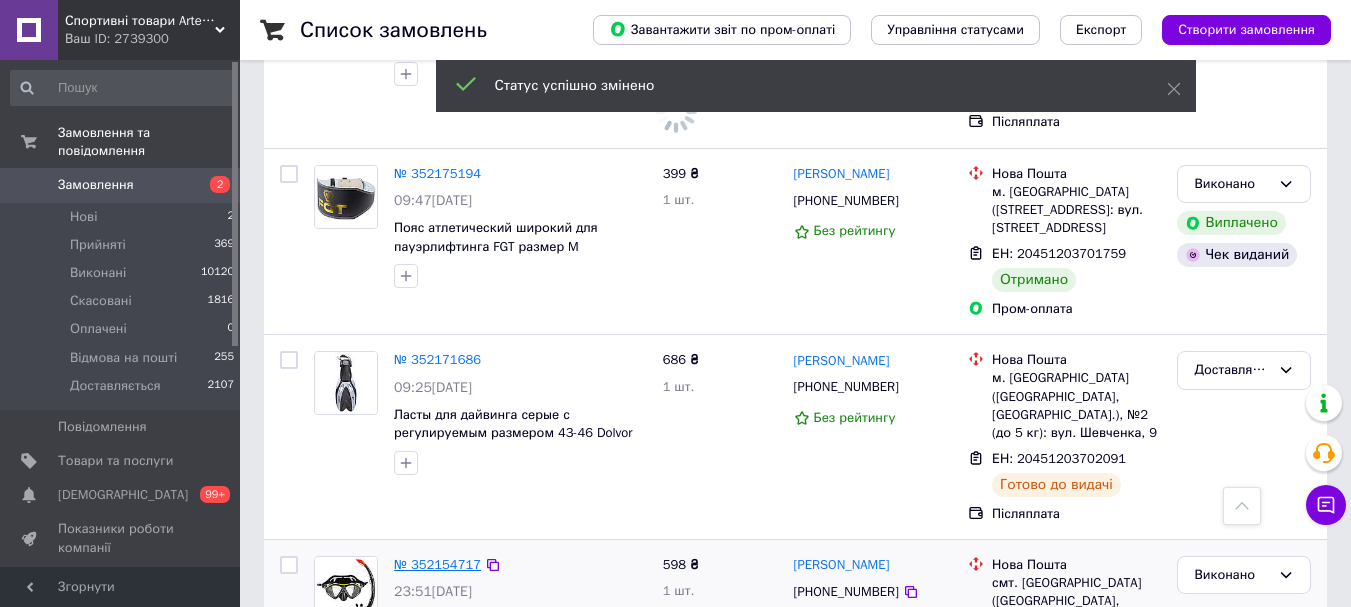 drag, startPoint x: 443, startPoint y: 109, endPoint x: 406, endPoint y: 111, distance: 37.054016 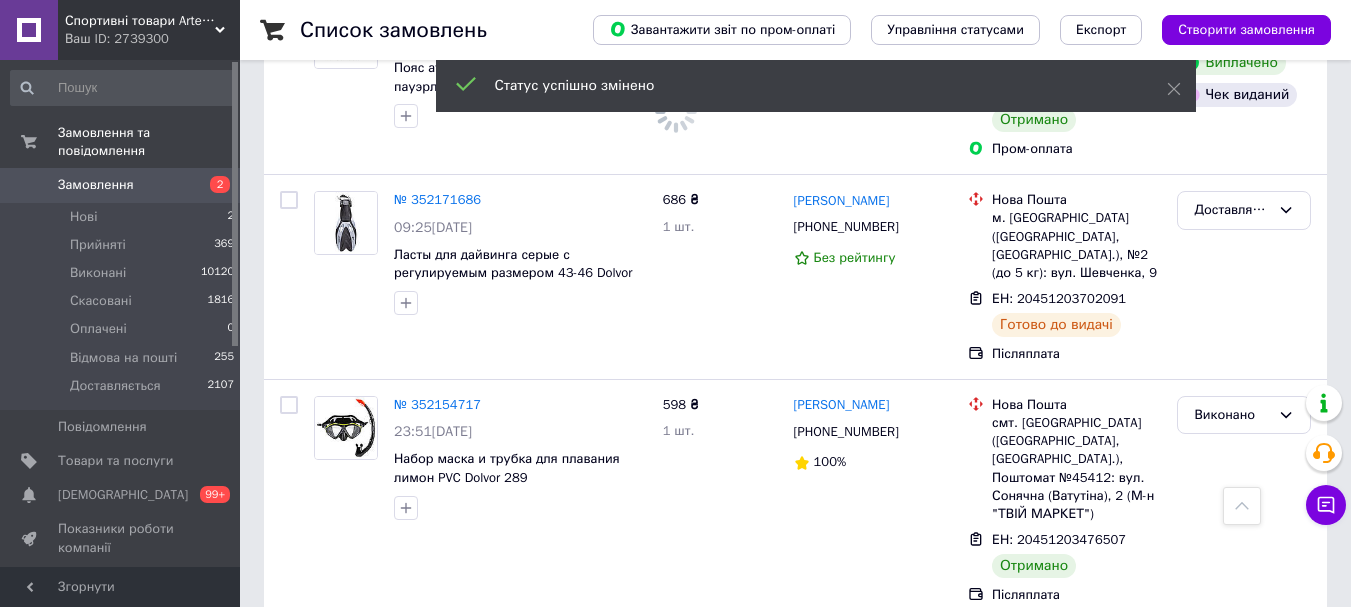 scroll, scrollTop: 5800, scrollLeft: 0, axis: vertical 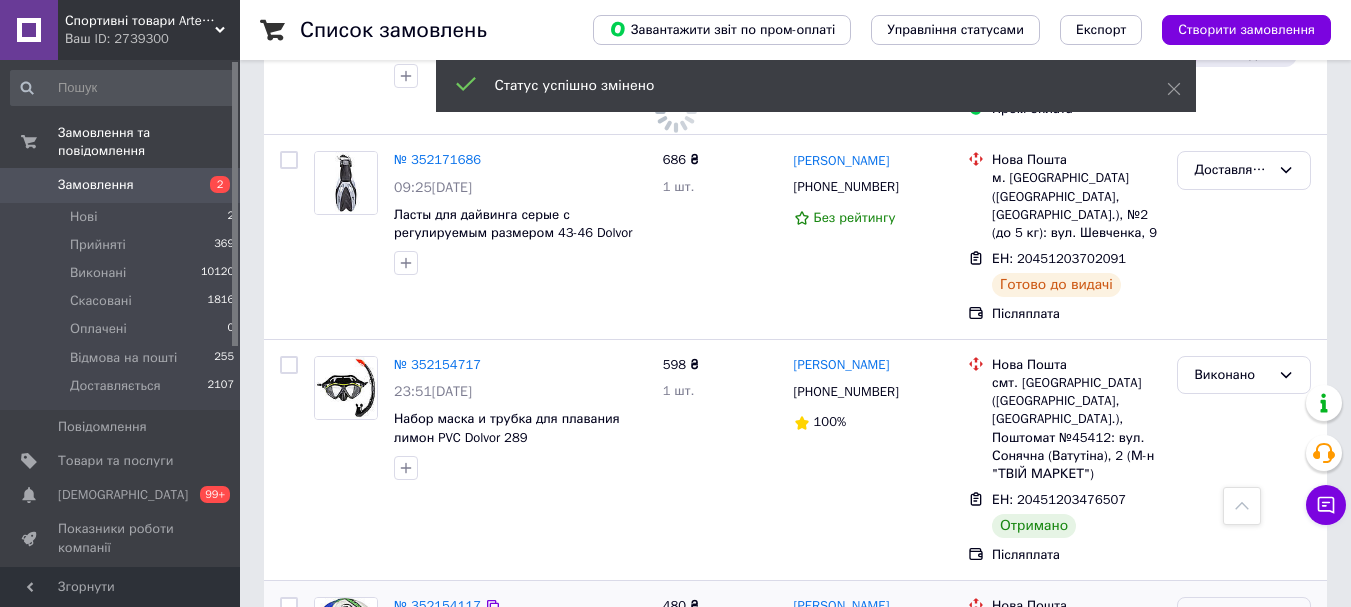click on "Доставляється" at bounding box center [1232, 616] 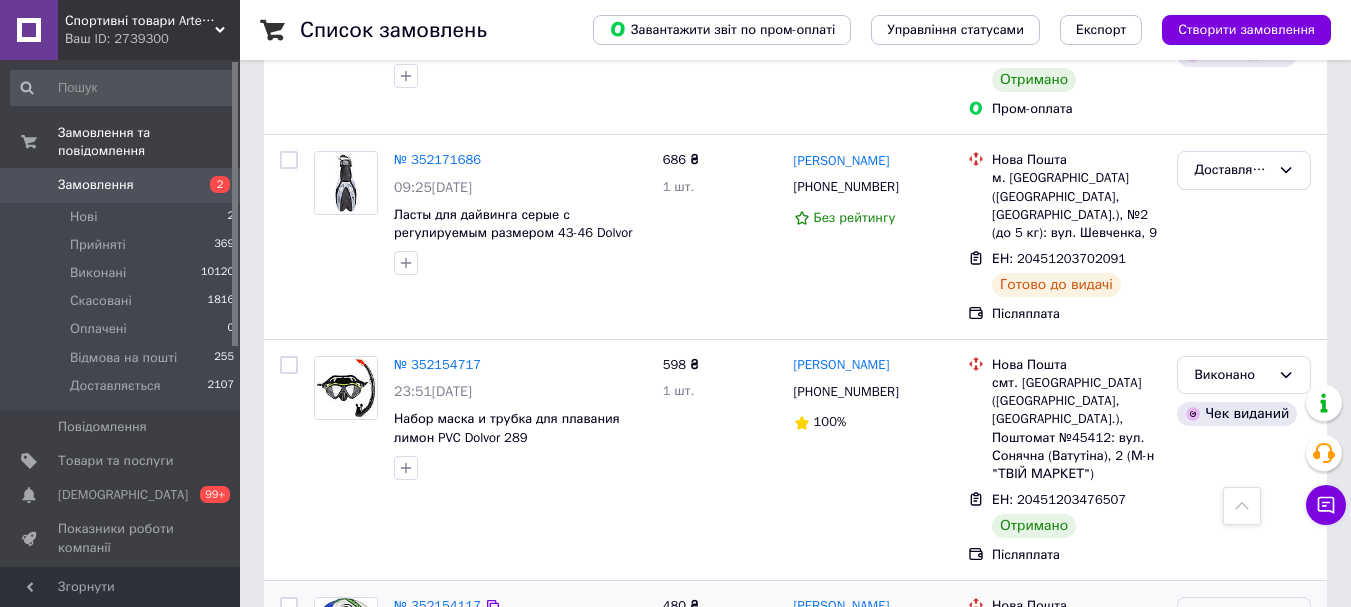 click on "Виконано" at bounding box center [1244, 694] 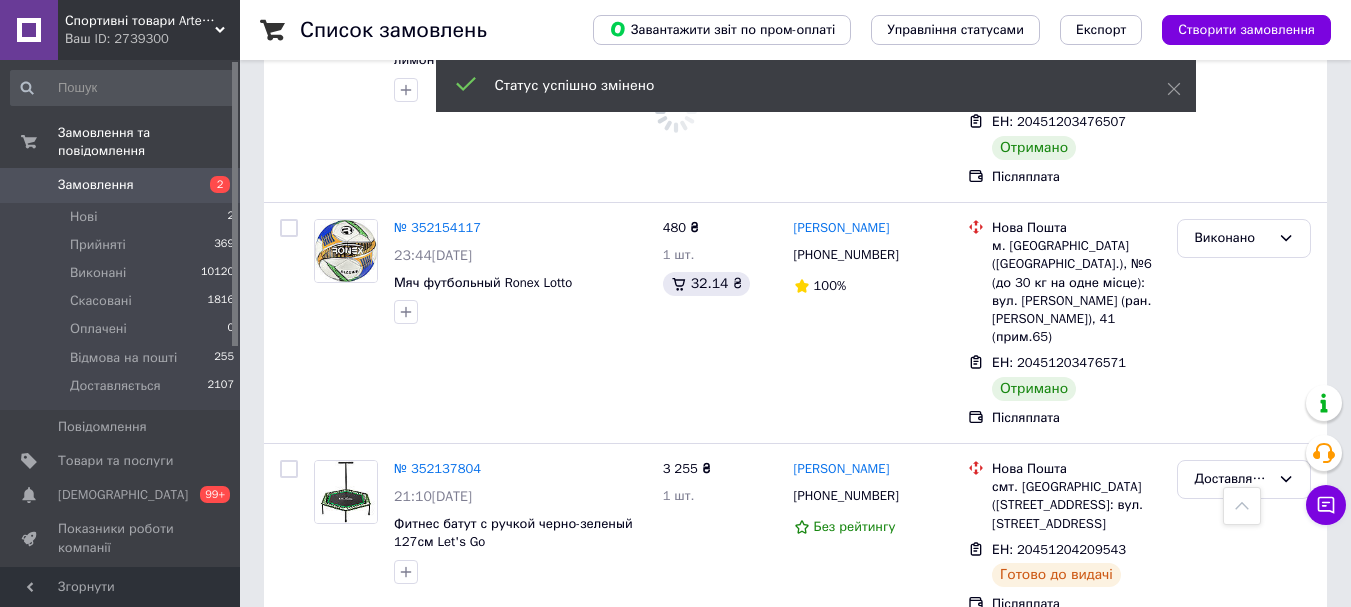 scroll, scrollTop: 6400, scrollLeft: 0, axis: vertical 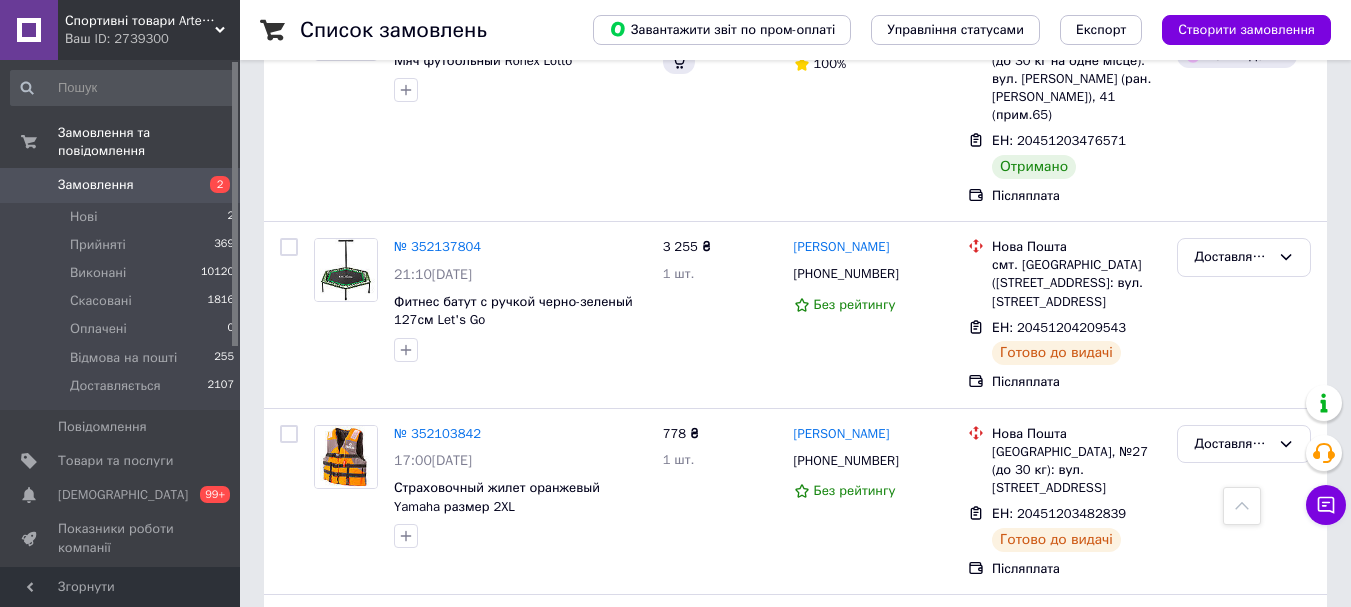 click on "Доставляється" at bounding box center [1232, 819] 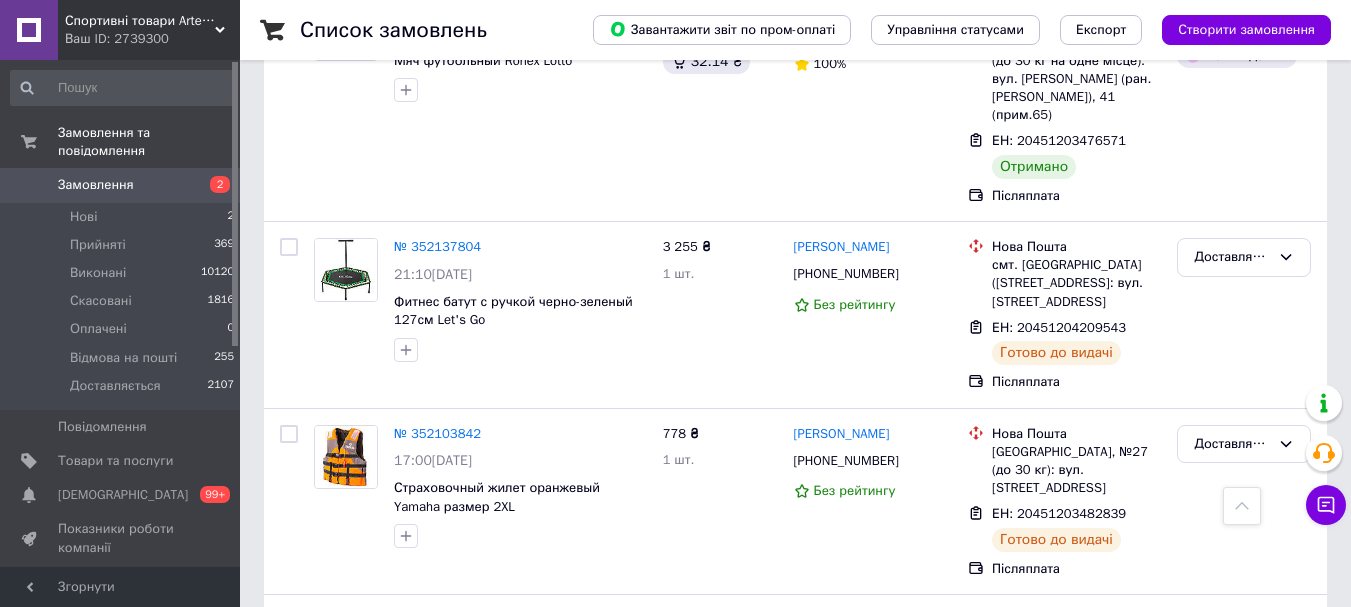 click on "Виконано" at bounding box center (1244, 897) 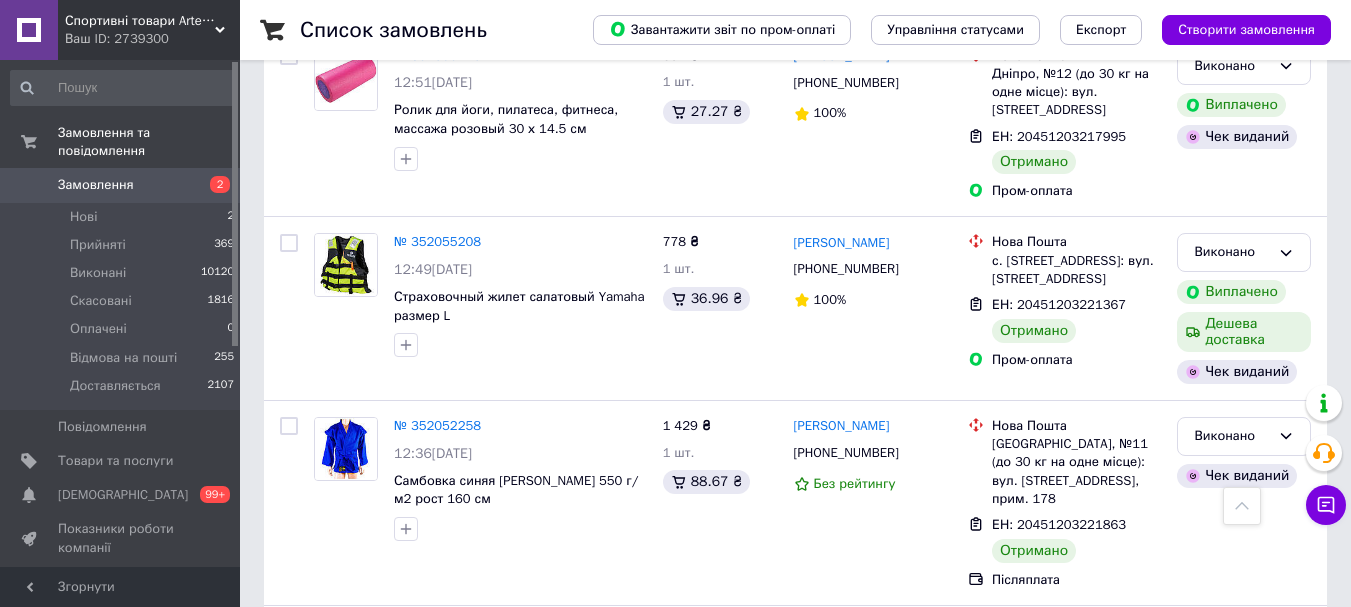 scroll, scrollTop: 7900, scrollLeft: 0, axis: vertical 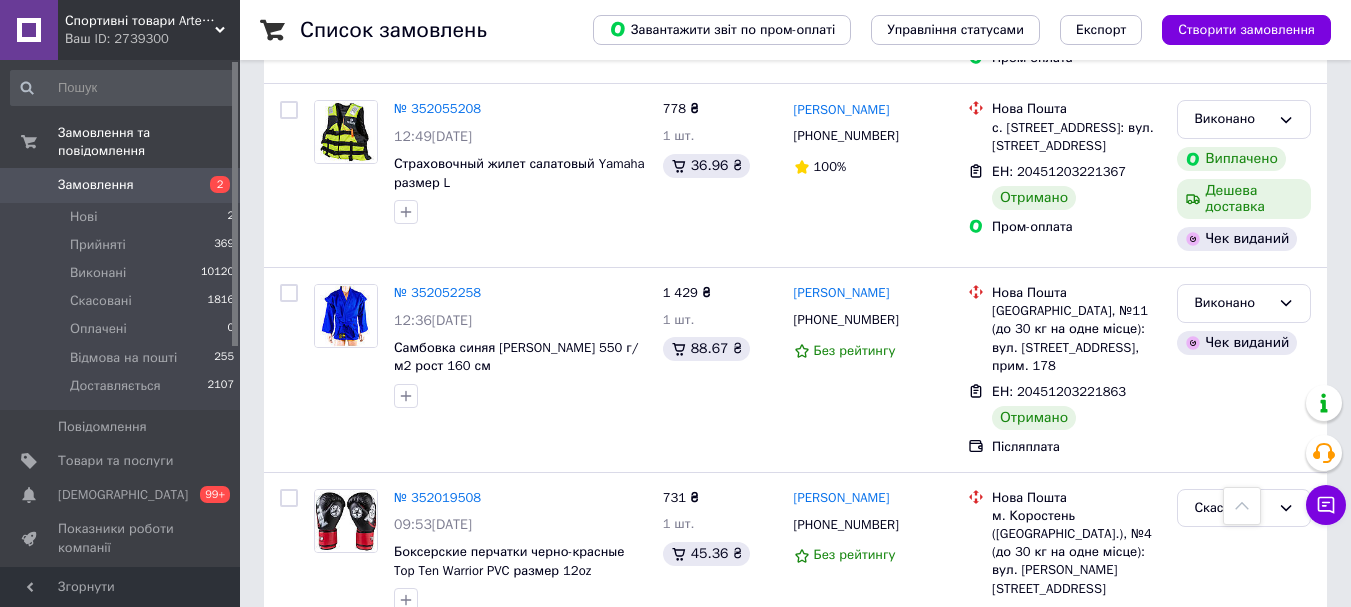 click on "Доставляється" at bounding box center (1232, 676) 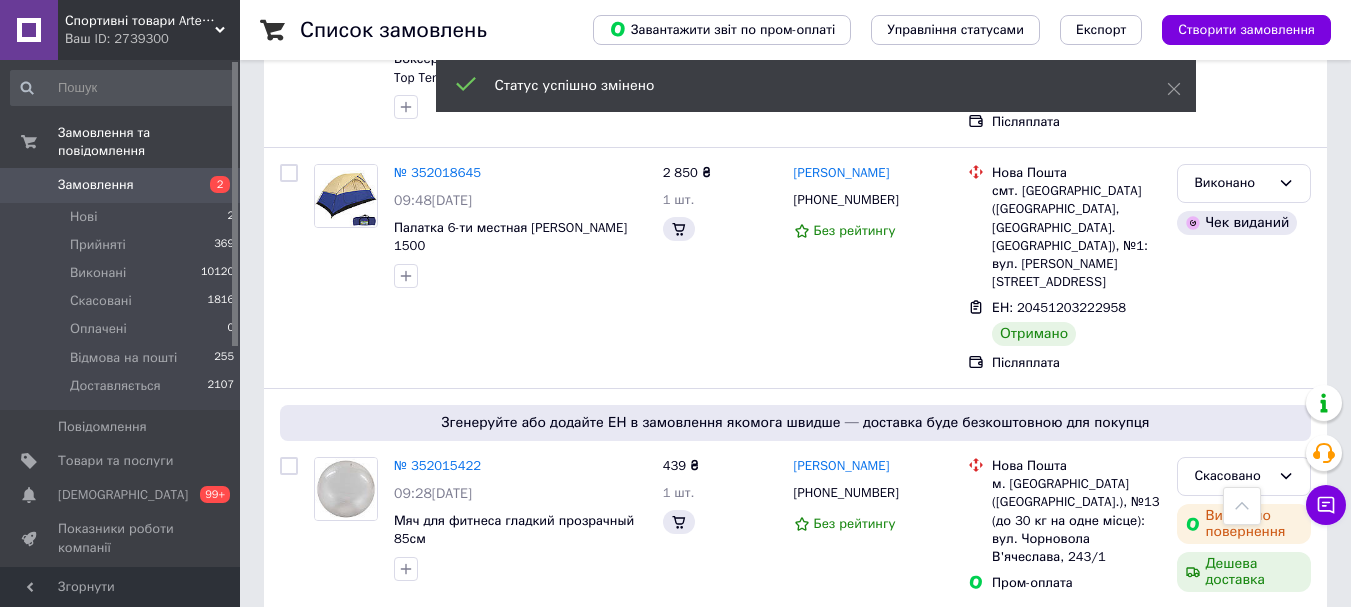 click on "Доставляється" at bounding box center (1232, 833) 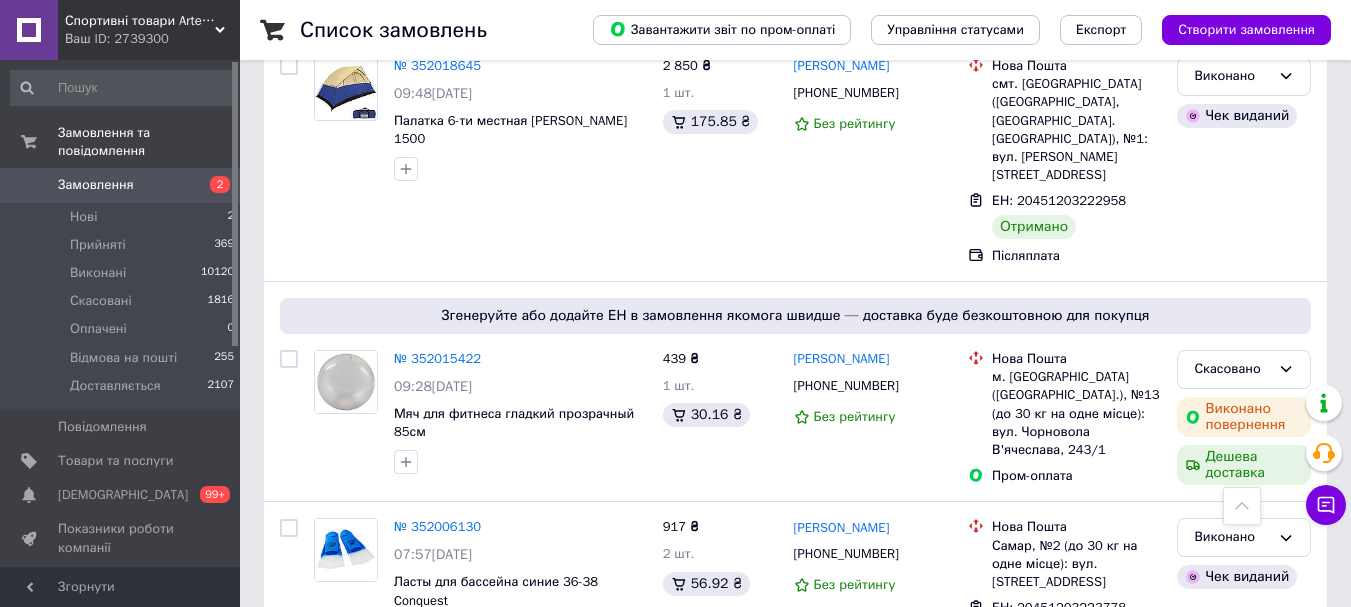 drag, startPoint x: 1238, startPoint y: 230, endPoint x: 578, endPoint y: 225, distance: 660.0189 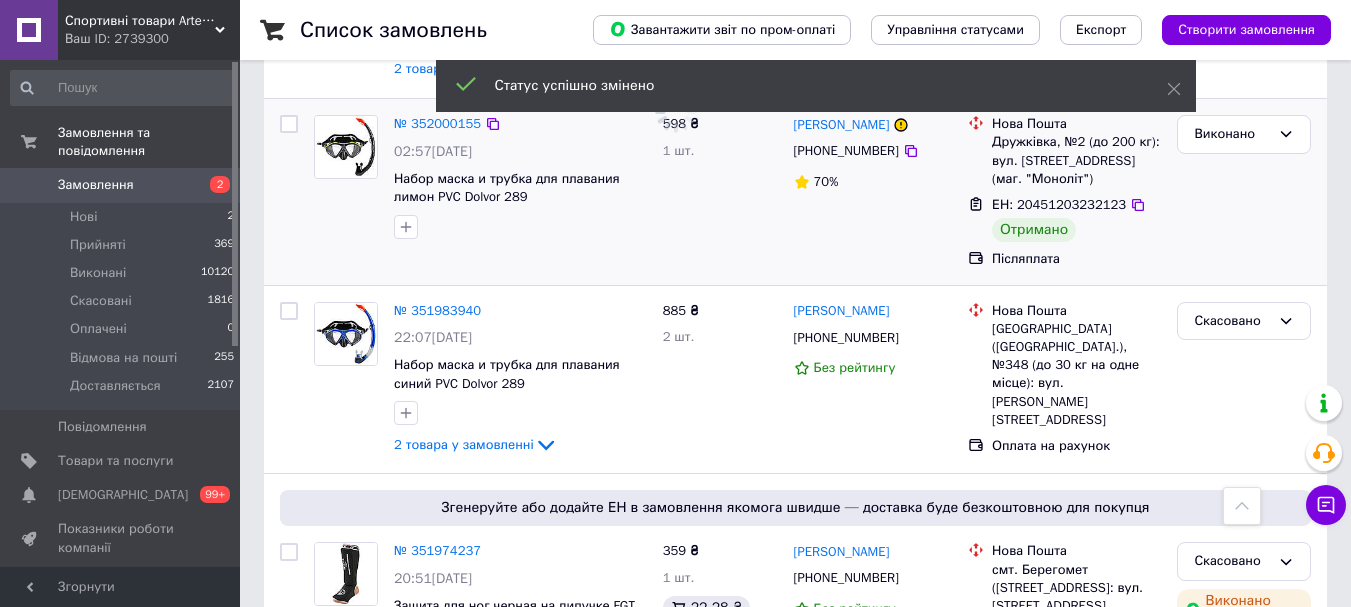 scroll, scrollTop: 9100, scrollLeft: 0, axis: vertical 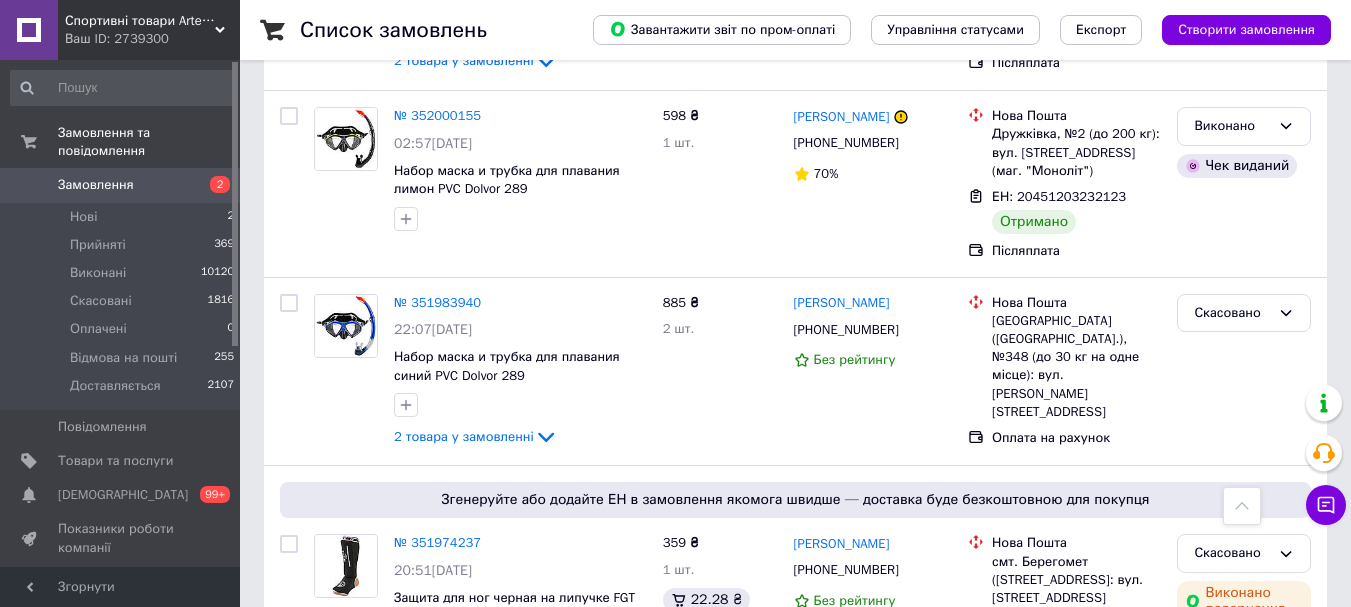 click on "Доставляється" at bounding box center [1232, 907] 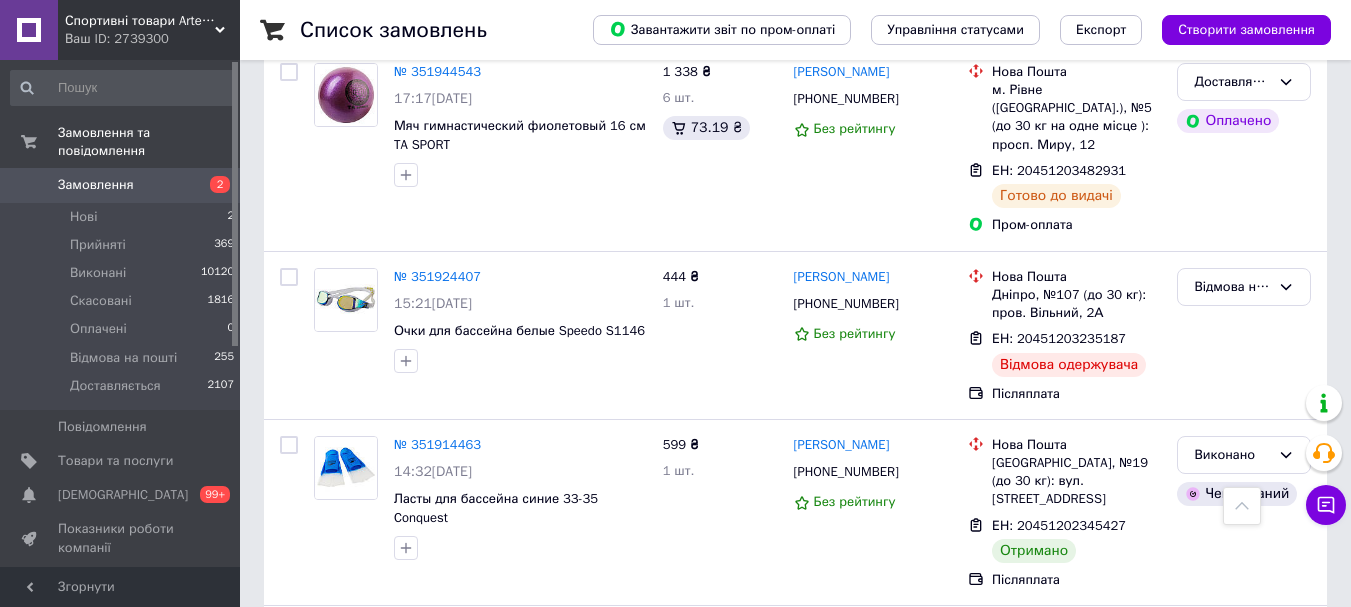 scroll, scrollTop: 10800, scrollLeft: 0, axis: vertical 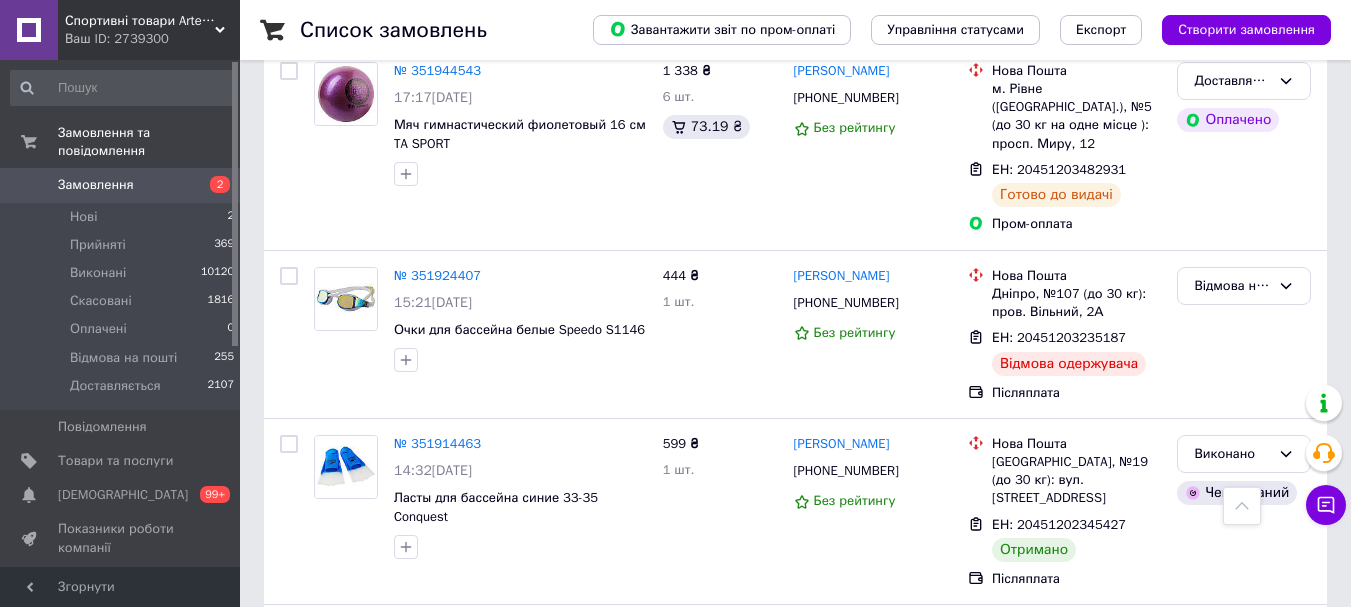 click on "Доставляється" at bounding box center [1232, 1032] 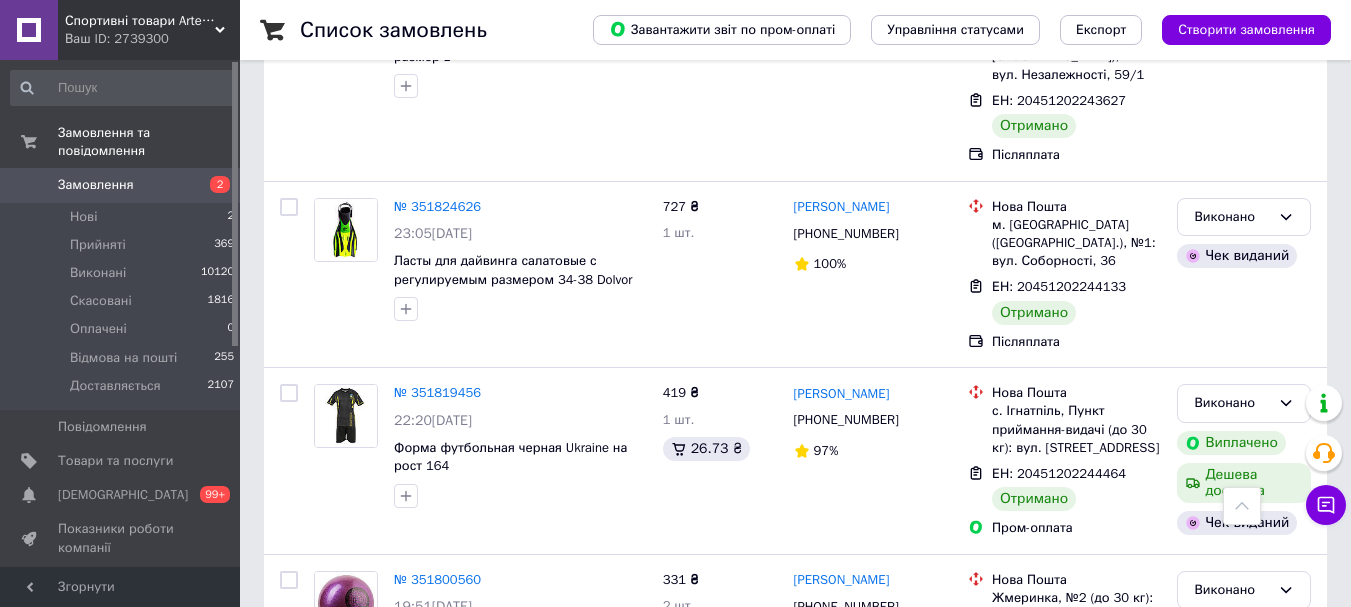 scroll, scrollTop: 12400, scrollLeft: 0, axis: vertical 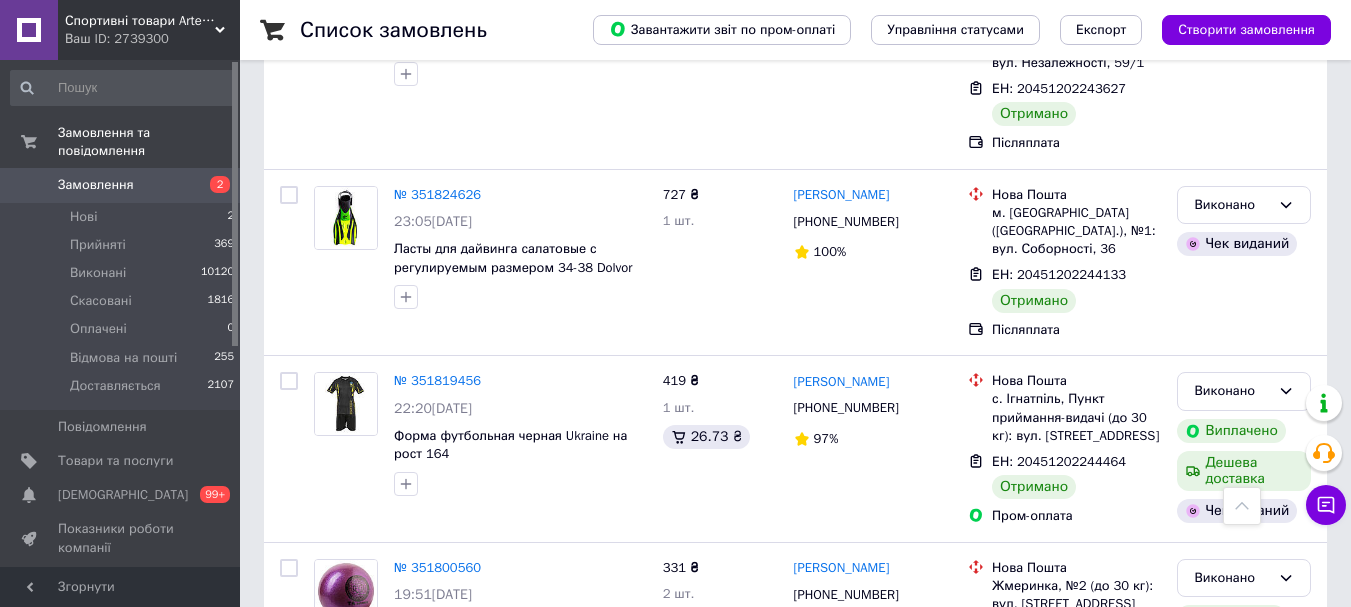 click on "Доставляється" at bounding box center [1232, 967] 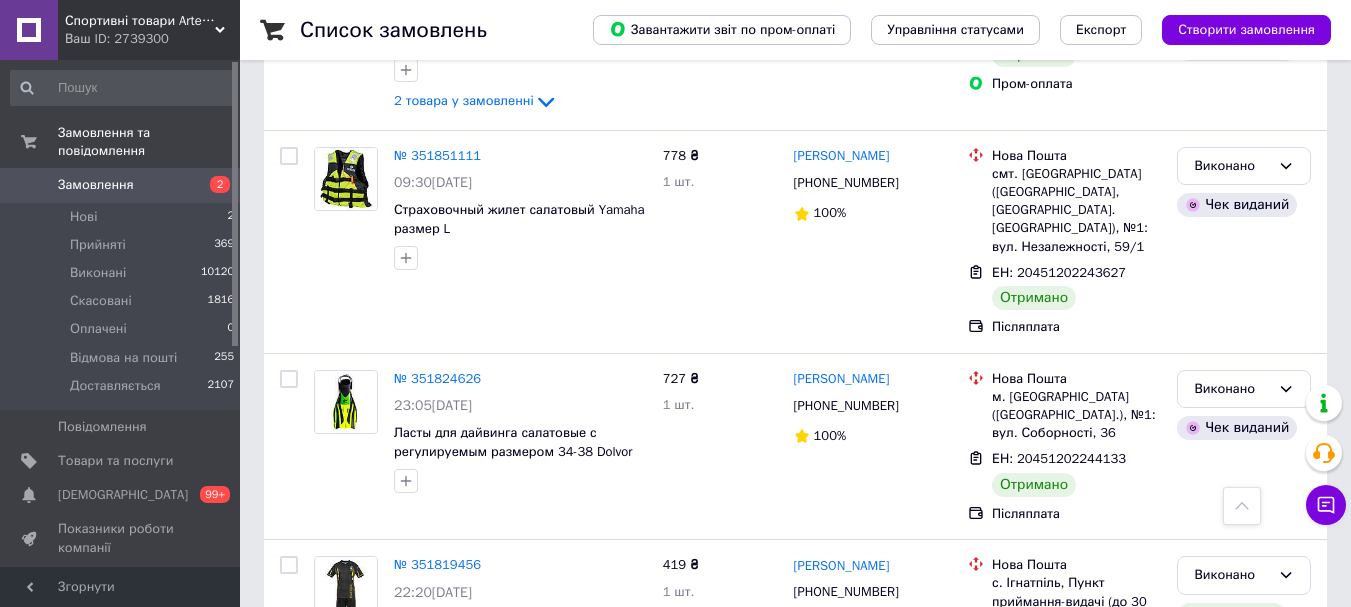 scroll, scrollTop: 12200, scrollLeft: 0, axis: vertical 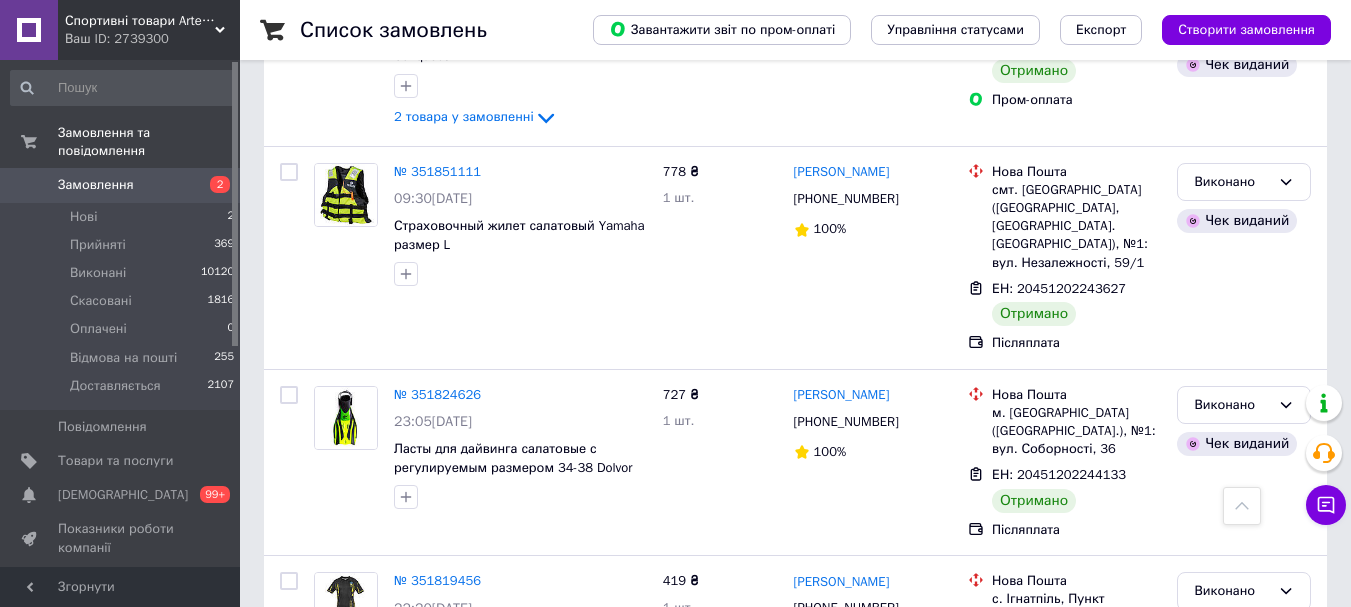 click on "Виконано" at bounding box center (1244, 1245) 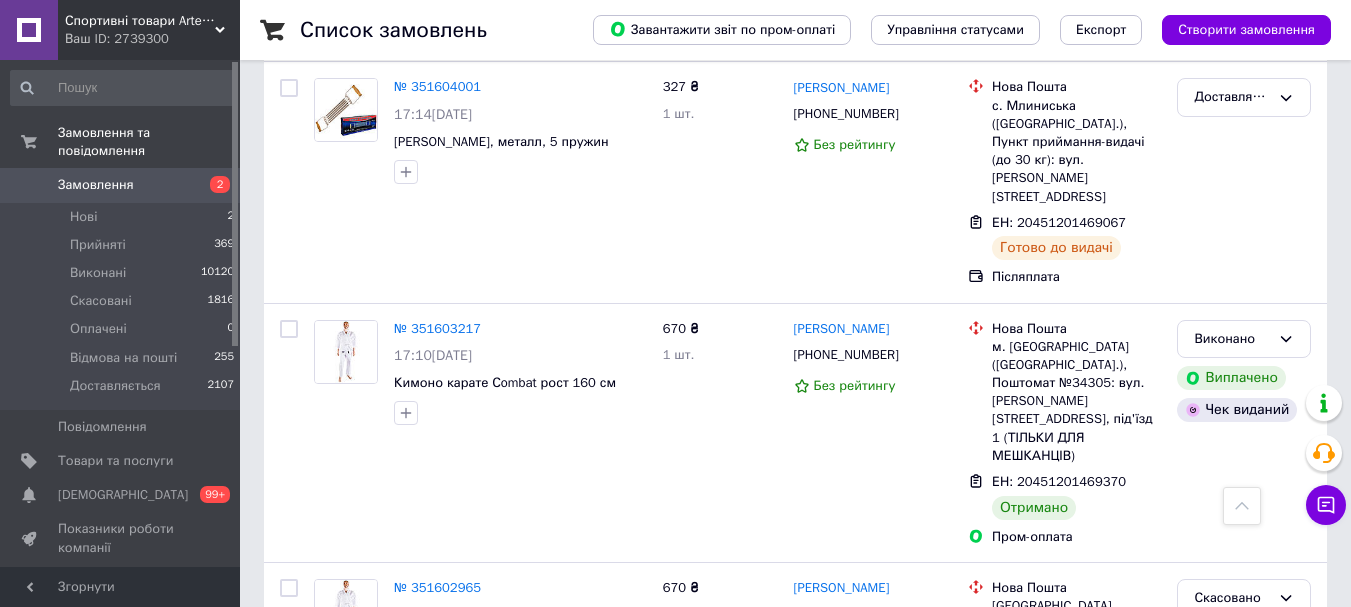scroll, scrollTop: 18544, scrollLeft: 0, axis: vertical 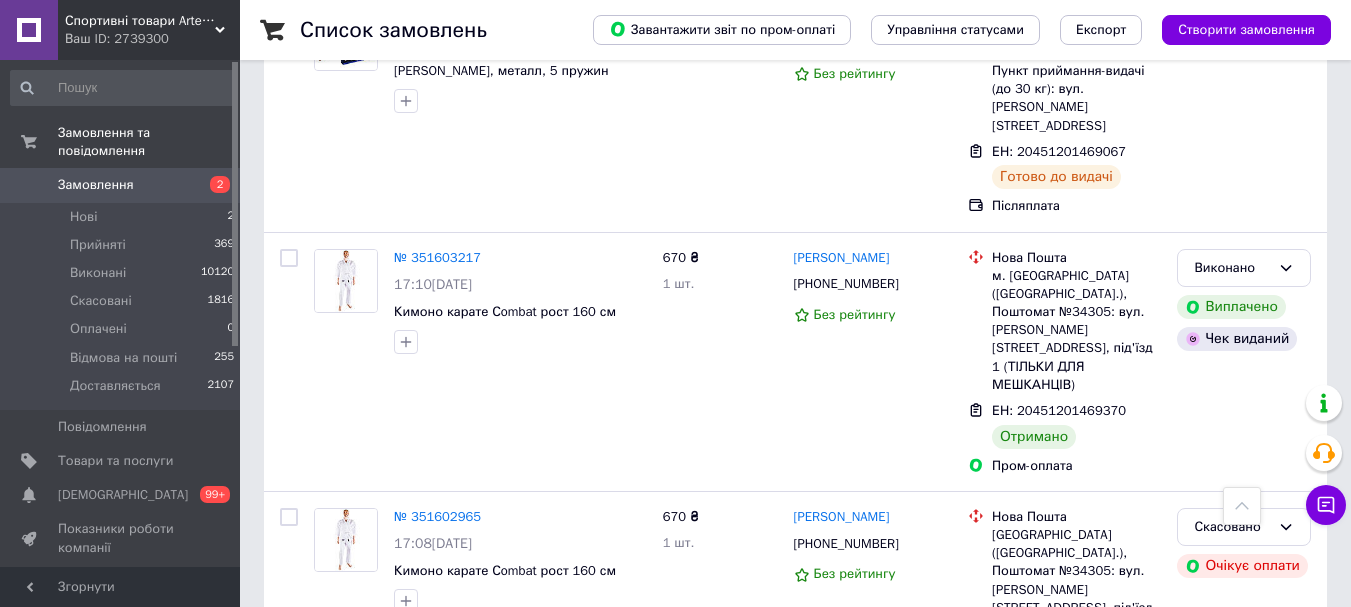 click on "Замовлення" at bounding box center (121, 185) 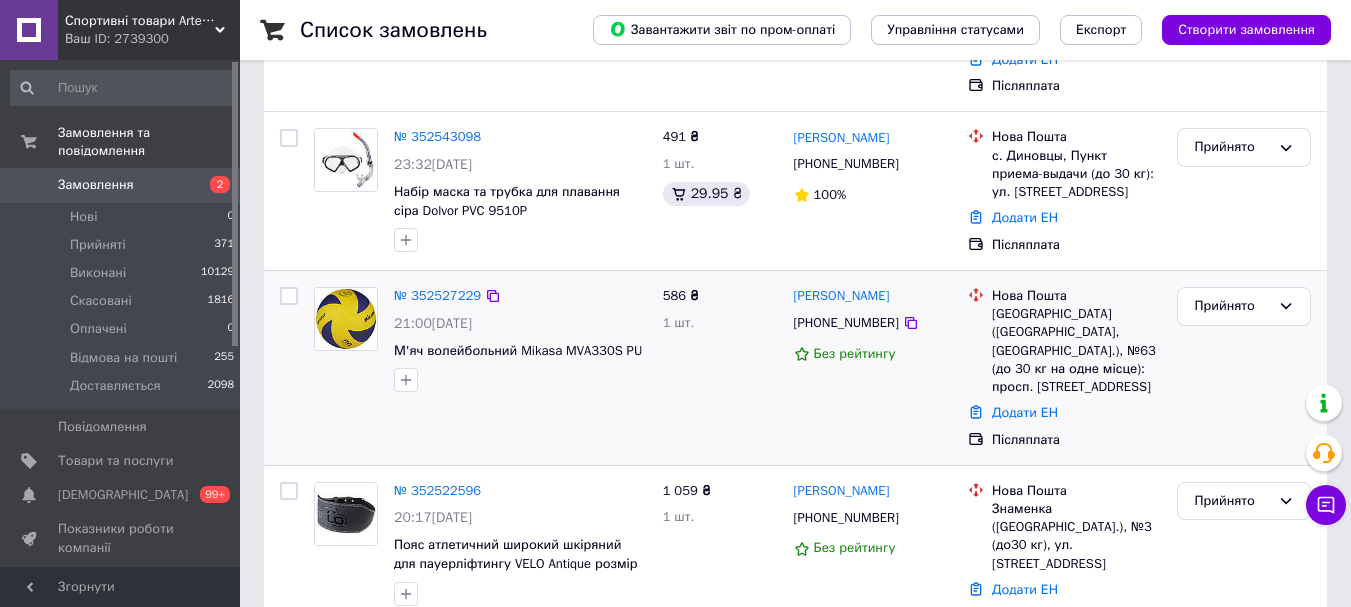 scroll, scrollTop: 300, scrollLeft: 0, axis: vertical 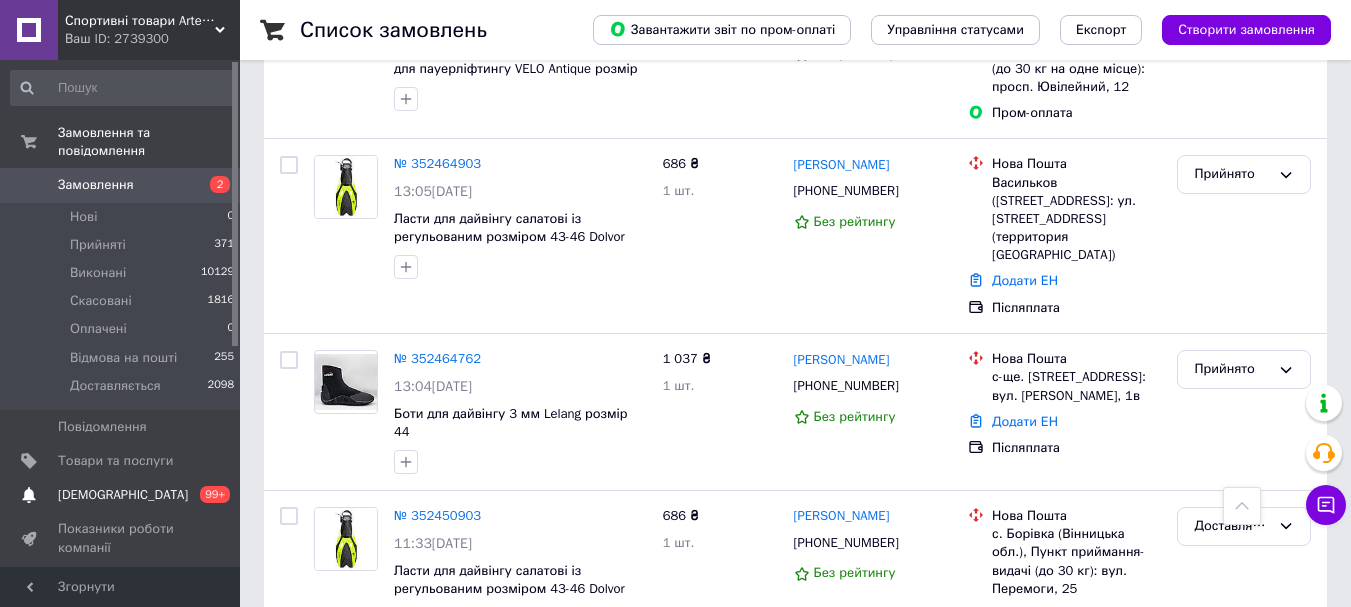 click on "Сповіщення 0 99+" at bounding box center (123, 495) 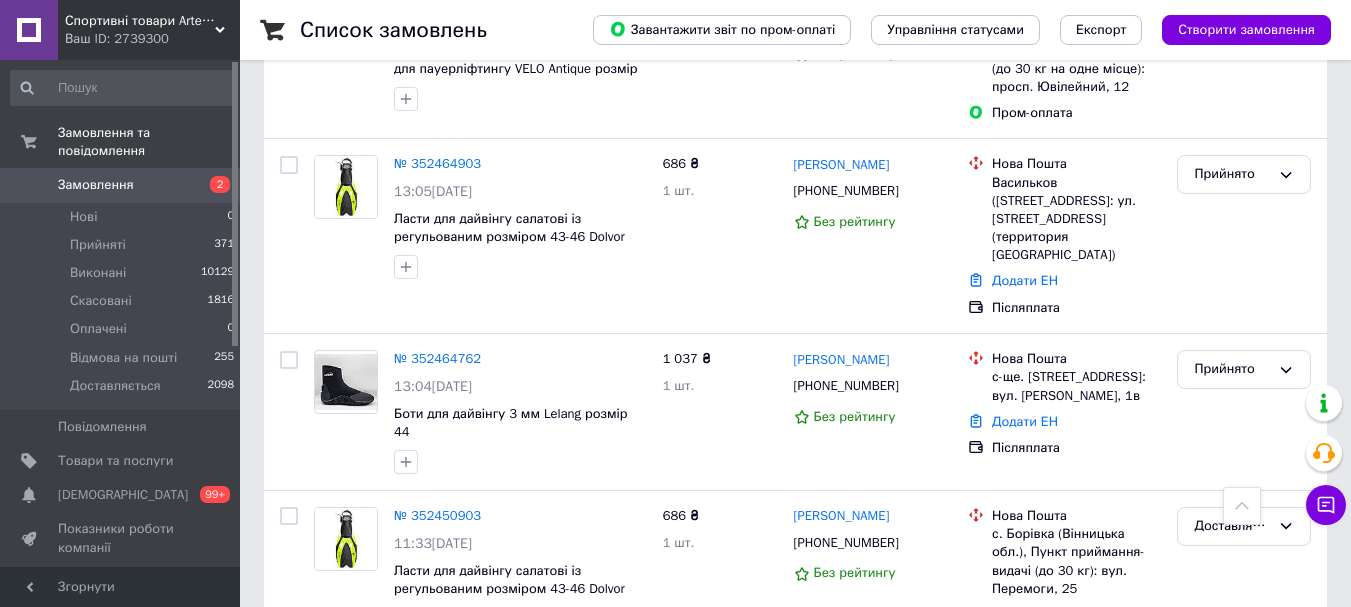 scroll, scrollTop: 0, scrollLeft: 0, axis: both 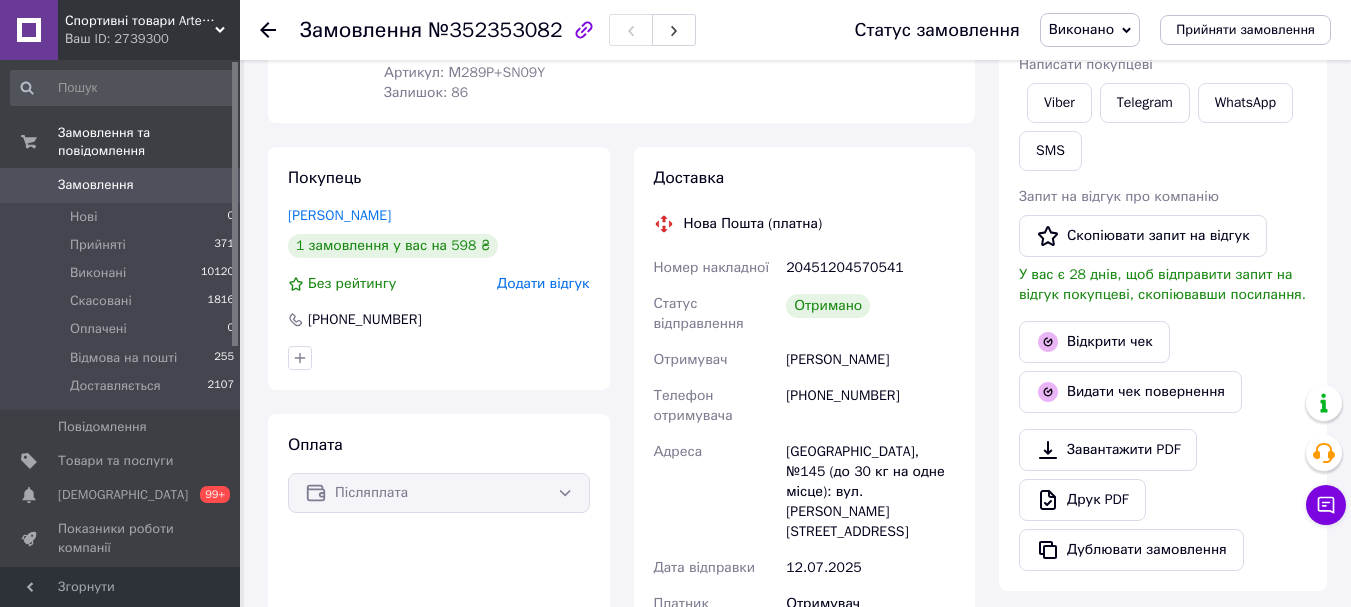 click on "Додати відгук" at bounding box center (543, 283) 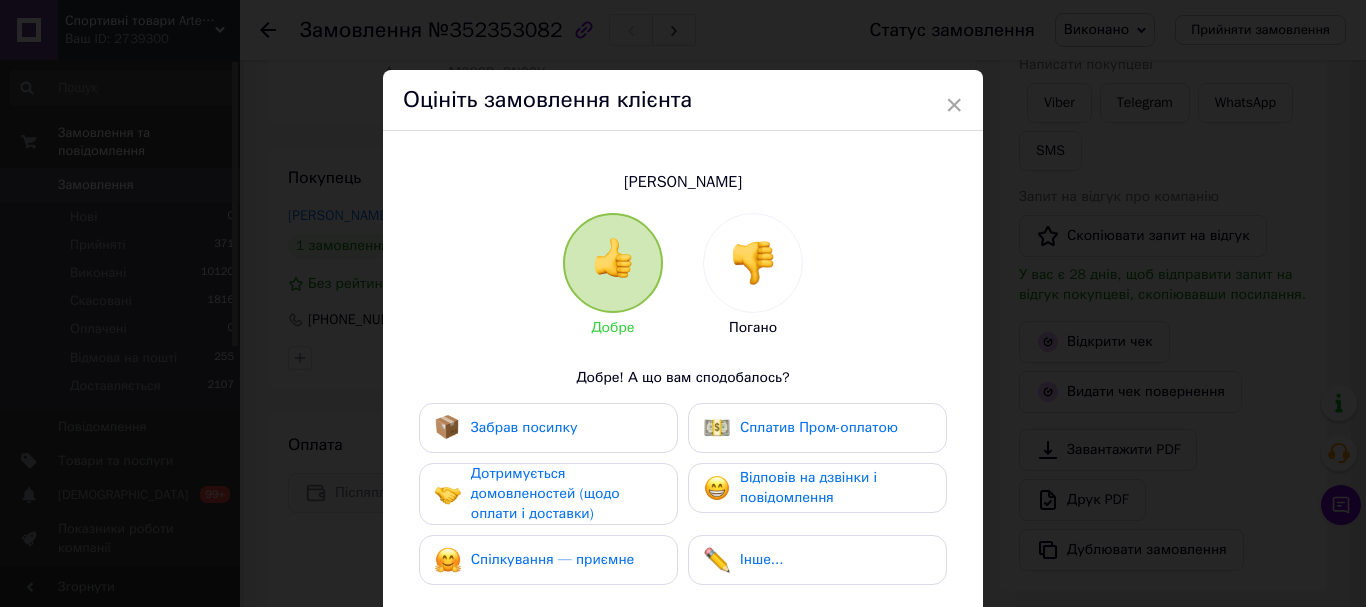 click on "Забрав посилку" at bounding box center (524, 427) 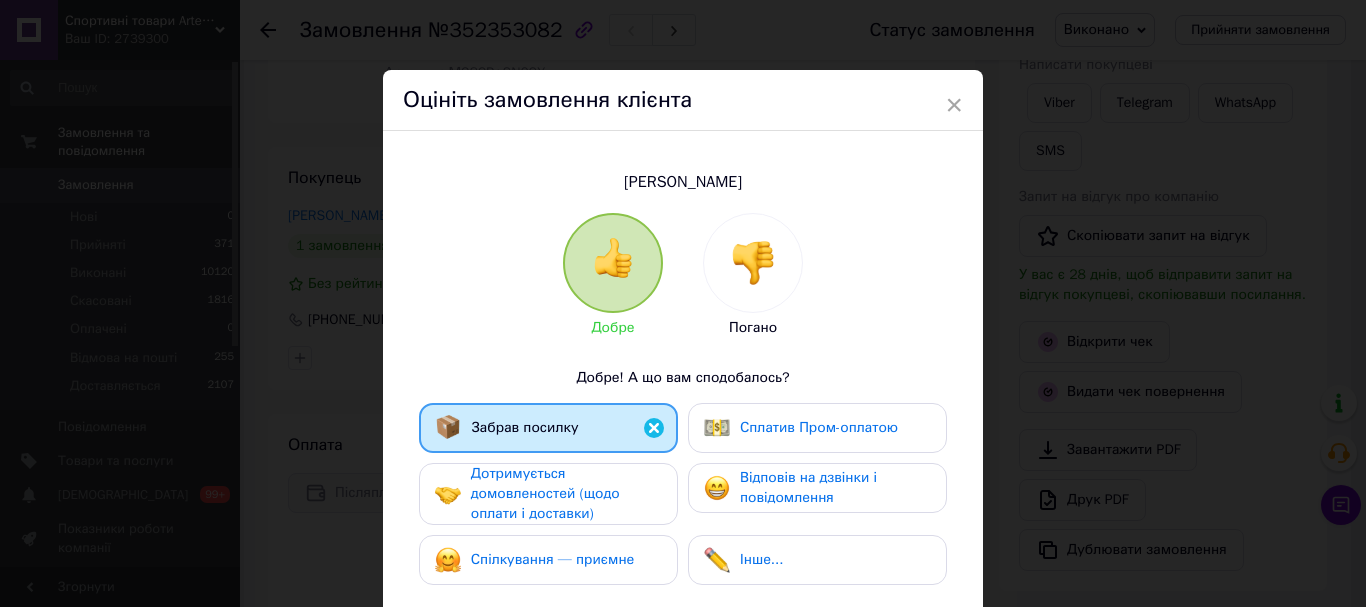 click on "Дотримується домовленостей (щодо оплати і доставки)" at bounding box center (545, 493) 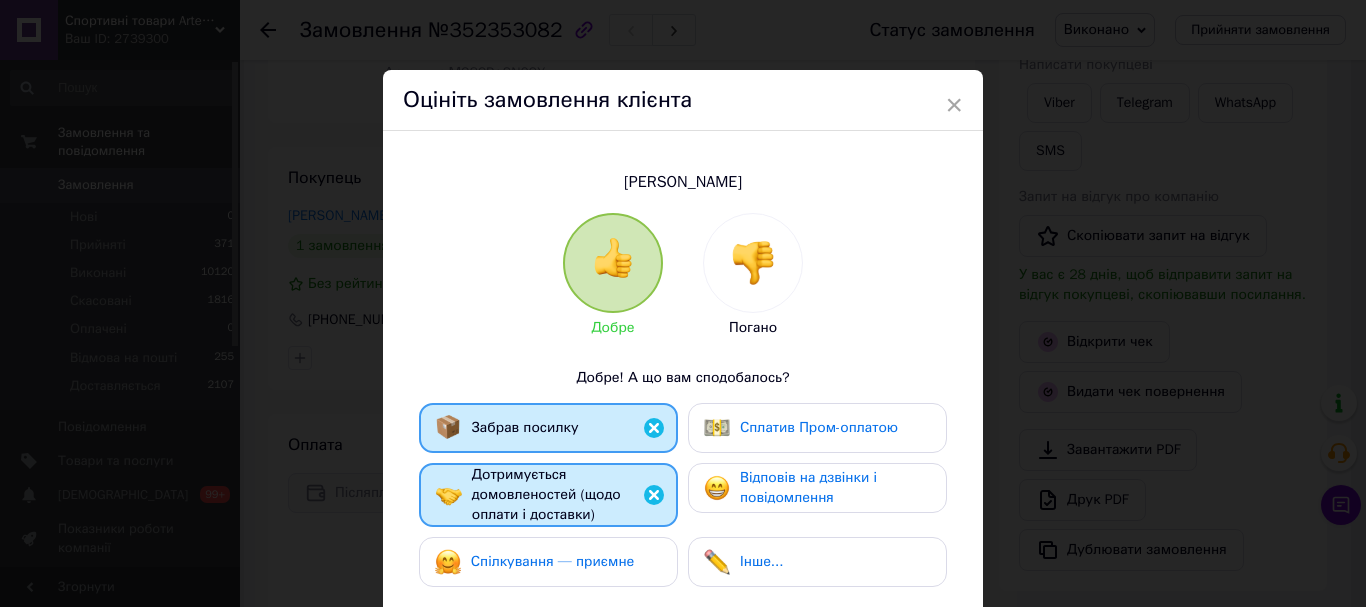 drag, startPoint x: 546, startPoint y: 584, endPoint x: 647, endPoint y: 560, distance: 103.81233 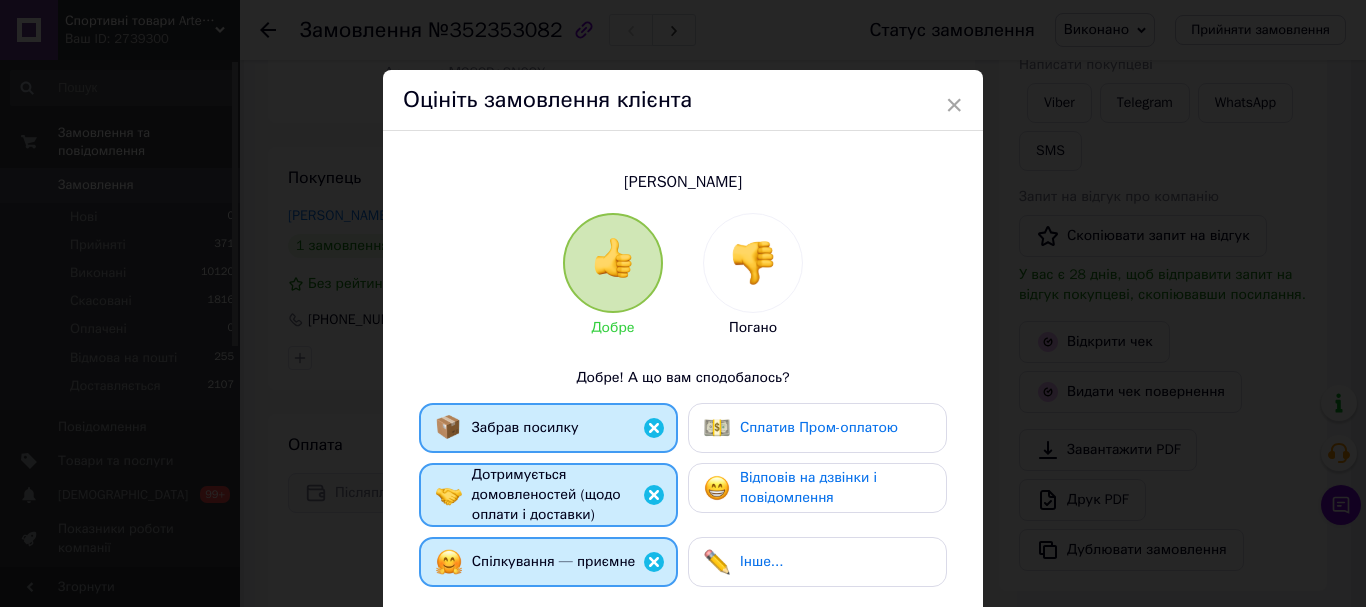 click on "Відповів на дзвінки і повідомлення" at bounding box center [808, 487] 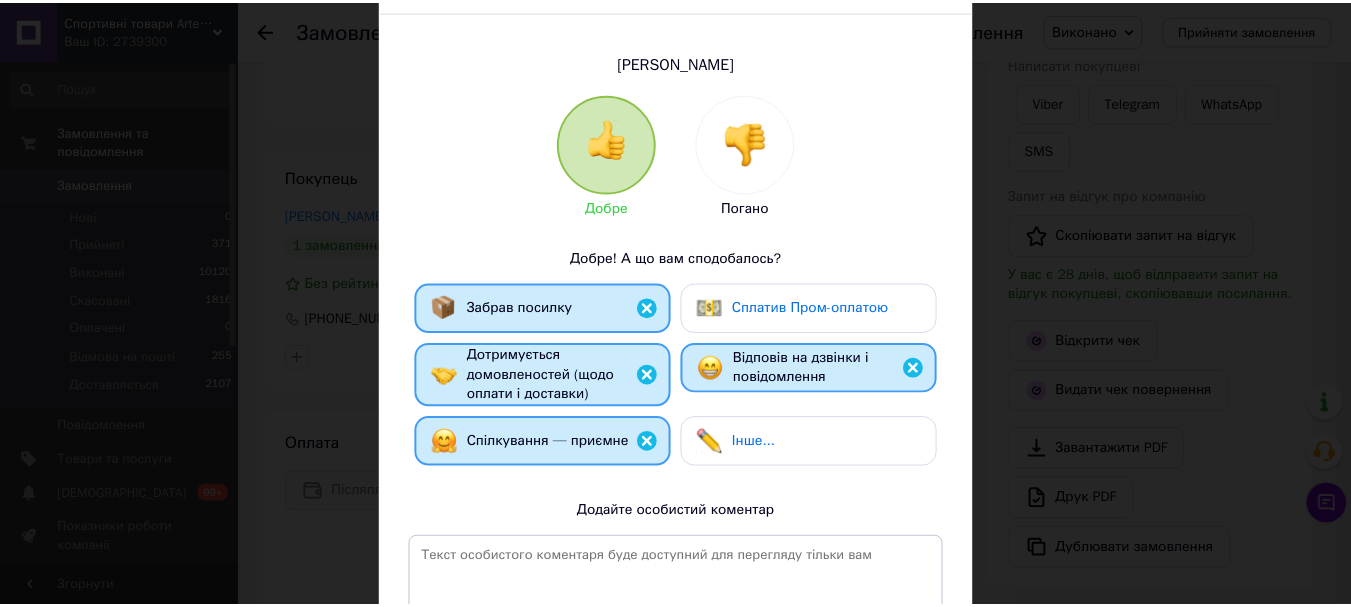 scroll, scrollTop: 378, scrollLeft: 0, axis: vertical 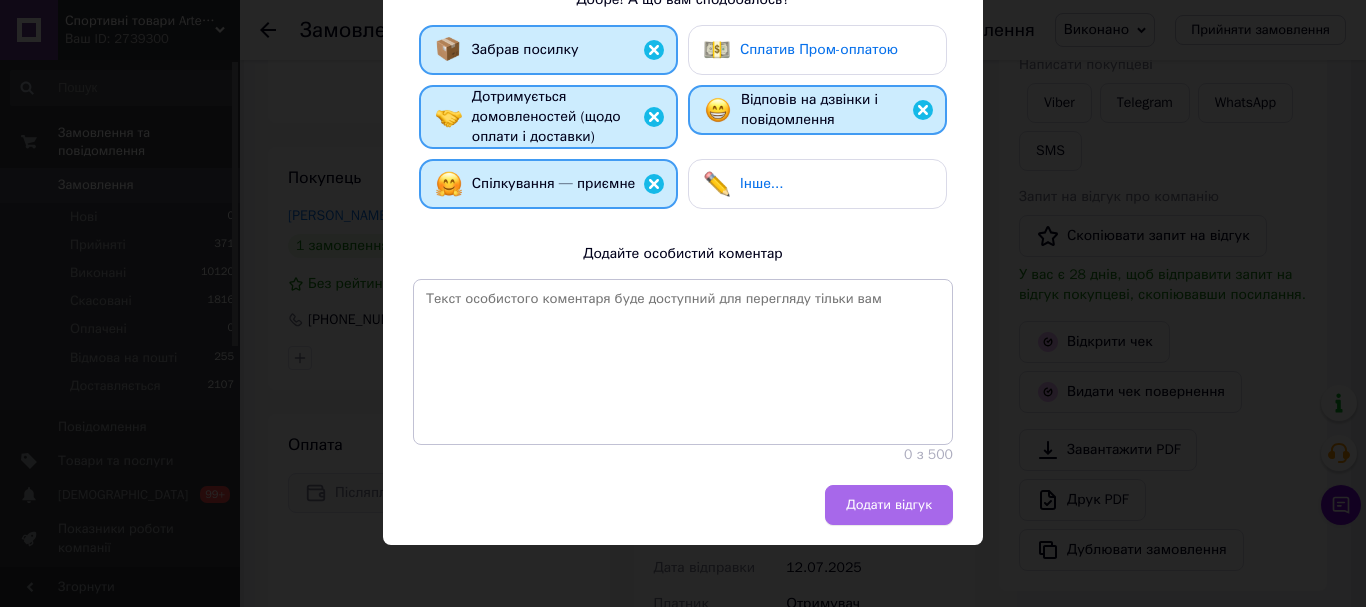 click on "Додати відгук" at bounding box center [889, 505] 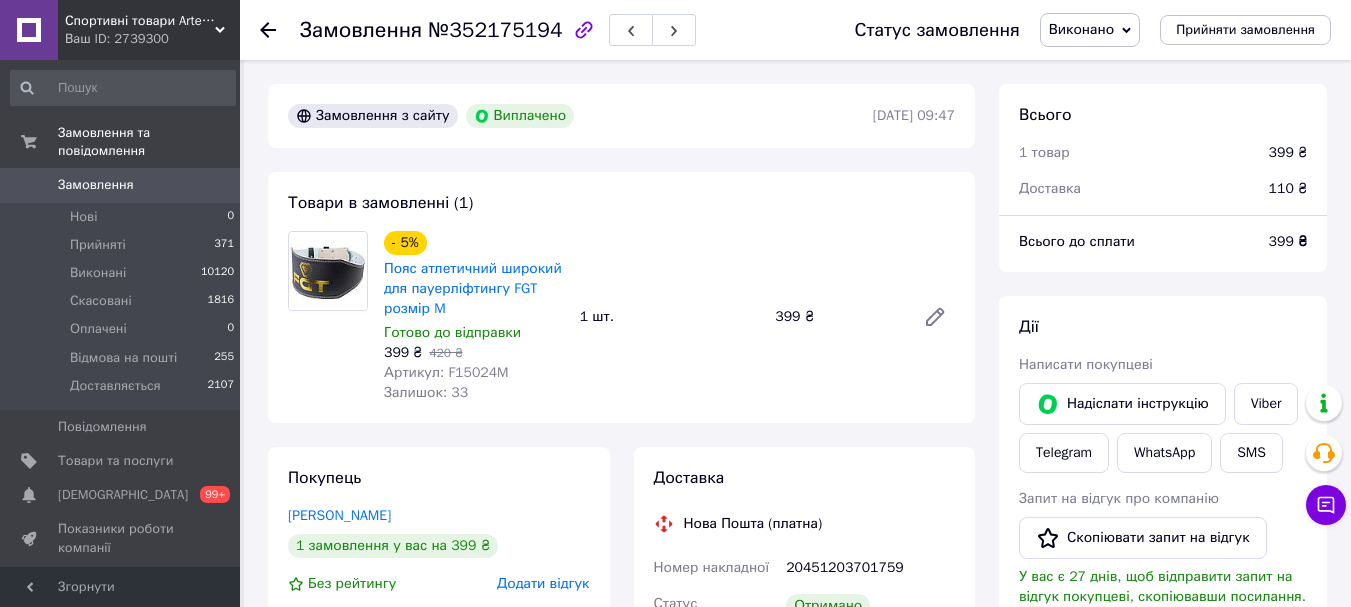 scroll, scrollTop: 0, scrollLeft: 0, axis: both 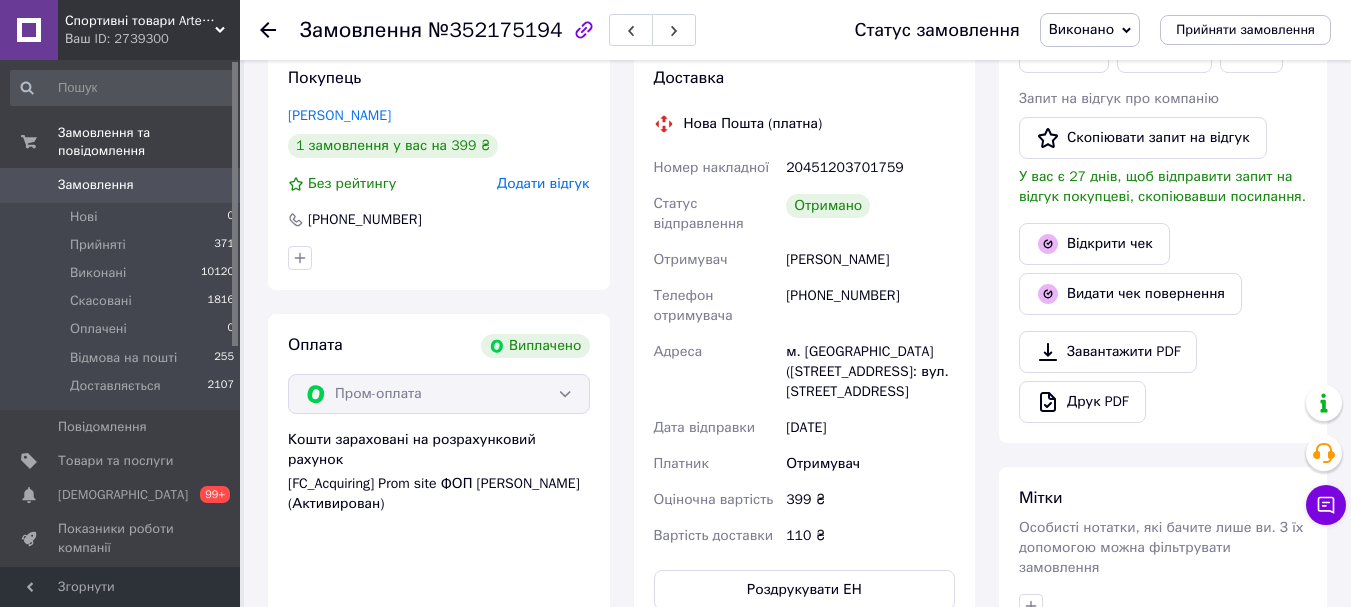 click on "Додати відгук" at bounding box center (543, 183) 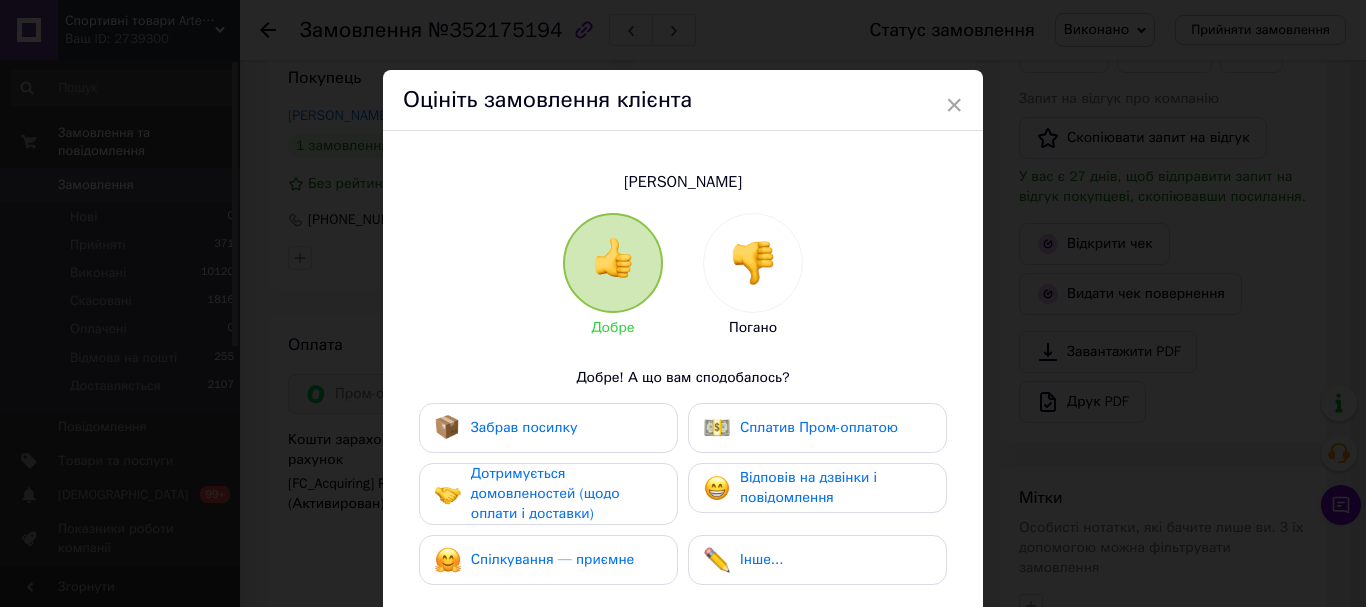 click on "Забрав посилку" at bounding box center [548, 428] 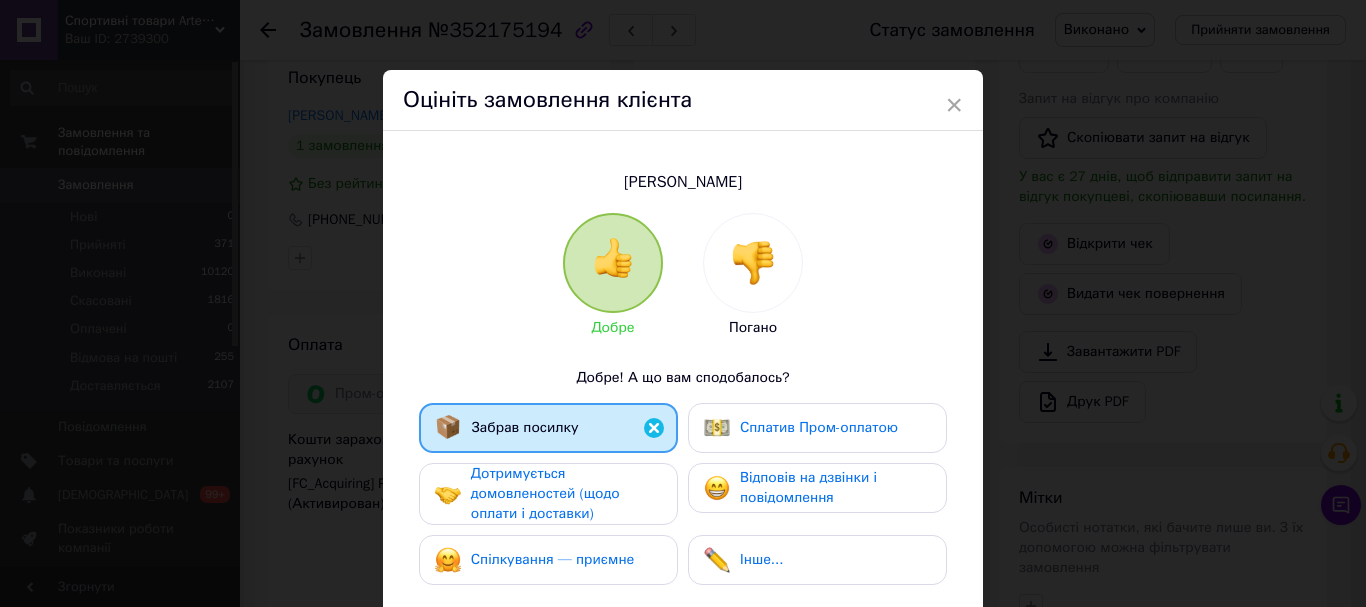 click on "Дотримується домовленостей (щодо оплати і доставки)" at bounding box center [545, 493] 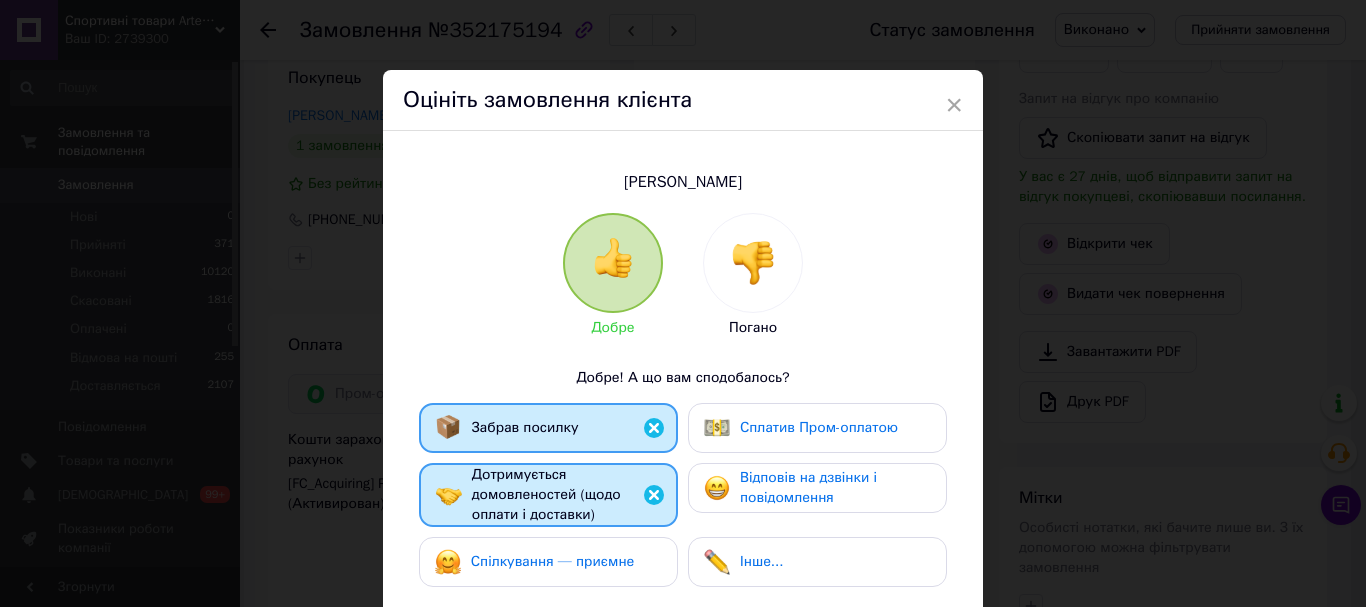 click on "Спілкування — приємне" at bounding box center [548, 562] 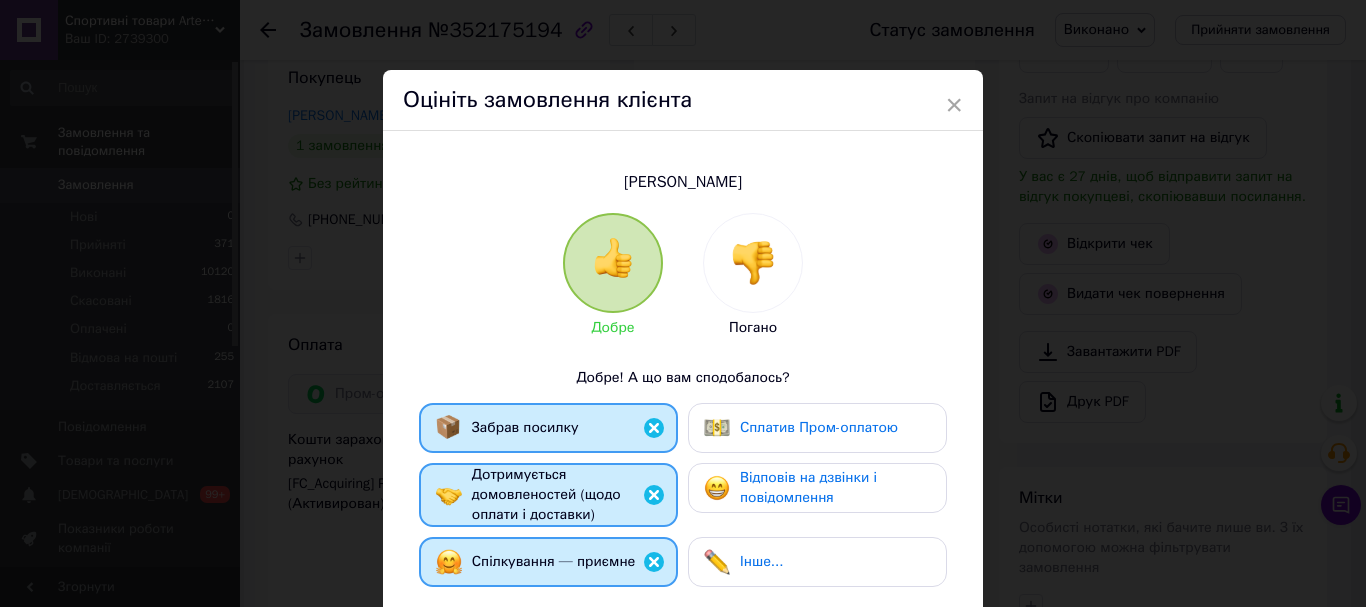 drag, startPoint x: 762, startPoint y: 501, endPoint x: 801, endPoint y: 459, distance: 57.31492 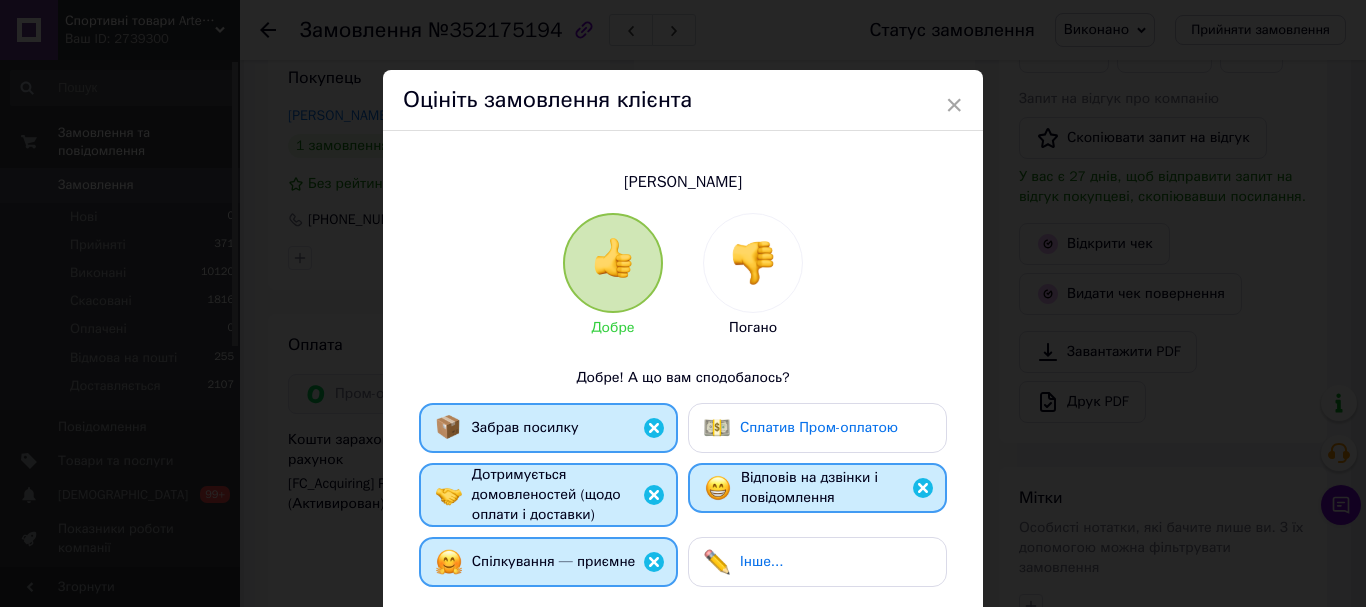 drag, startPoint x: 809, startPoint y: 422, endPoint x: 840, endPoint y: 437, distance: 34.43835 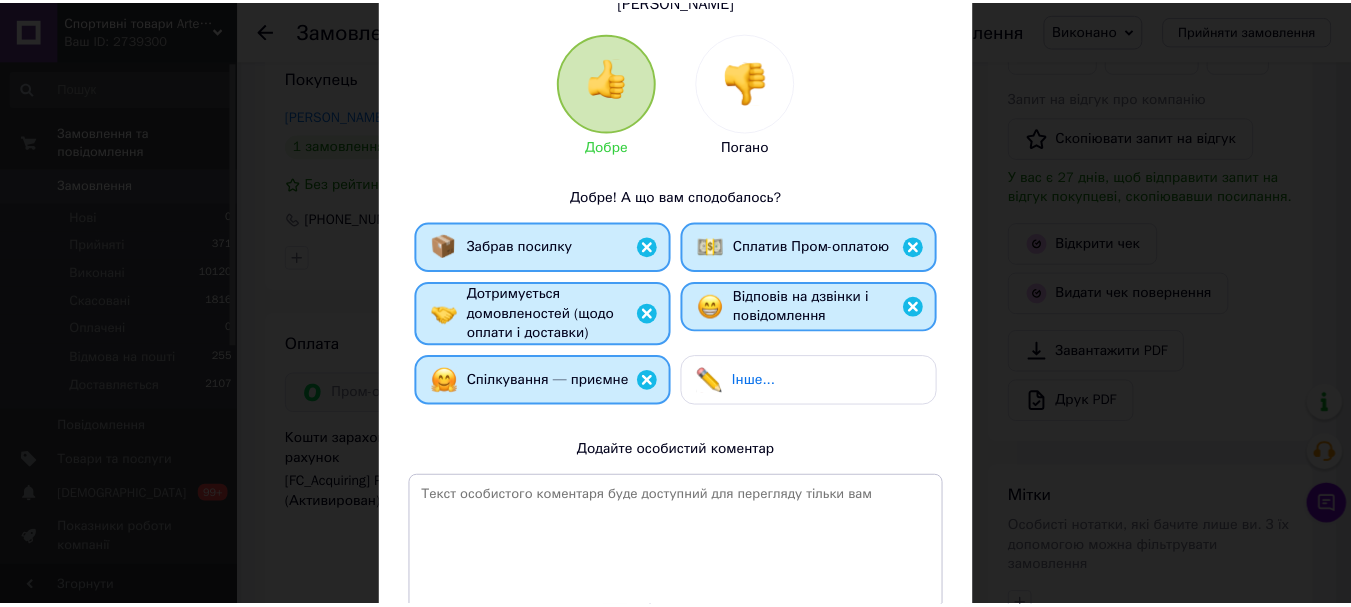scroll, scrollTop: 300, scrollLeft: 0, axis: vertical 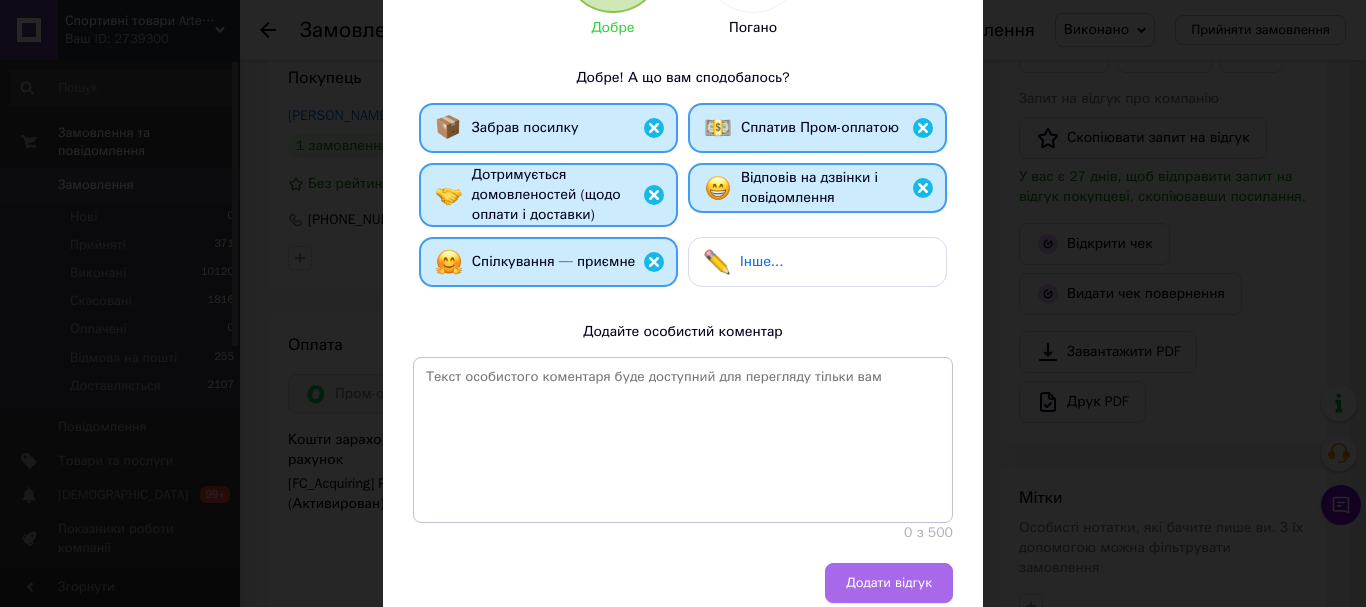 click on "Додати відгук" at bounding box center [889, 583] 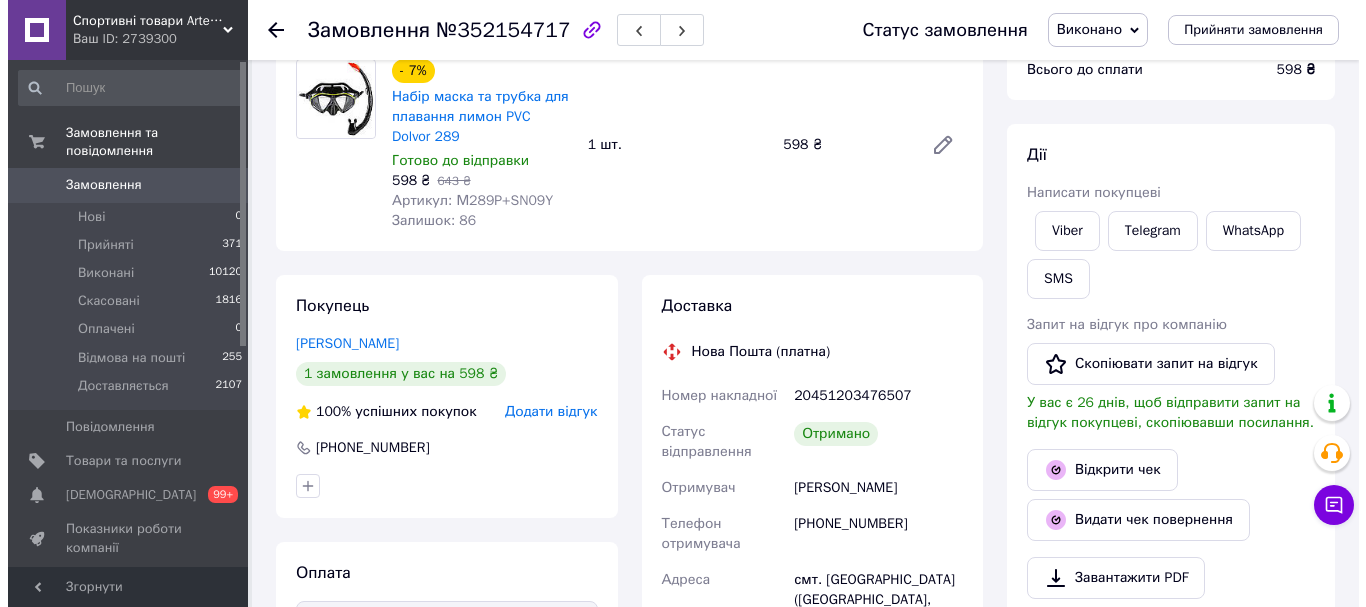 scroll, scrollTop: 400, scrollLeft: 0, axis: vertical 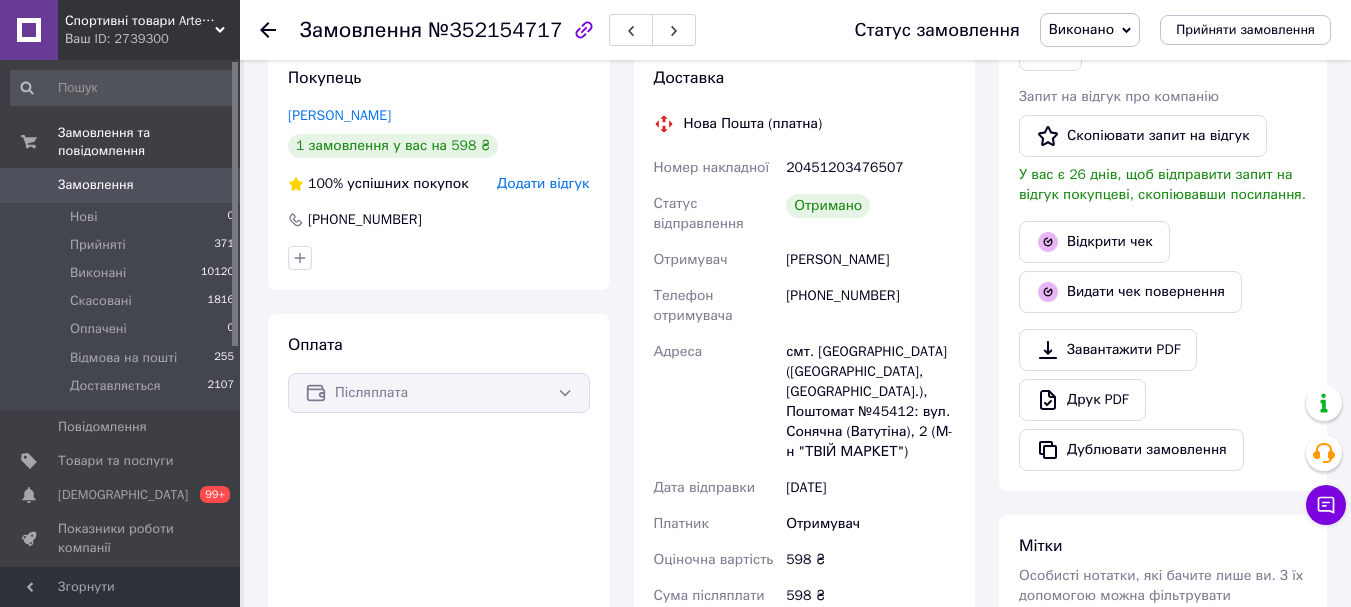 click on "Додати відгук" at bounding box center [543, 183] 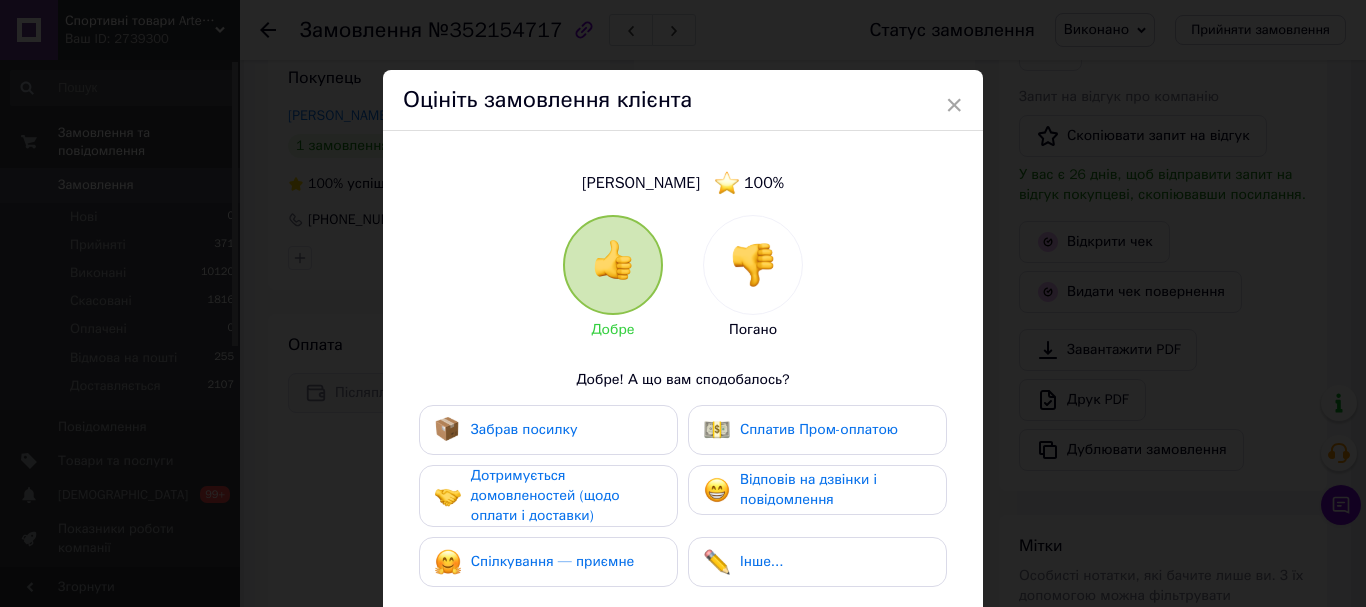 click on "Забрав посилку" at bounding box center [548, 430] 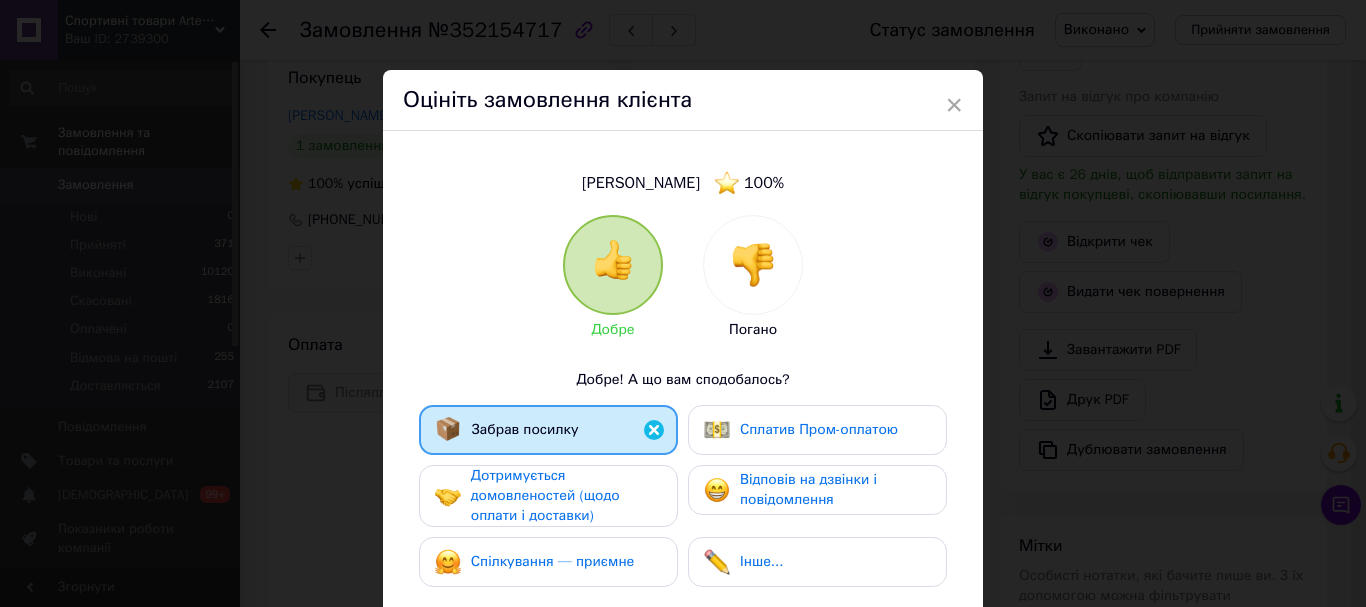 drag, startPoint x: 584, startPoint y: 498, endPoint x: 583, endPoint y: 533, distance: 35.014282 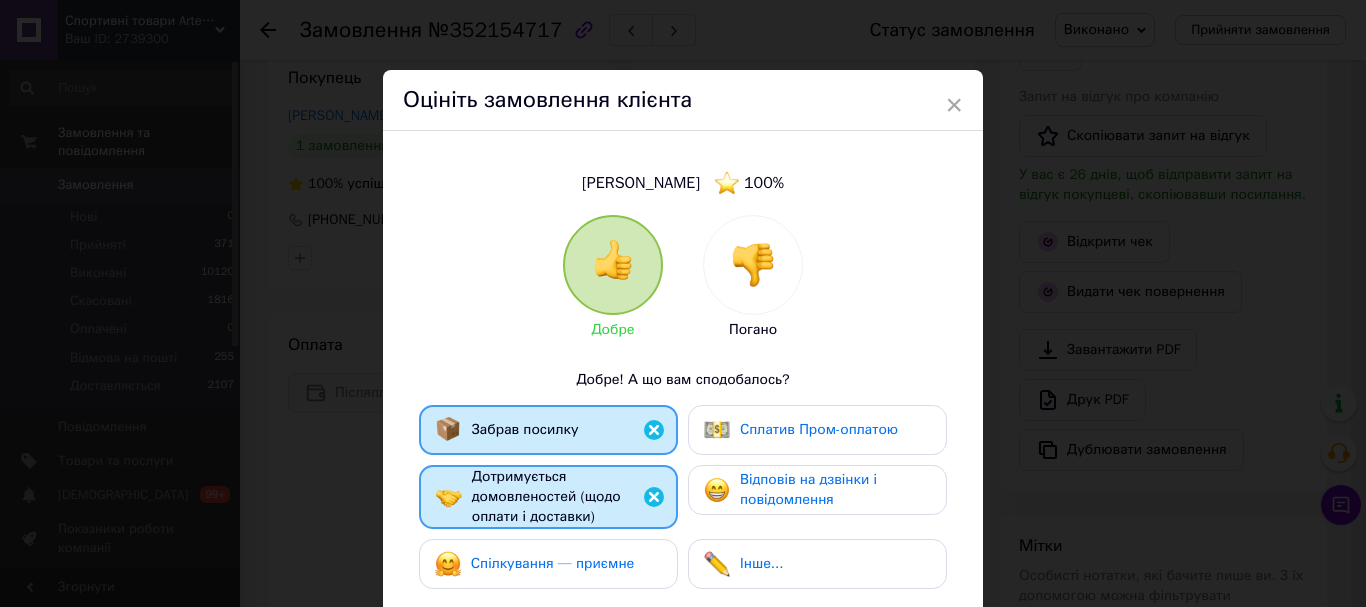 drag, startPoint x: 584, startPoint y: 586, endPoint x: 662, endPoint y: 557, distance: 83.21658 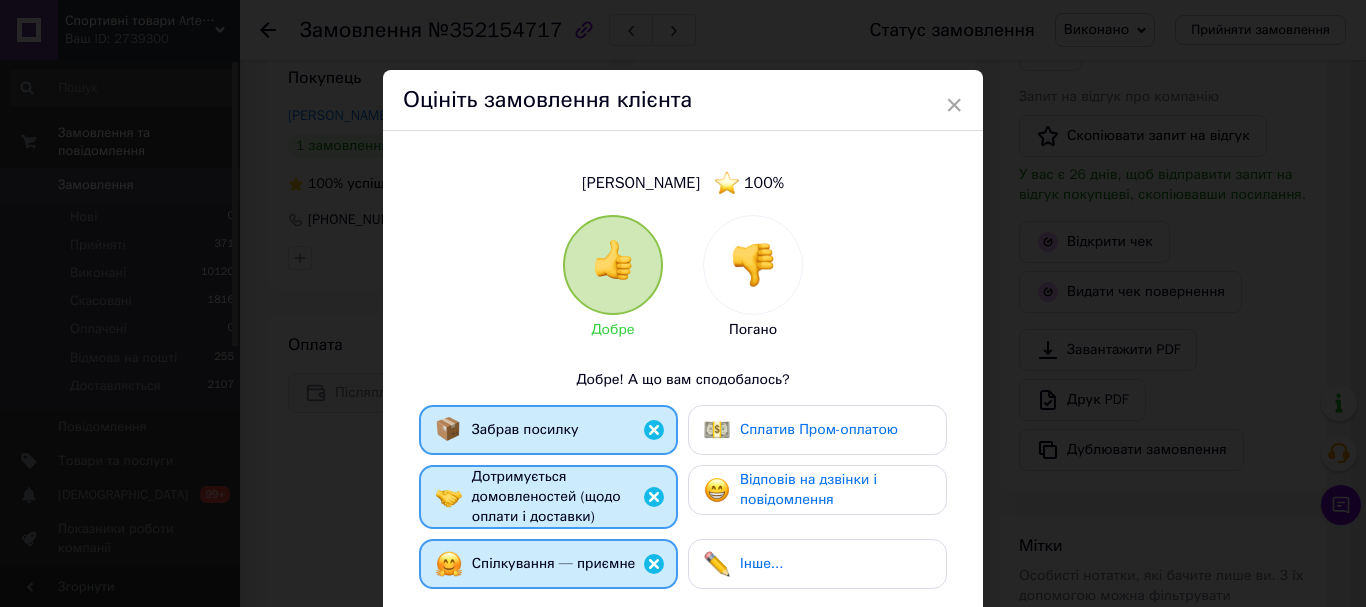click on "Відповів на дзвінки і повідомлення" at bounding box center (808, 489) 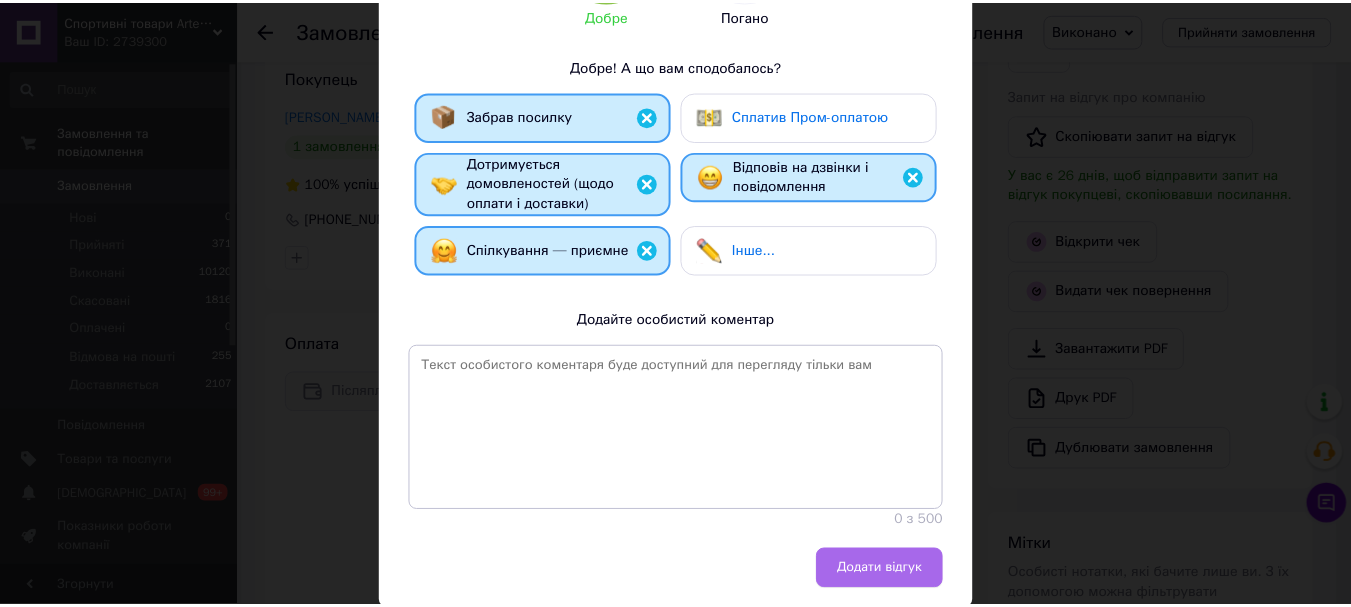 scroll, scrollTop: 379, scrollLeft: 0, axis: vertical 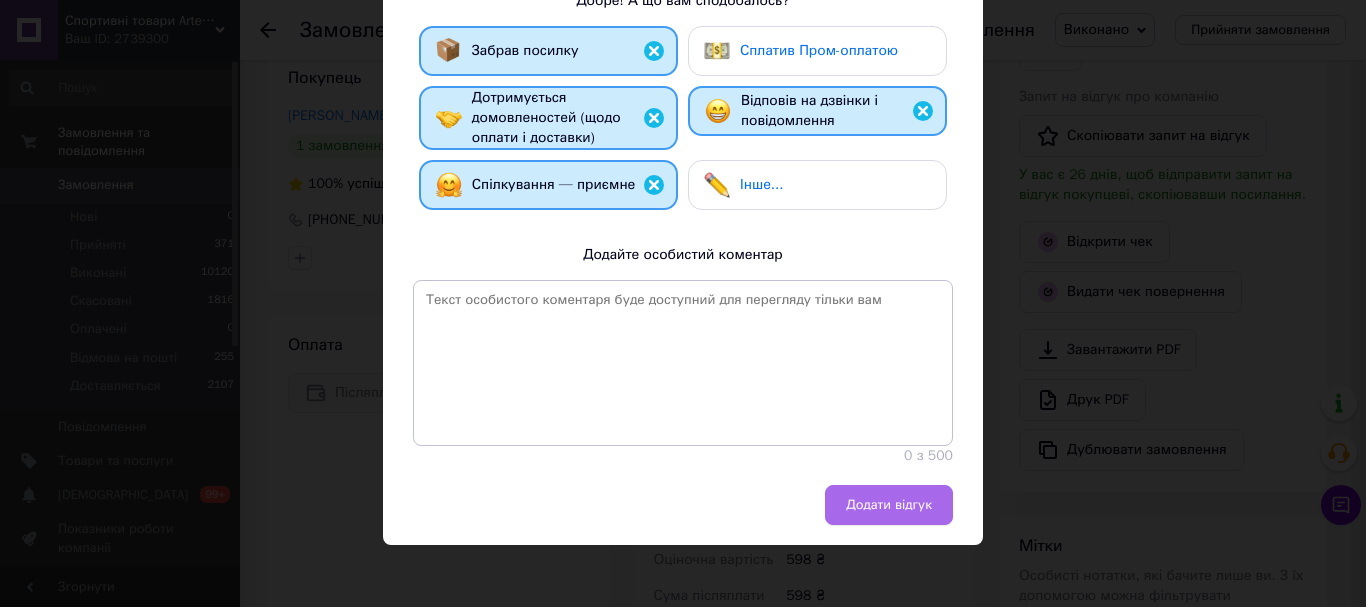 click on "Додати відгук" at bounding box center [889, 505] 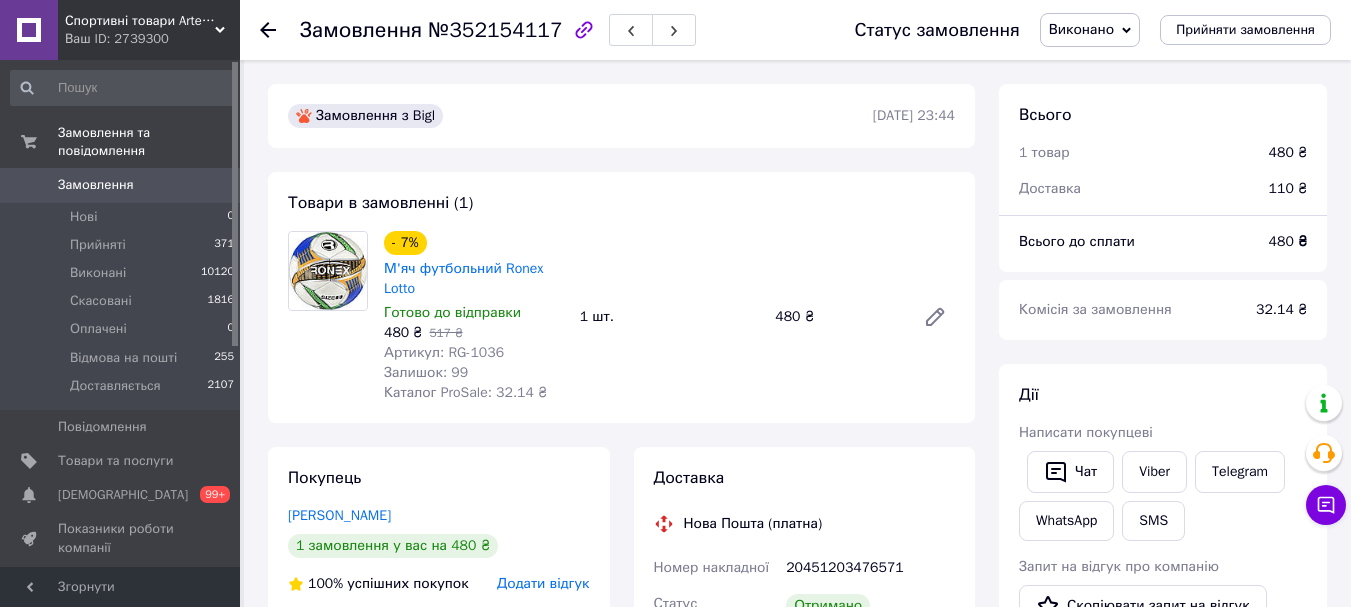 scroll, scrollTop: 0, scrollLeft: 0, axis: both 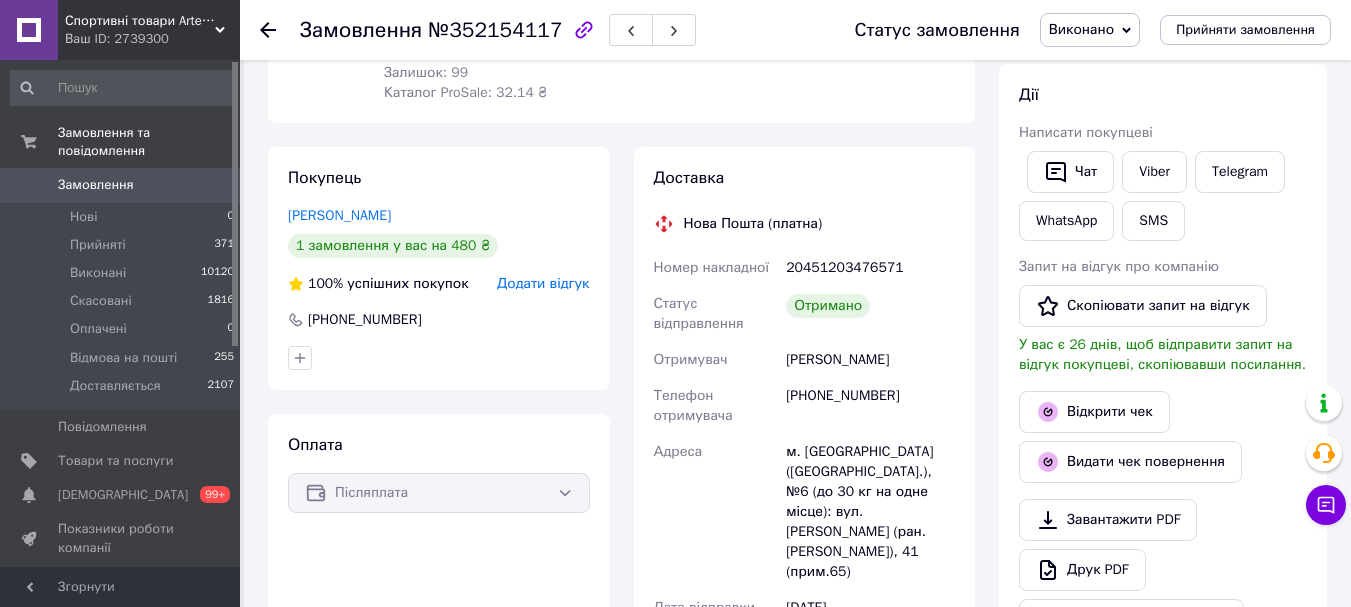 click on "Додати відгук" at bounding box center (543, 283) 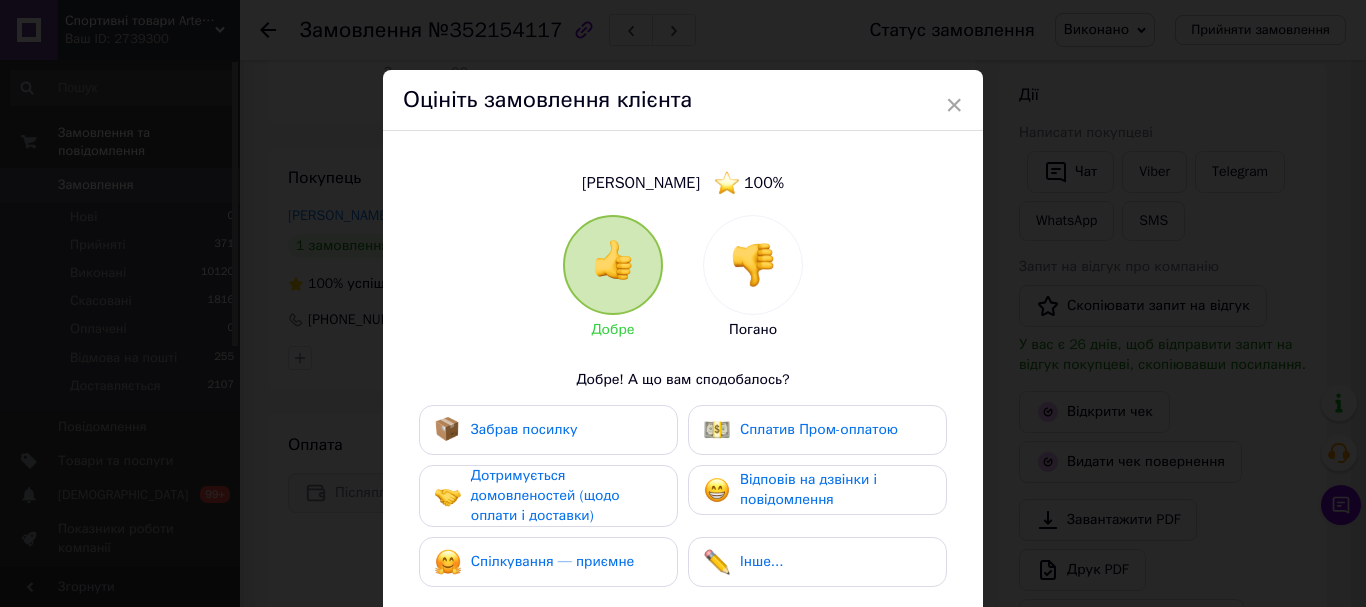 click on "Забрав посилку" at bounding box center [548, 430] 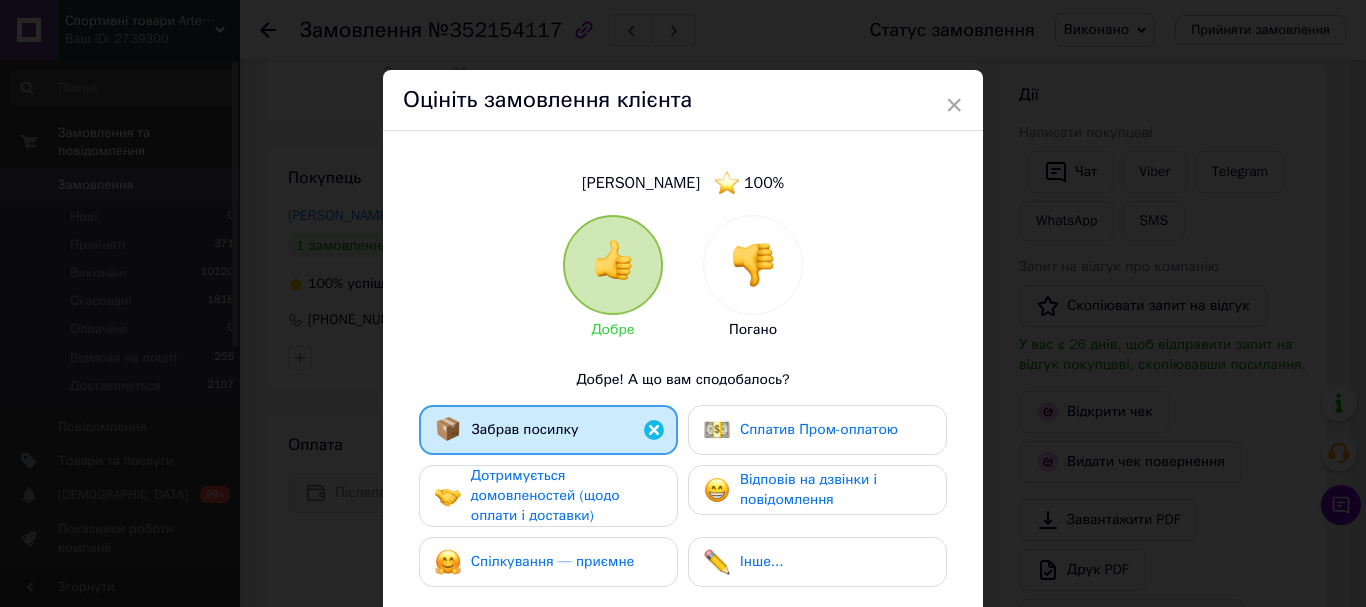 click on "Дотримується домовленостей (щодо оплати і доставки)" at bounding box center (545, 495) 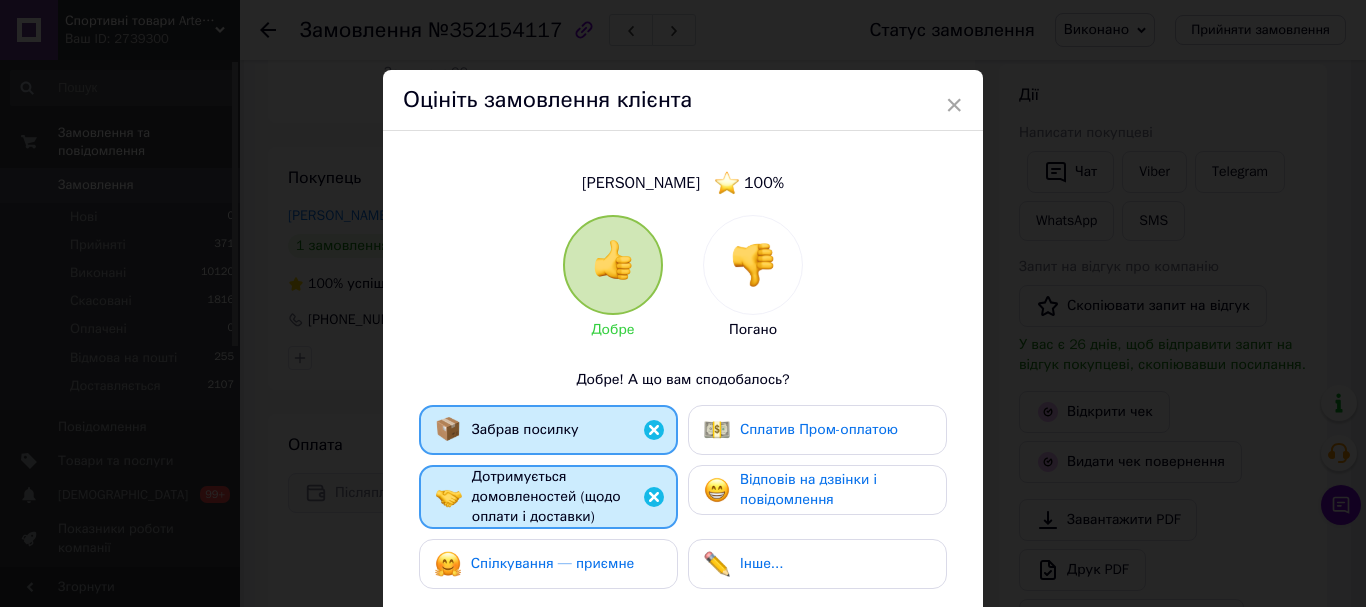 click on "Спілкування — приємне" at bounding box center [548, 564] 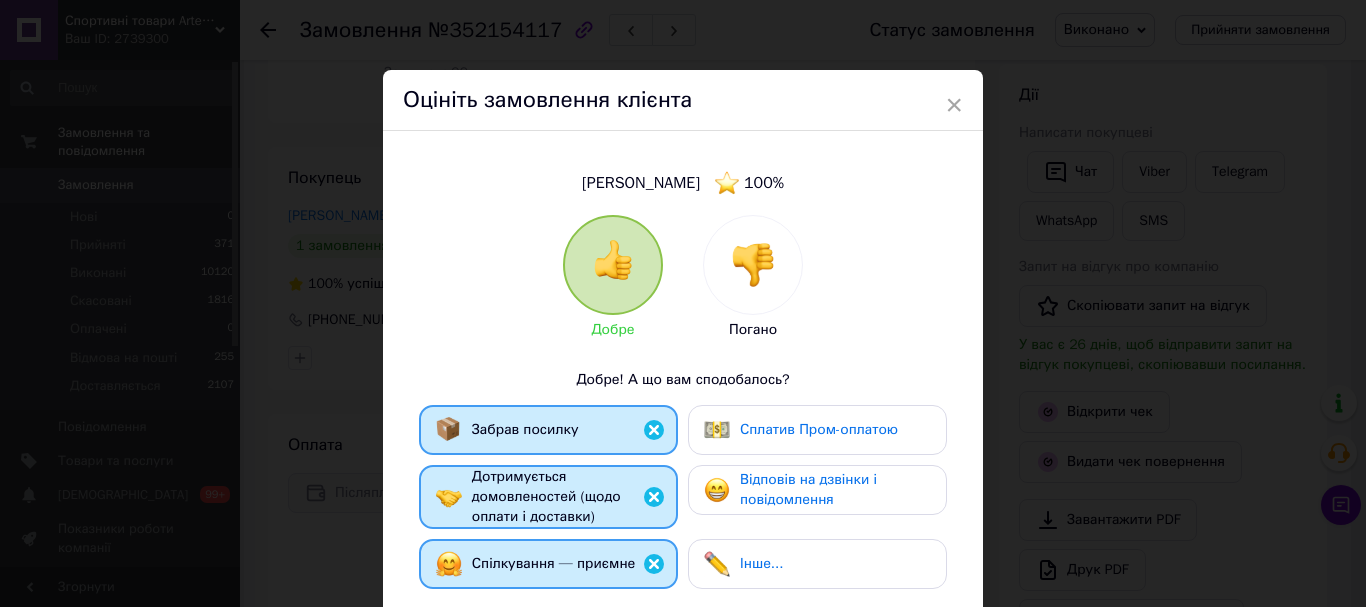 click on "Відповів на дзвінки і повідомлення" at bounding box center [808, 489] 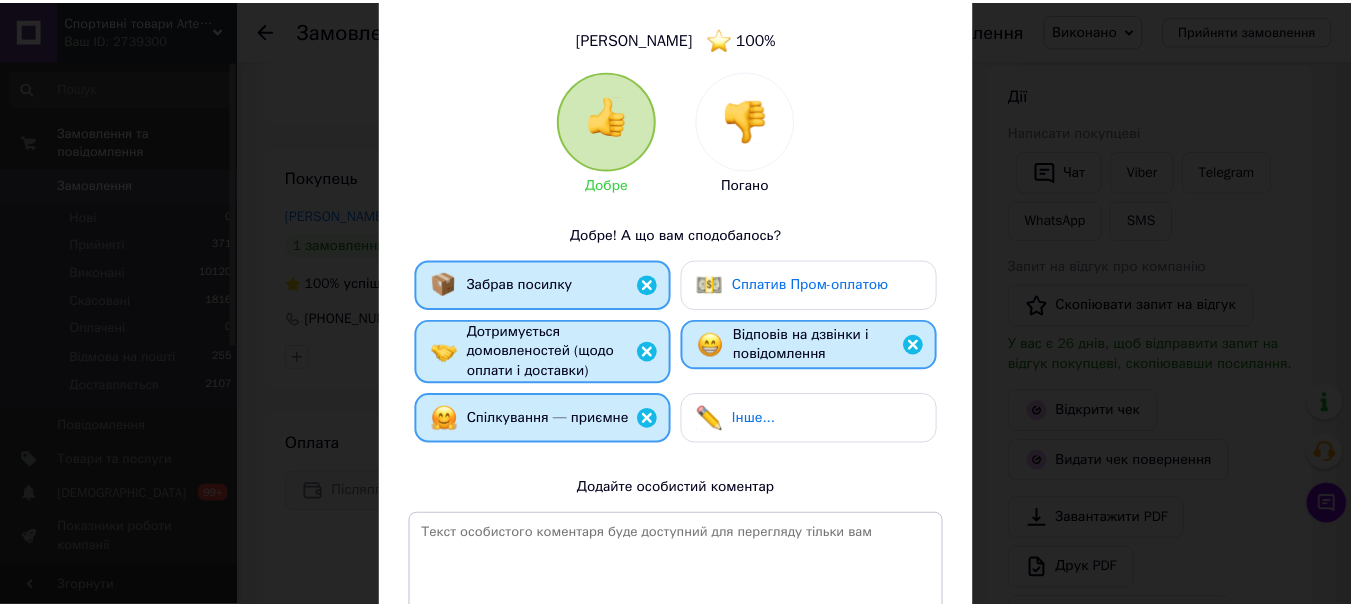 scroll, scrollTop: 379, scrollLeft: 0, axis: vertical 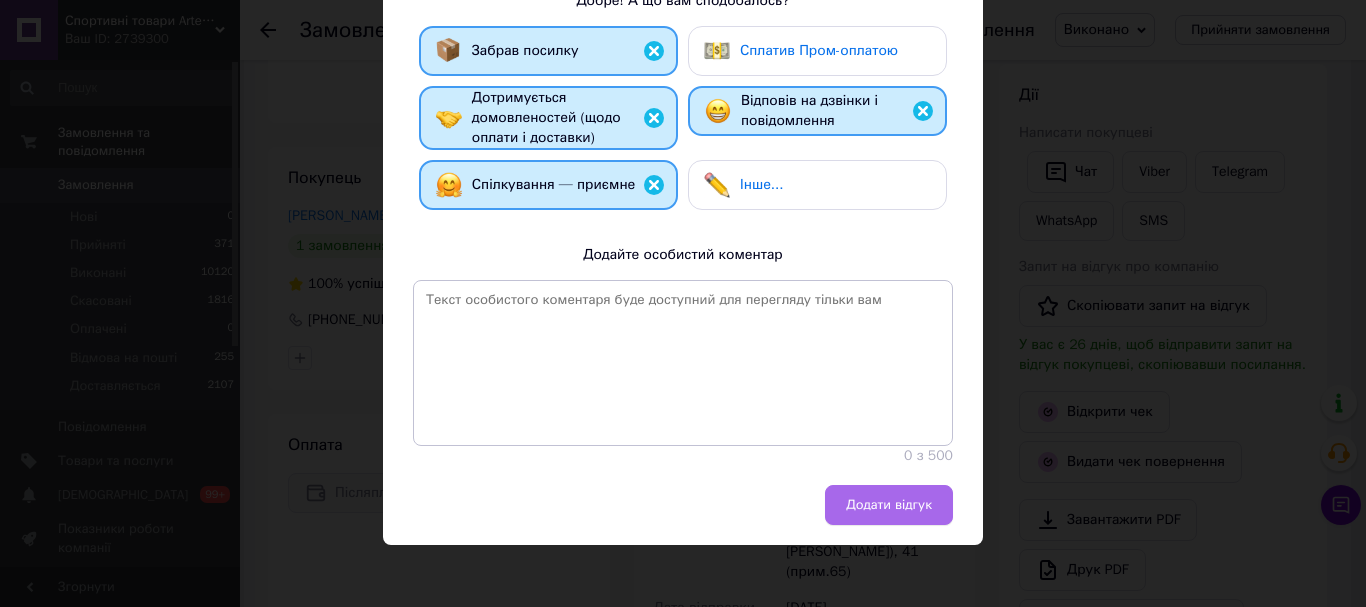 click on "Додати відгук" at bounding box center [889, 505] 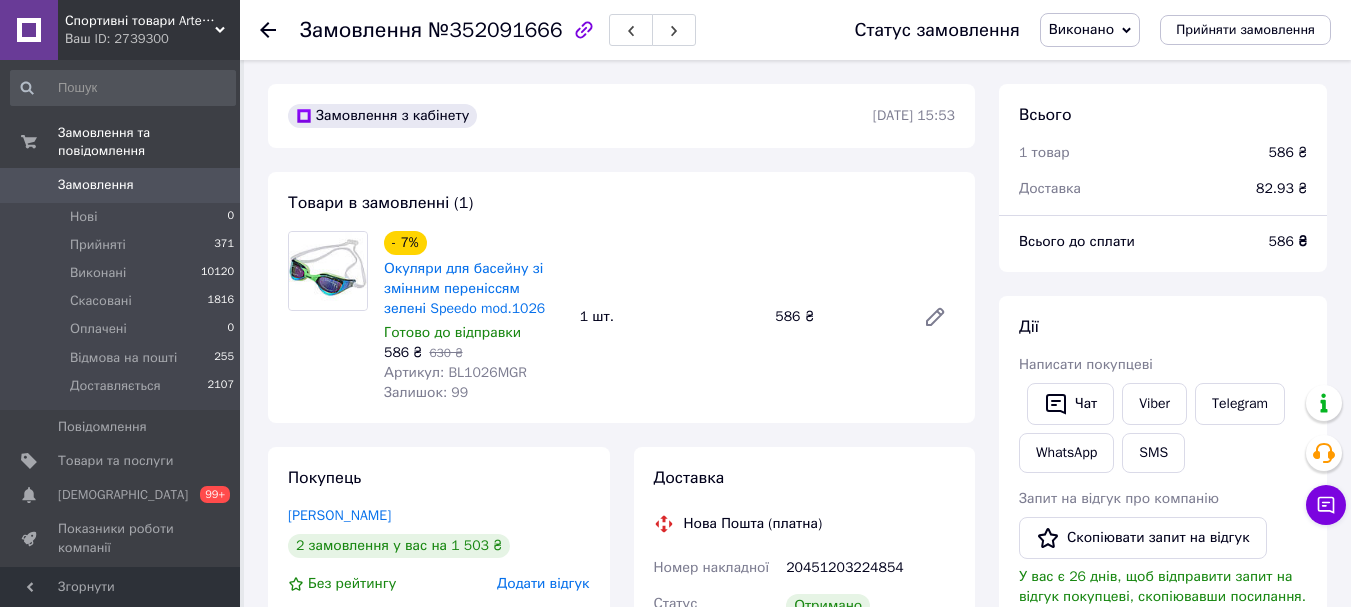 scroll, scrollTop: 0, scrollLeft: 0, axis: both 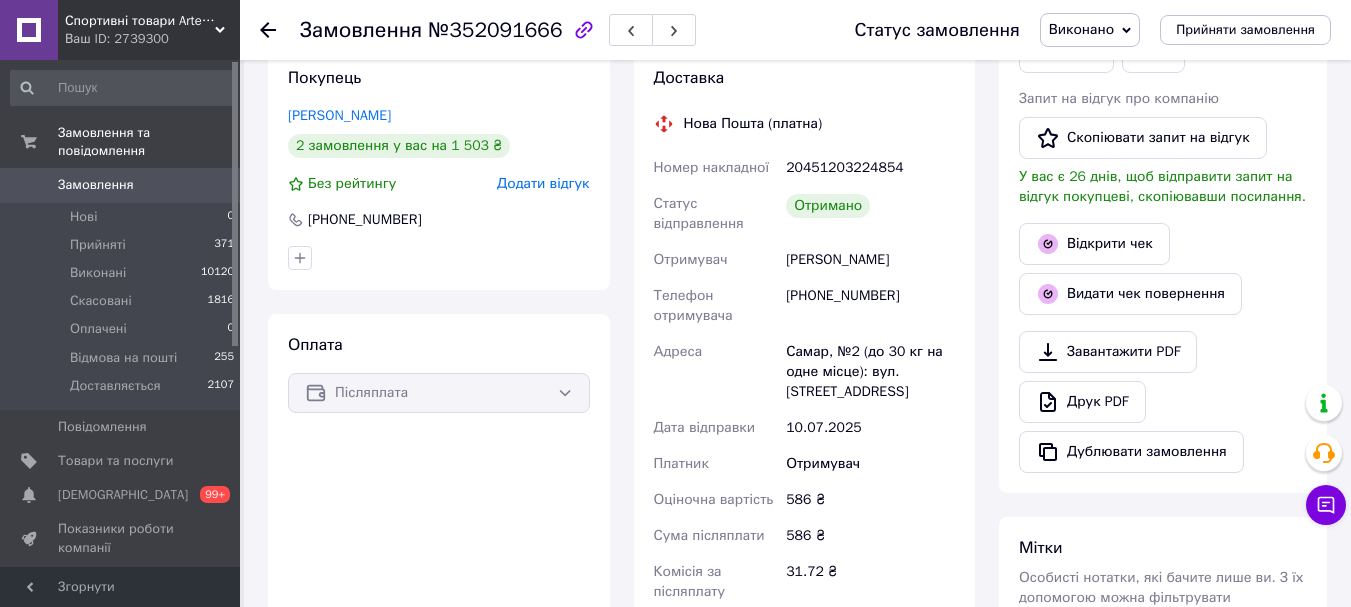 click on "Додати відгук" at bounding box center (543, 183) 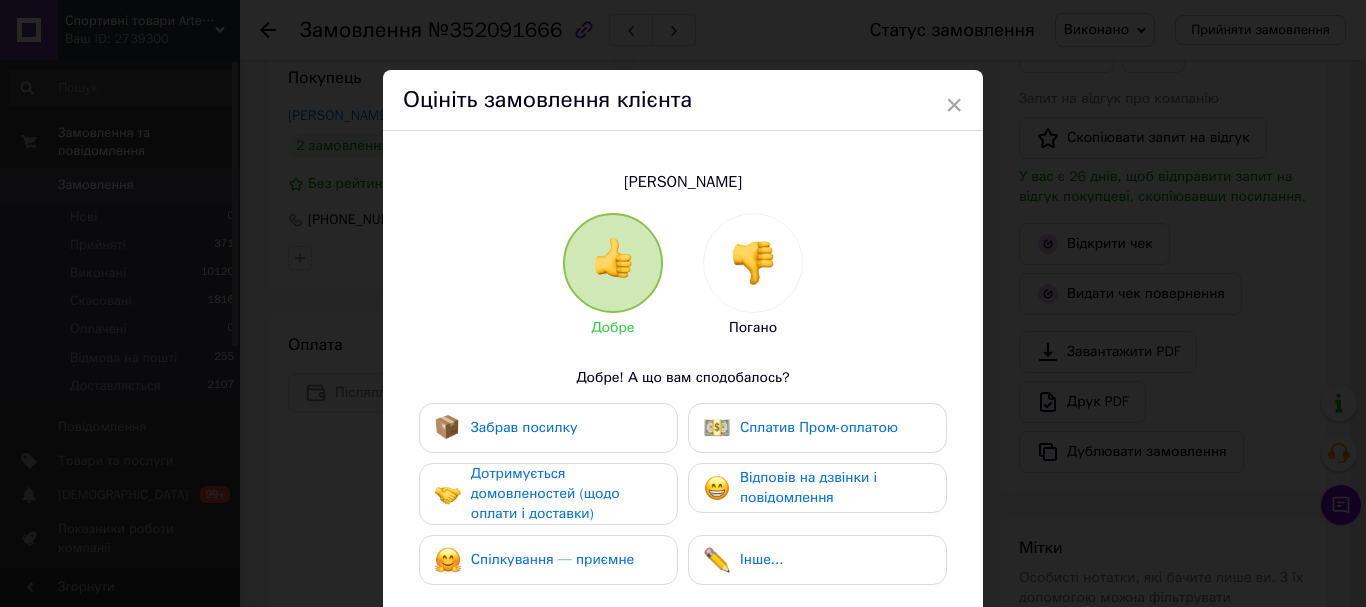 click on "Забрав посилку" at bounding box center (548, 428) 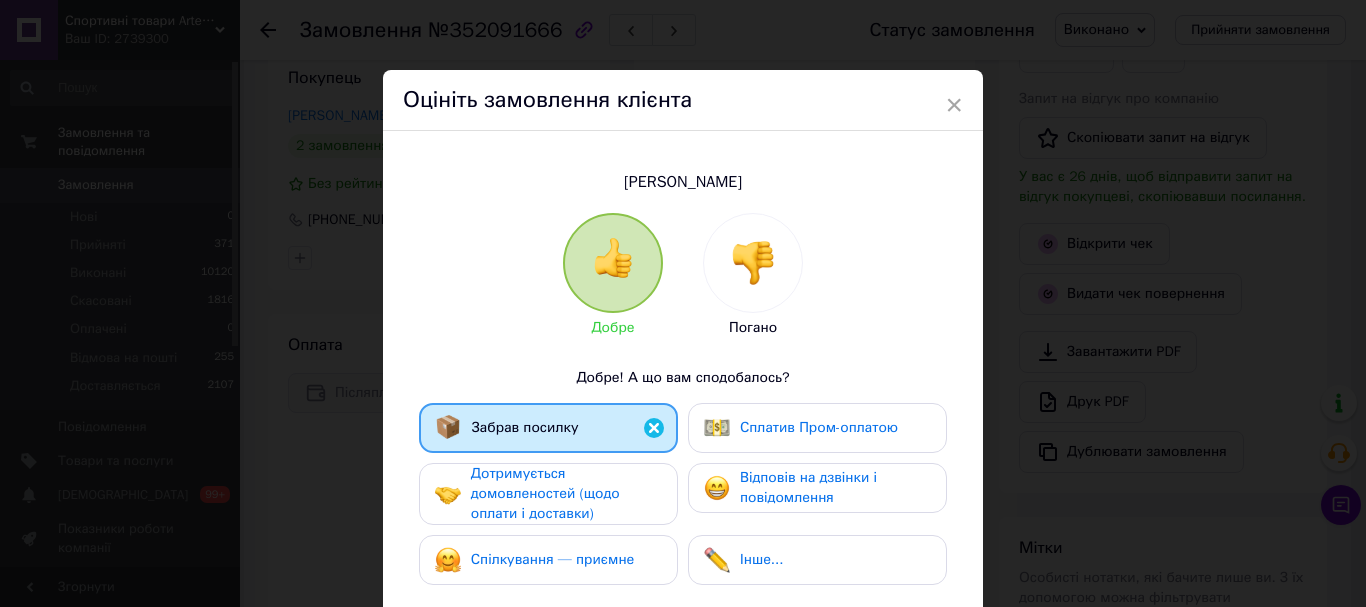 click on "Дотримується домовленостей (щодо оплати і доставки)" at bounding box center [545, 493] 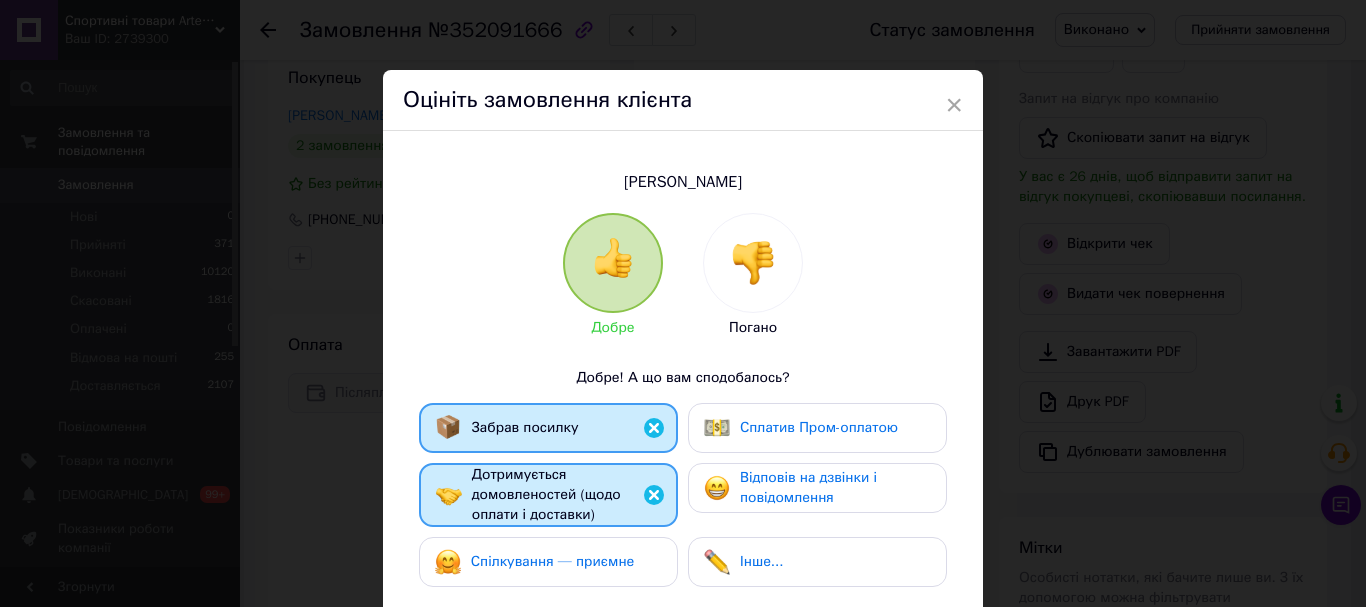 drag, startPoint x: 590, startPoint y: 576, endPoint x: 762, endPoint y: 493, distance: 190.97905 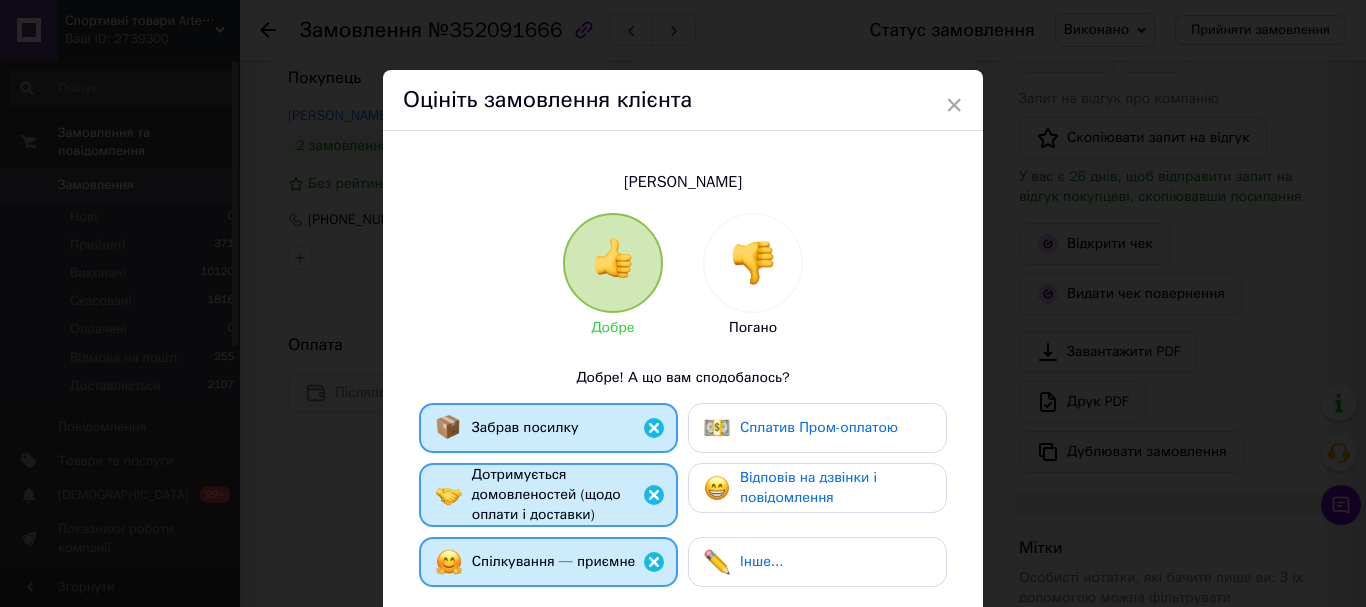 drag, startPoint x: 779, startPoint y: 482, endPoint x: 788, endPoint y: 488, distance: 10.816654 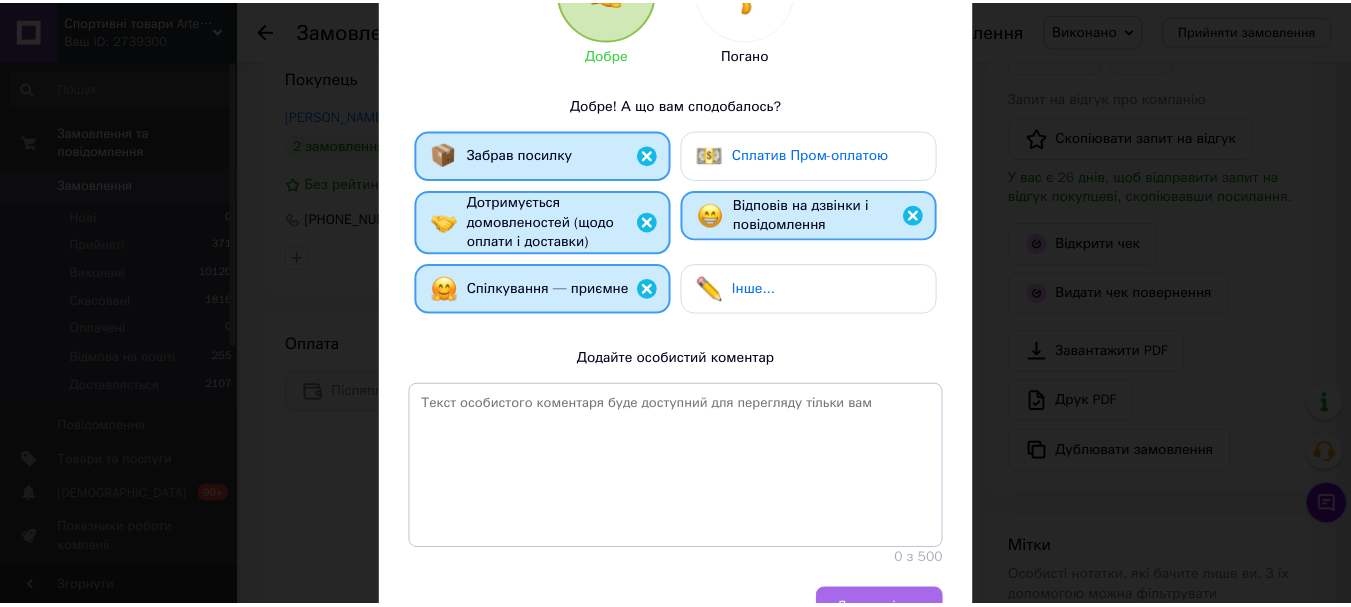 scroll, scrollTop: 378, scrollLeft: 0, axis: vertical 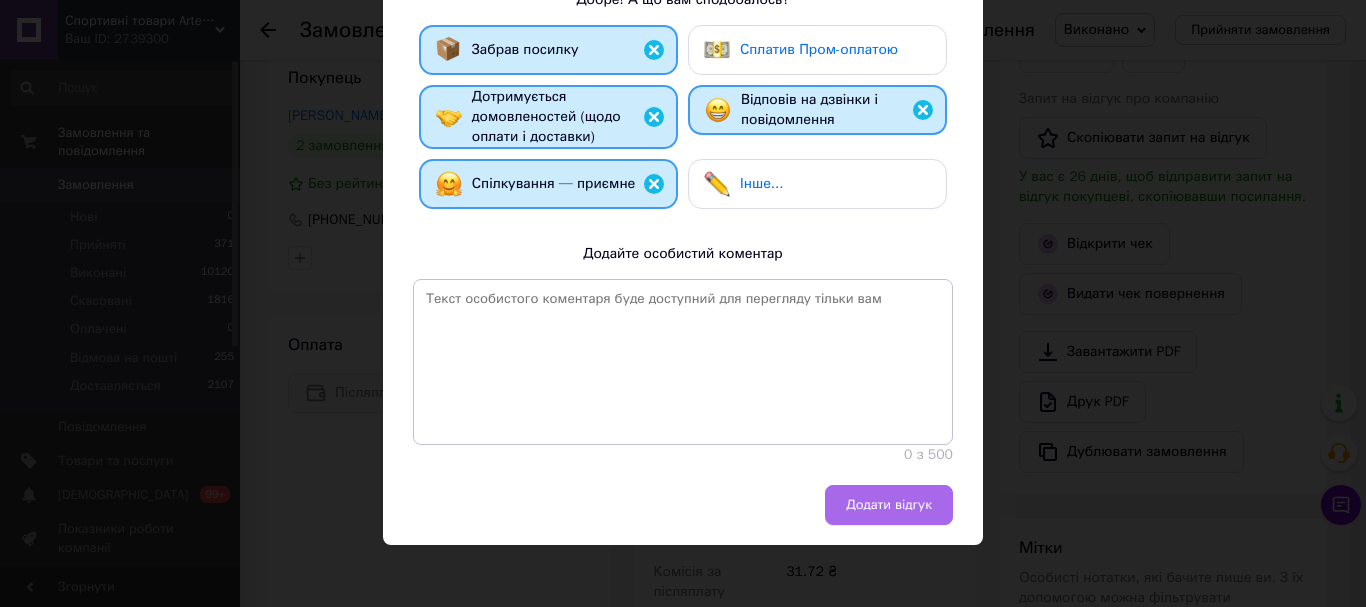 click on "Додати відгук" at bounding box center (889, 505) 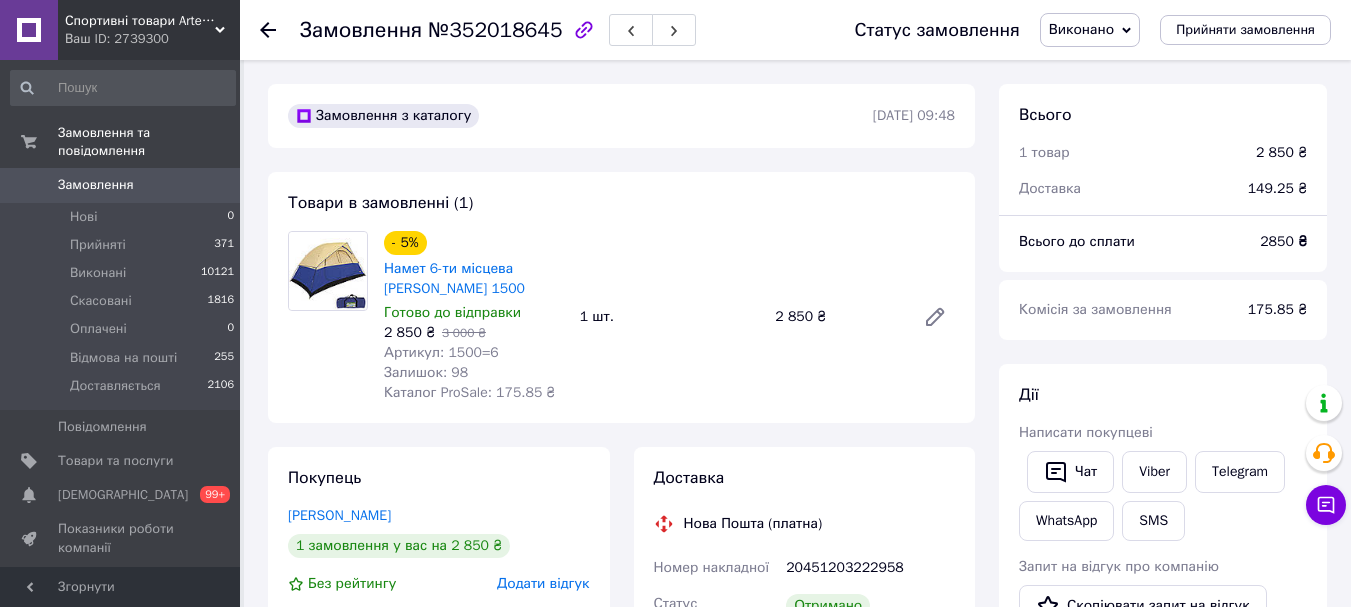 scroll, scrollTop: 0, scrollLeft: 0, axis: both 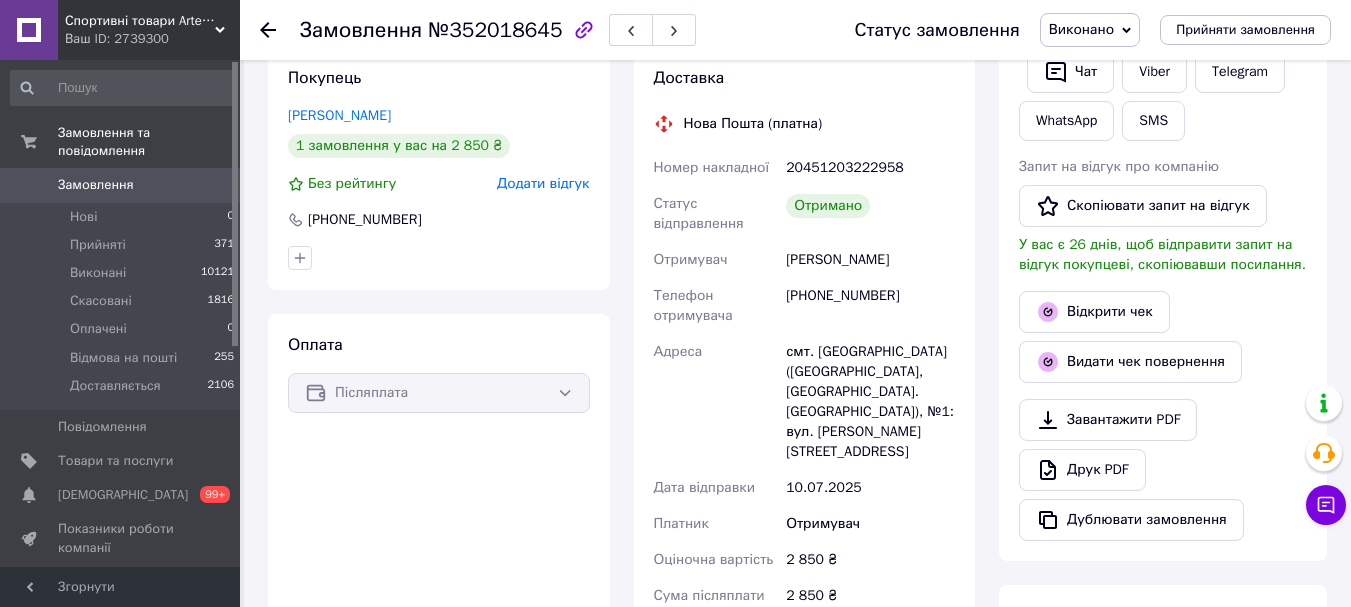 click on "Додати відгук" at bounding box center (543, 183) 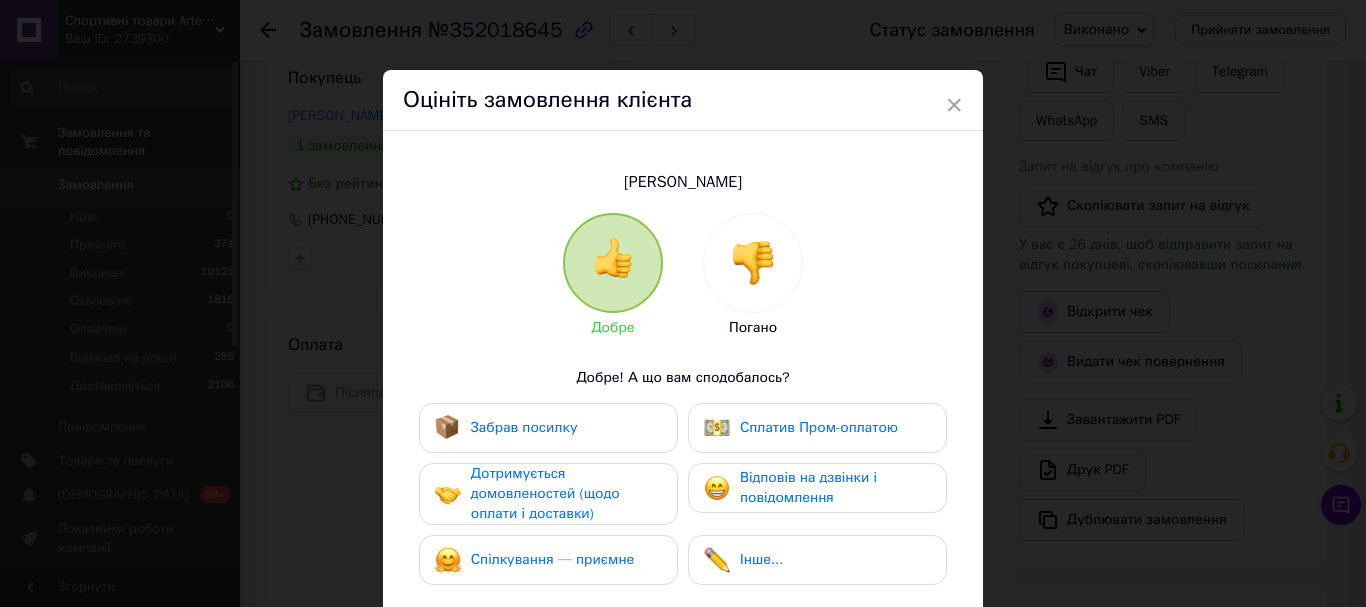 click on "Забрав посилку" at bounding box center [524, 427] 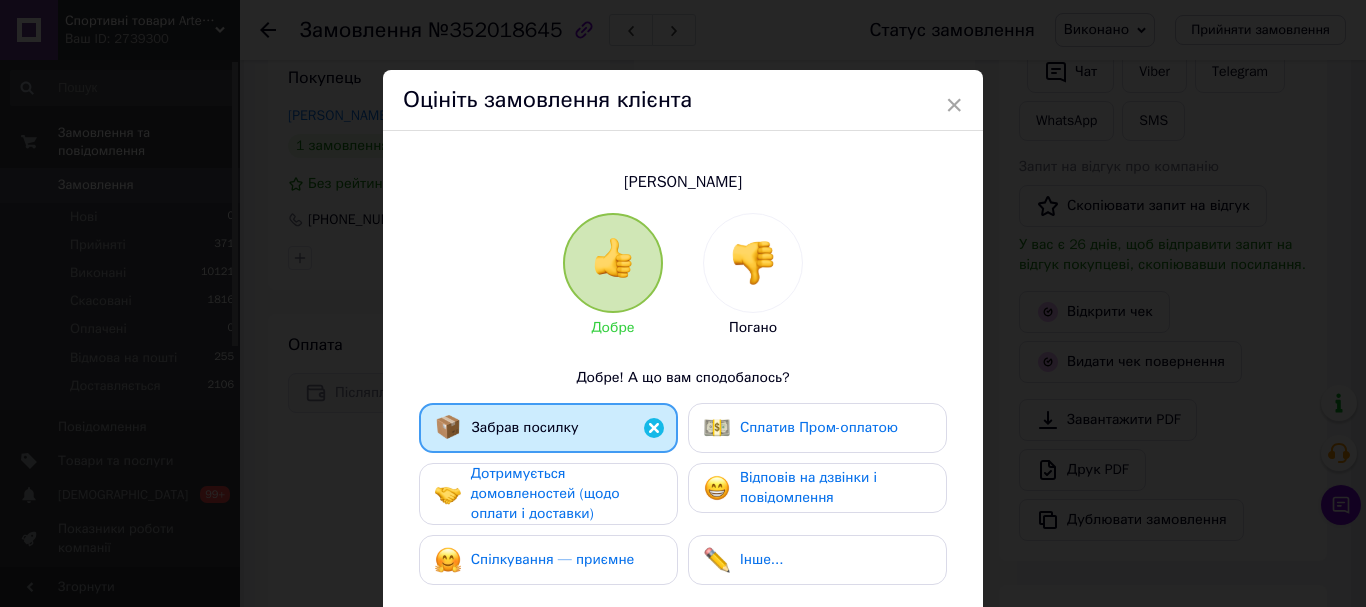 click on "Дотримується домовленостей (щодо оплати і доставки)" at bounding box center [545, 493] 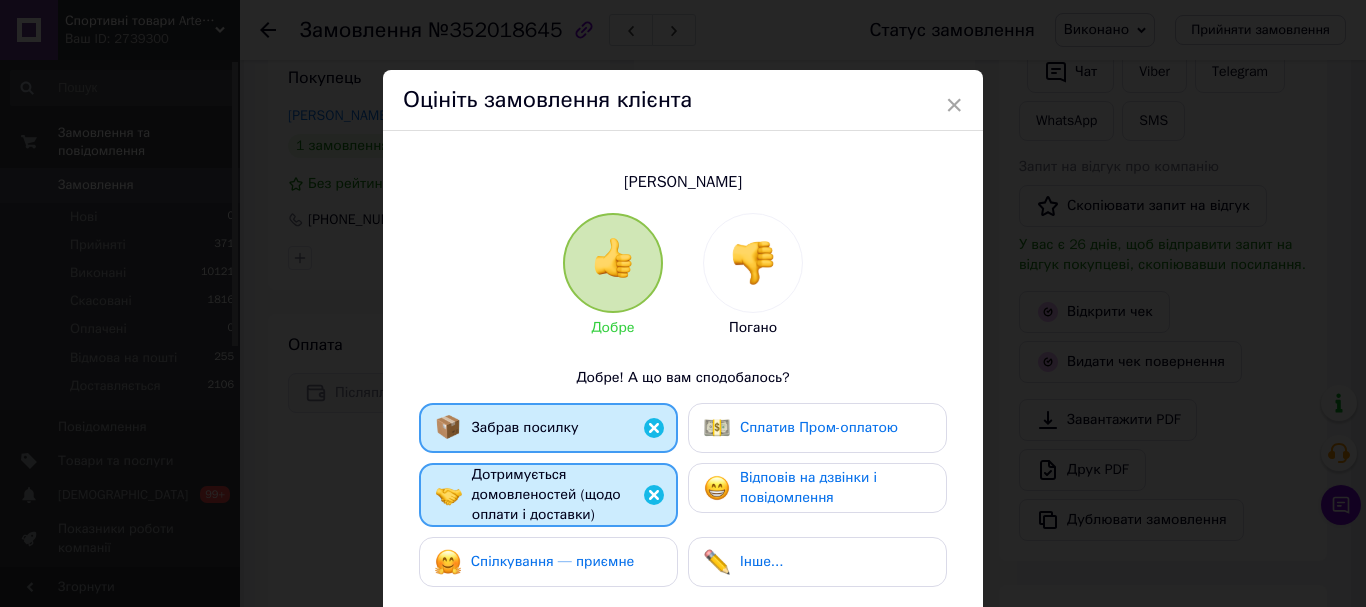 drag, startPoint x: 542, startPoint y: 554, endPoint x: 729, endPoint y: 514, distance: 191.23022 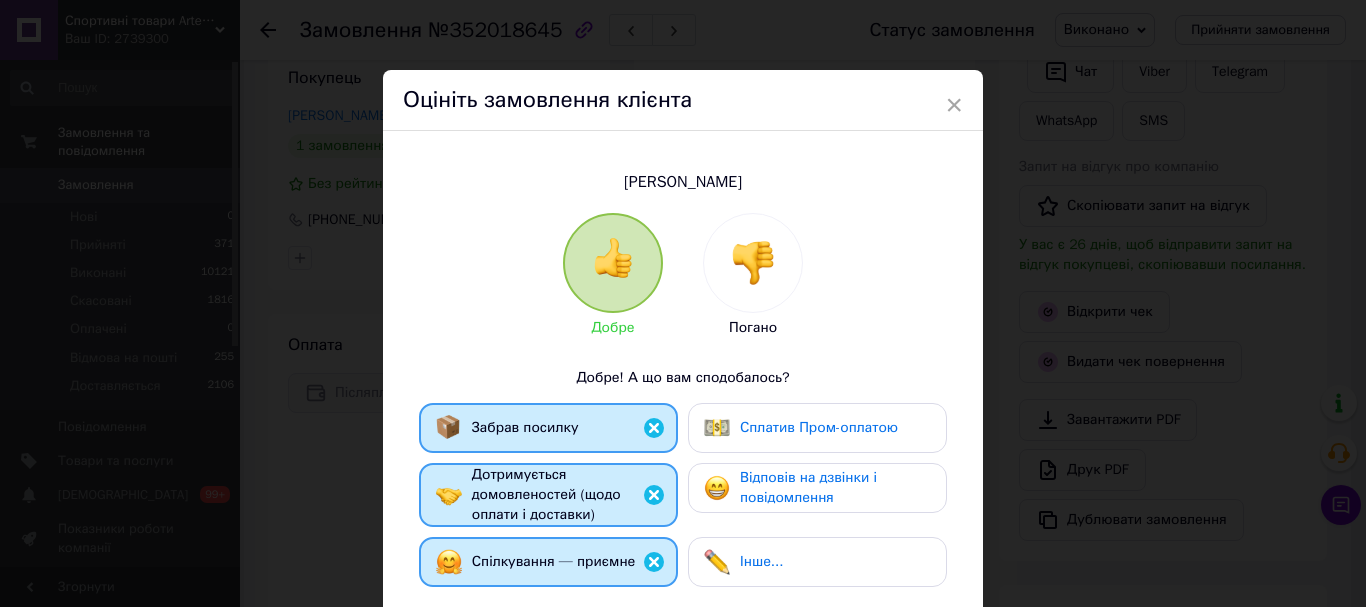 click on "Відповів на дзвінки і повідомлення" at bounding box center (808, 487) 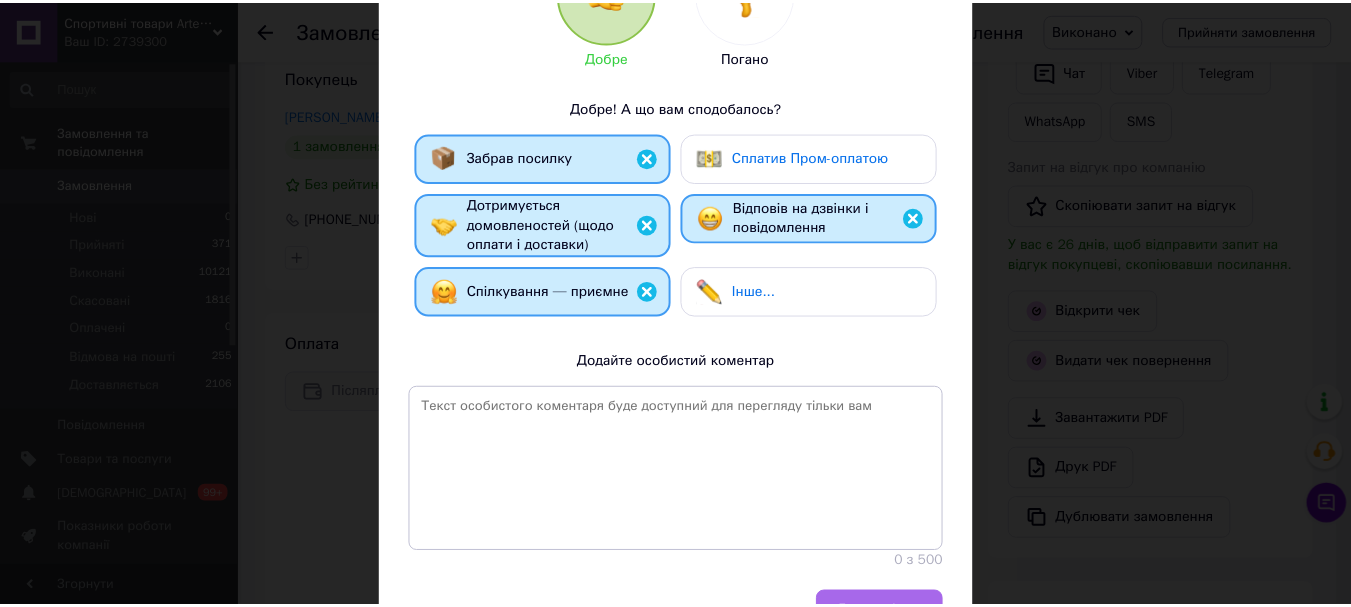 scroll, scrollTop: 378, scrollLeft: 0, axis: vertical 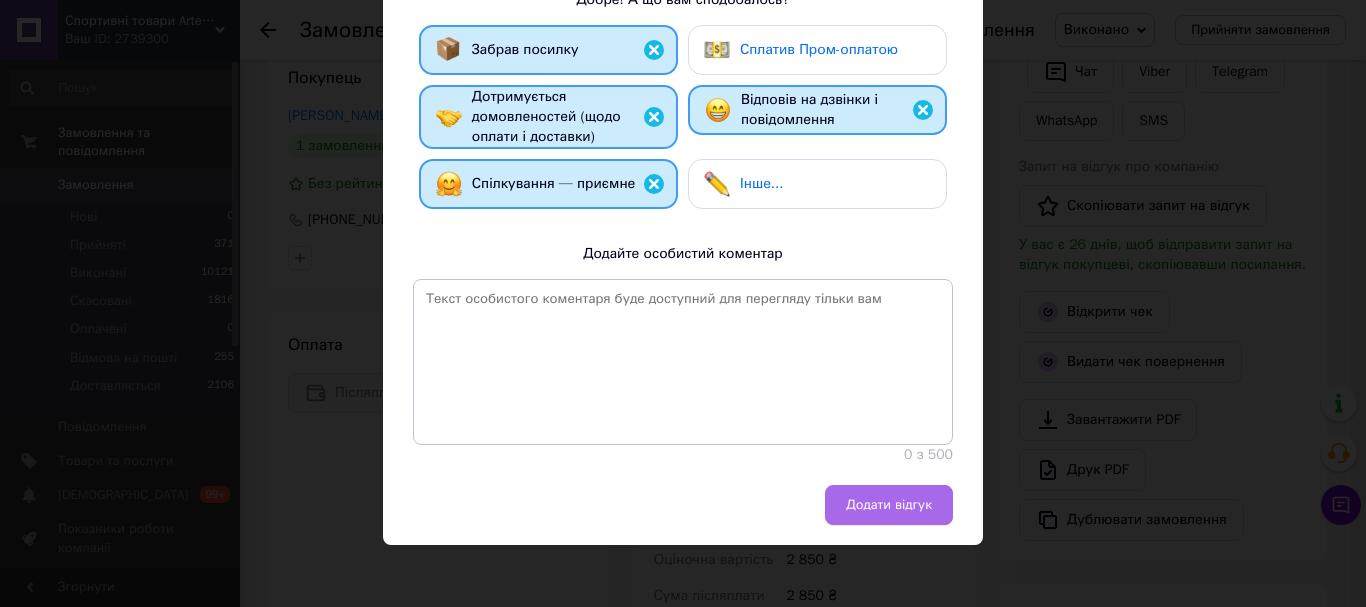click on "Додати відгук" at bounding box center [889, 505] 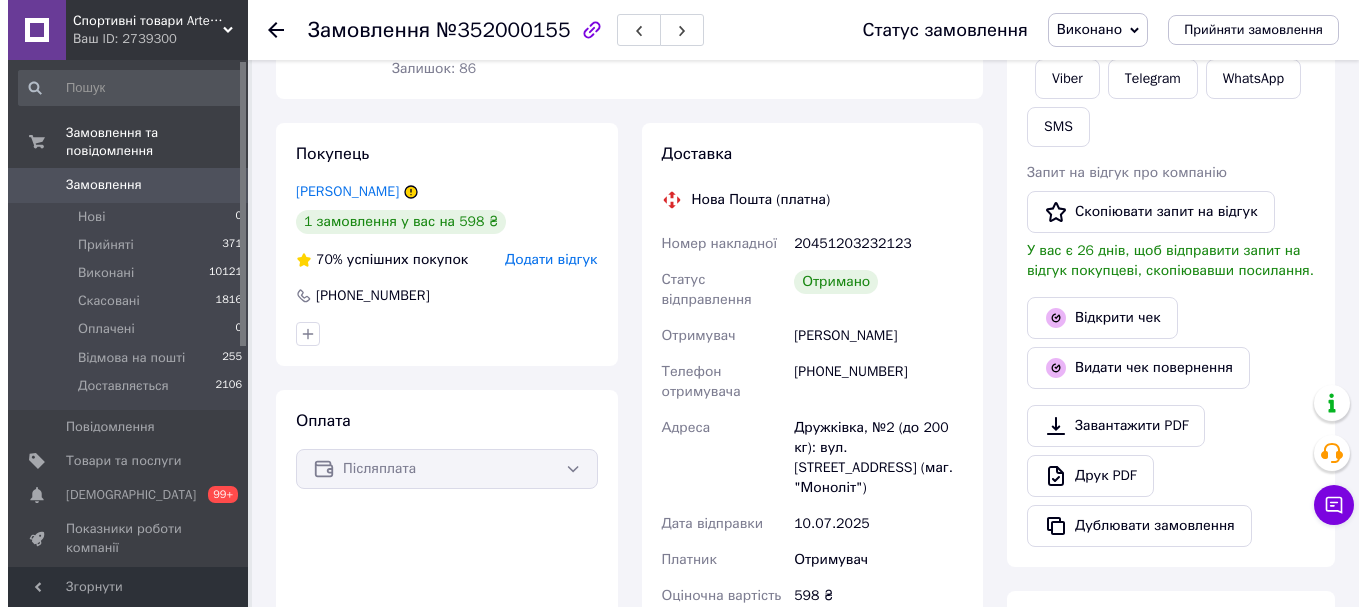 scroll, scrollTop: 400, scrollLeft: 0, axis: vertical 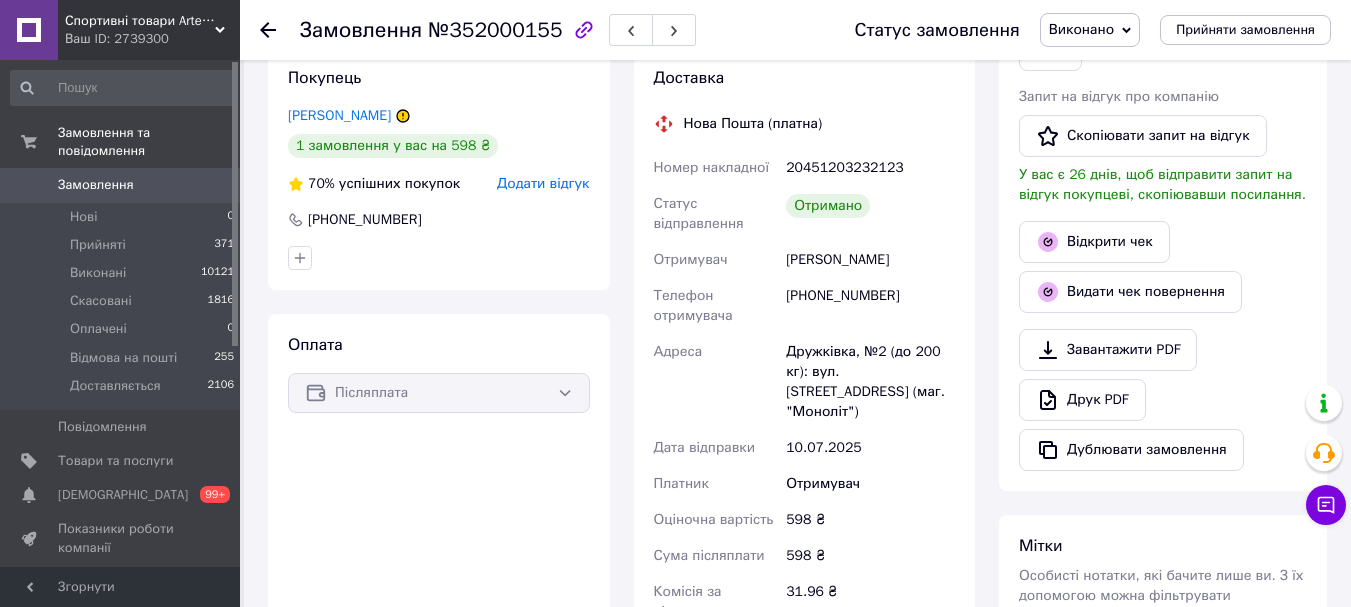 click on "Додати відгук" at bounding box center (543, 183) 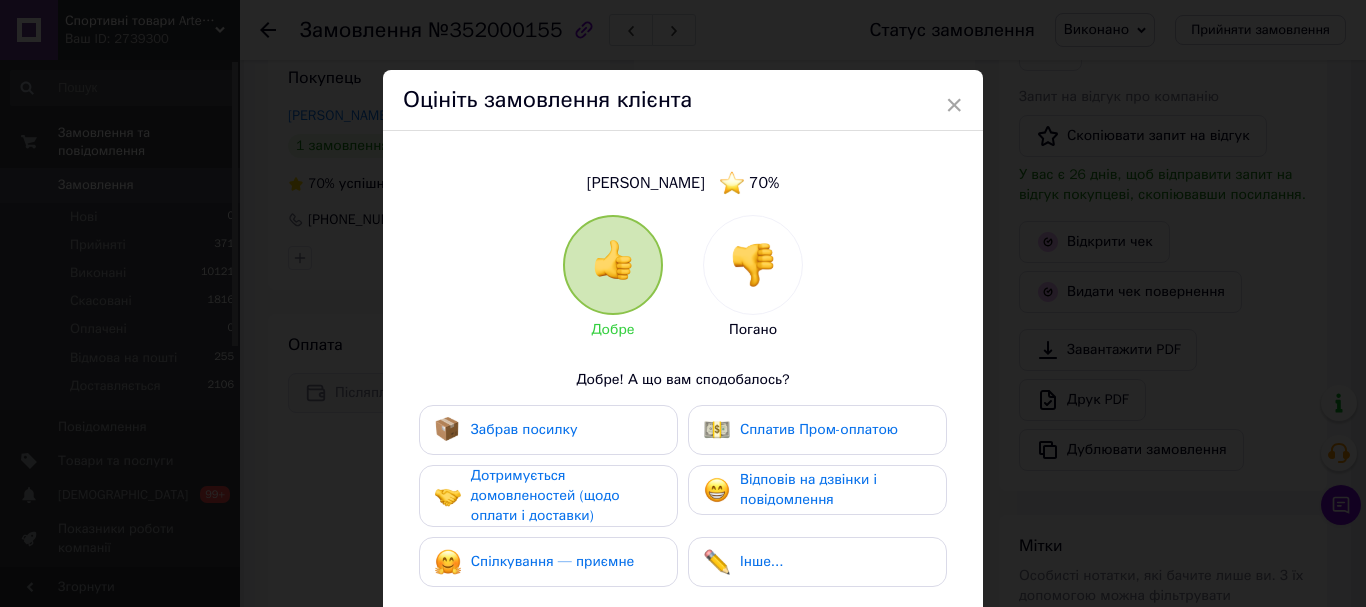 click on "Забрав посилку" at bounding box center (524, 429) 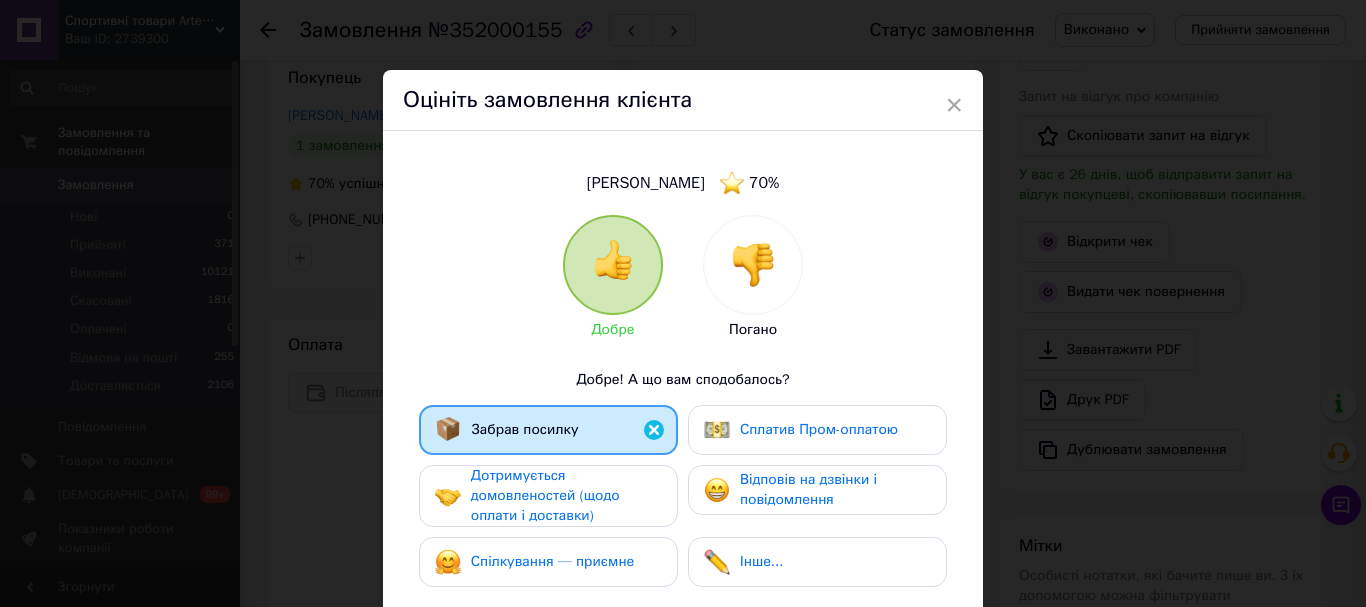 click on "Дотримується домовленостей (щодо оплати і доставки)" at bounding box center (545, 495) 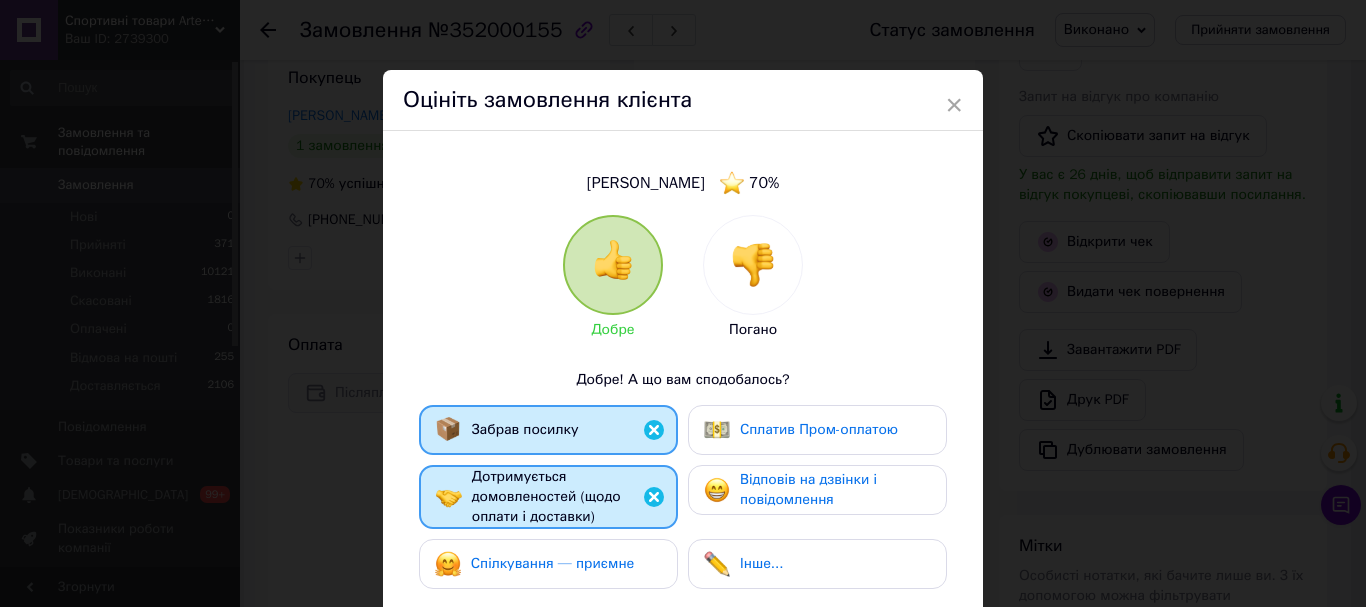 click on "Спілкування — приємне" at bounding box center (553, 563) 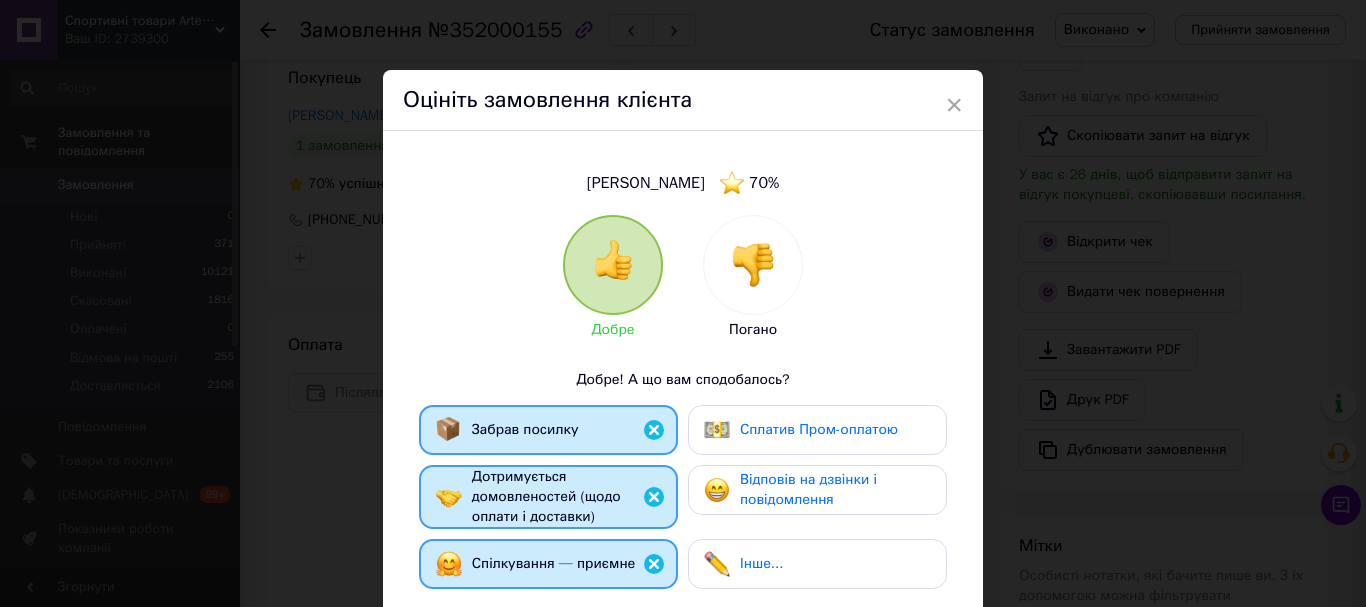 click on "Відповів на дзвінки і повідомлення" at bounding box center (808, 489) 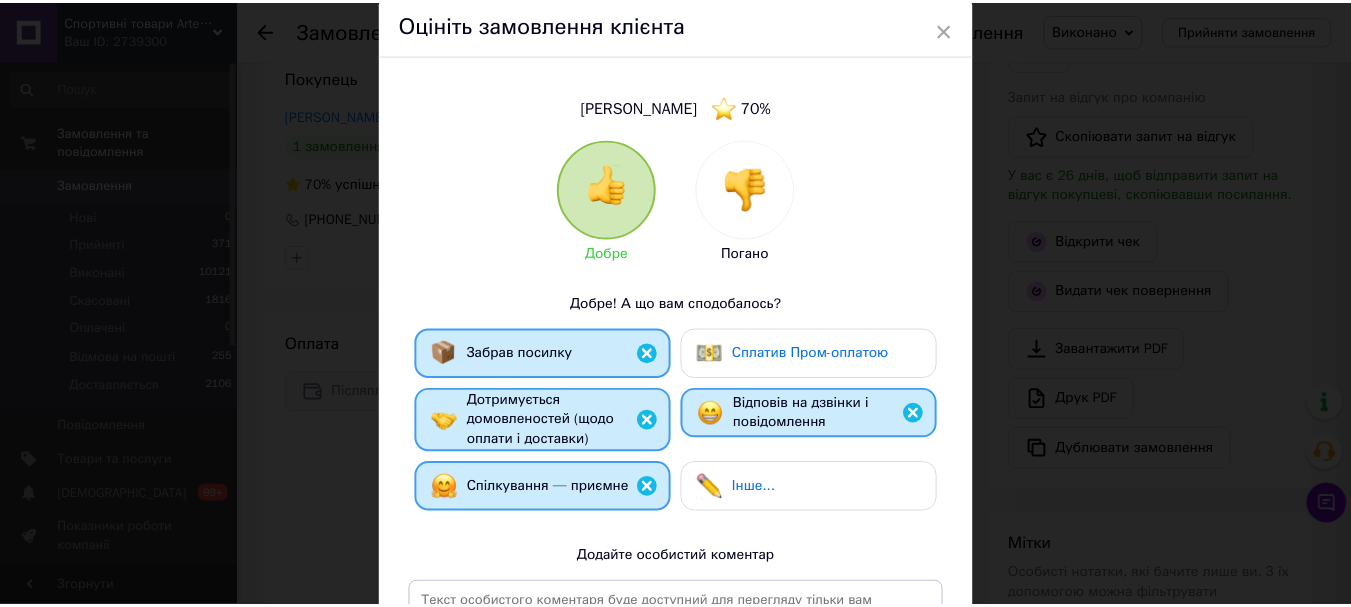 scroll, scrollTop: 300, scrollLeft: 0, axis: vertical 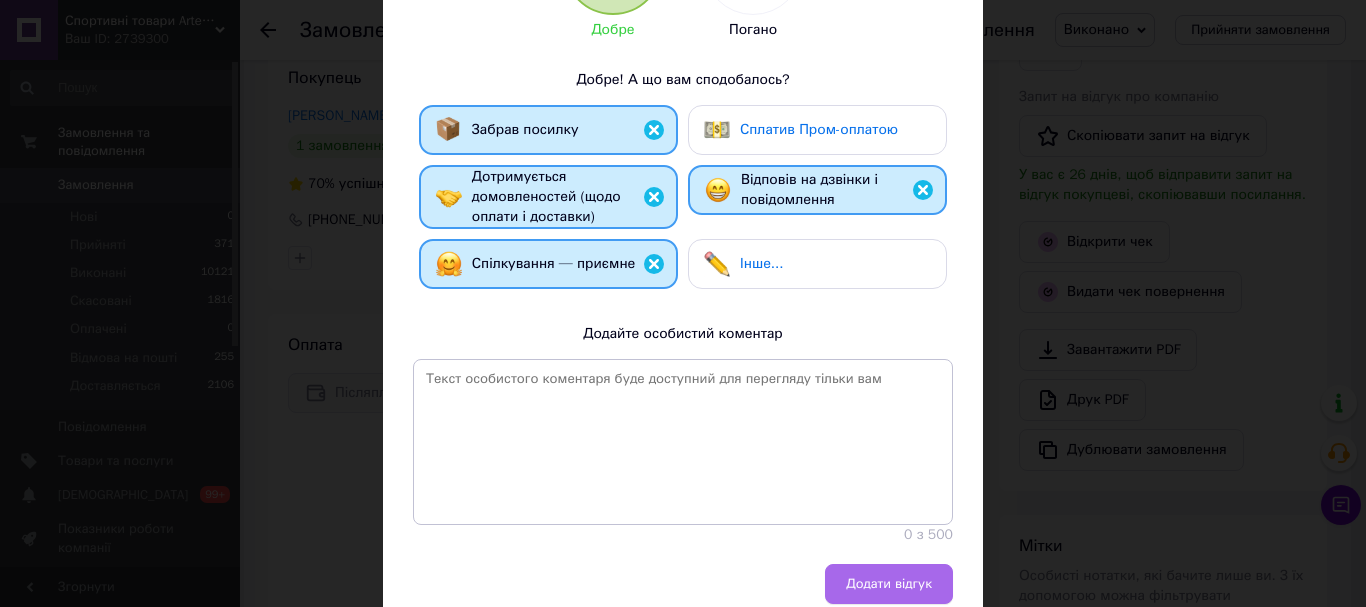 click on "Додати відгук" at bounding box center (889, 584) 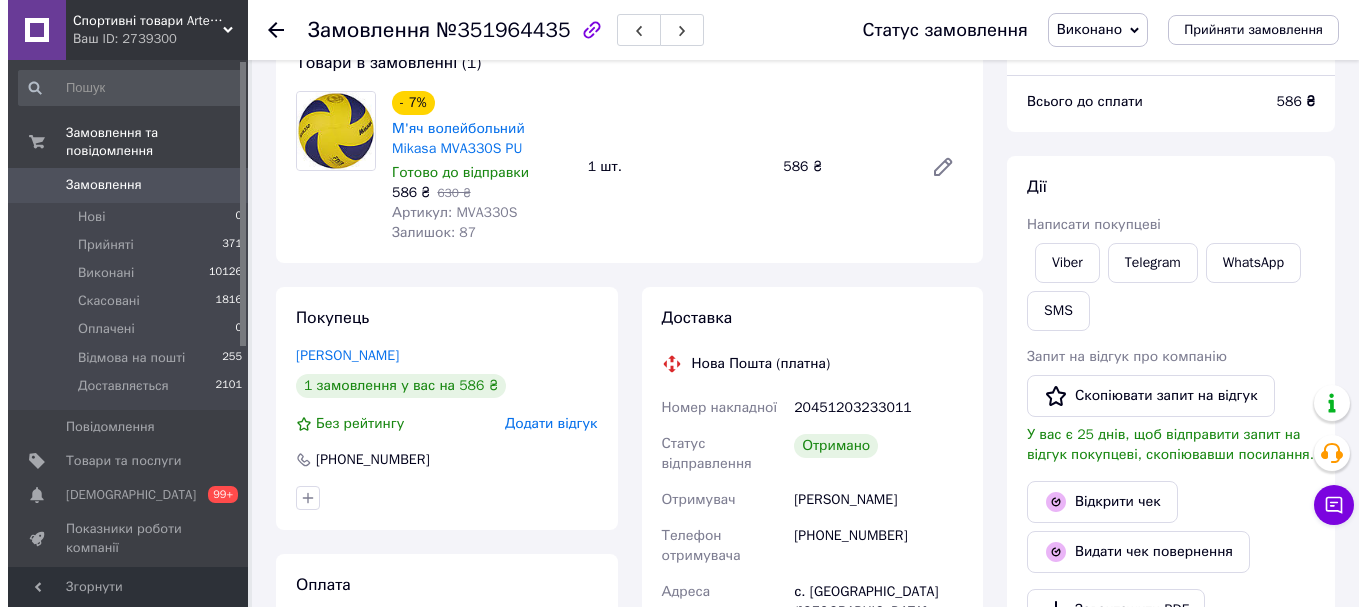 scroll, scrollTop: 300, scrollLeft: 0, axis: vertical 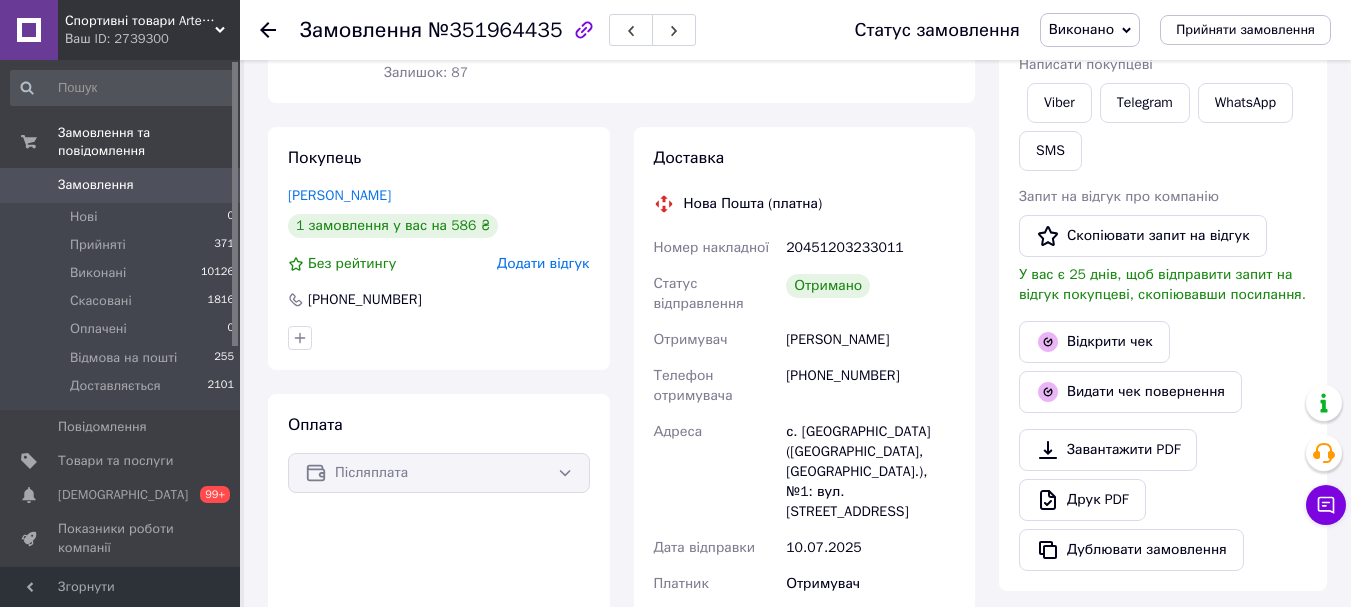 click on "Додати відгук" at bounding box center (543, 263) 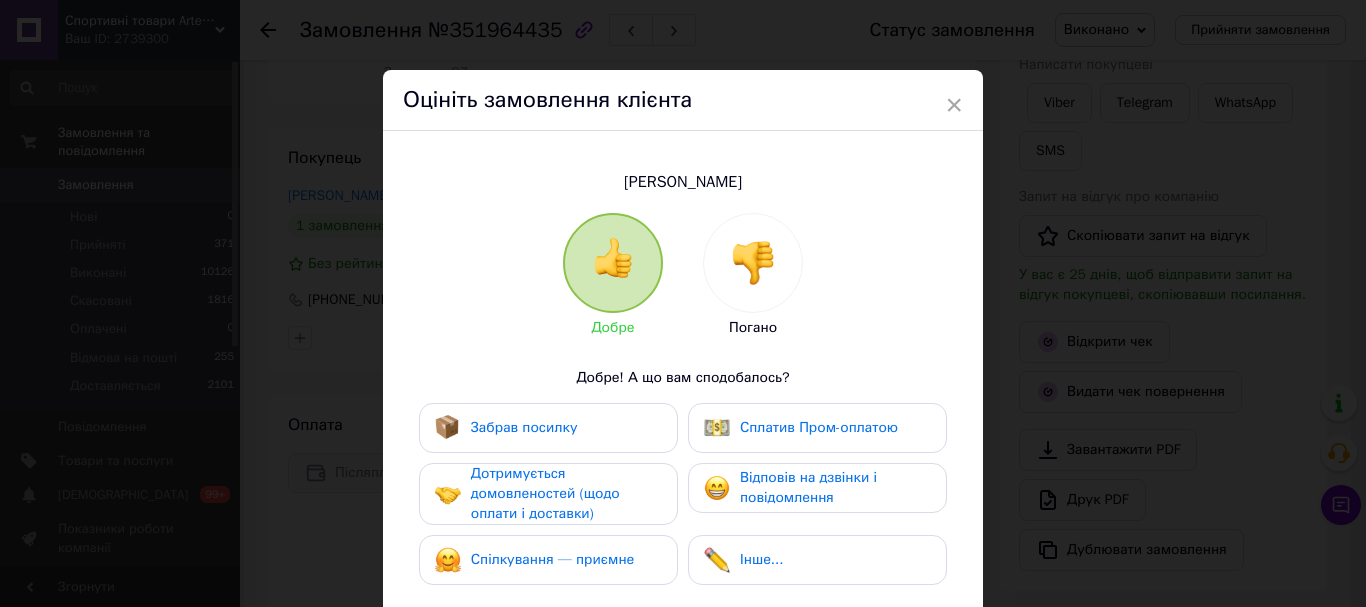click on "Забрав посилку" at bounding box center (548, 428) 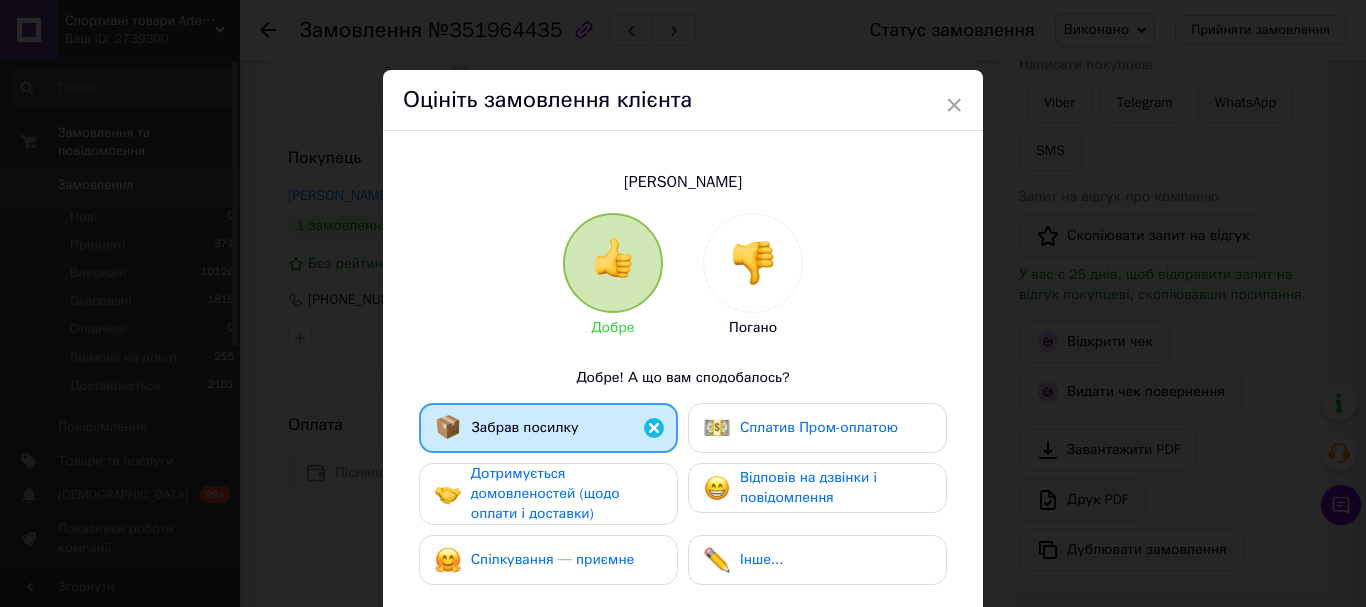 click on "Дотримується домовленостей (щодо оплати і доставки)" at bounding box center [566, 494] 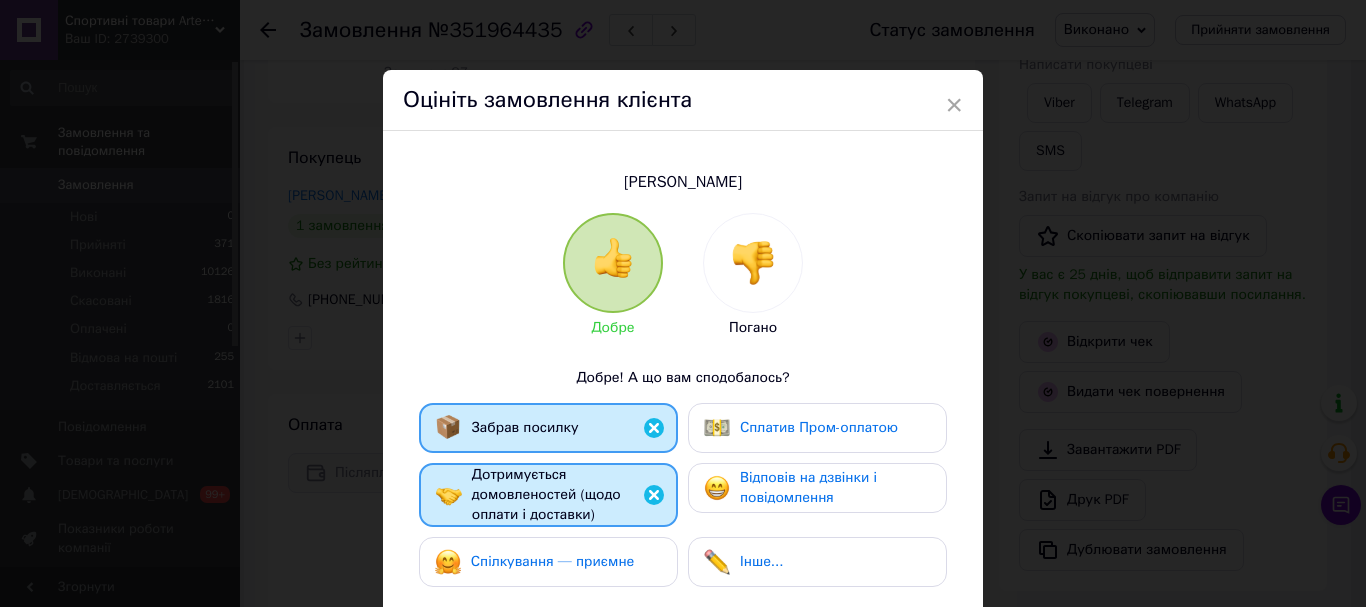 click on "Спілкування — приємне" at bounding box center (548, 562) 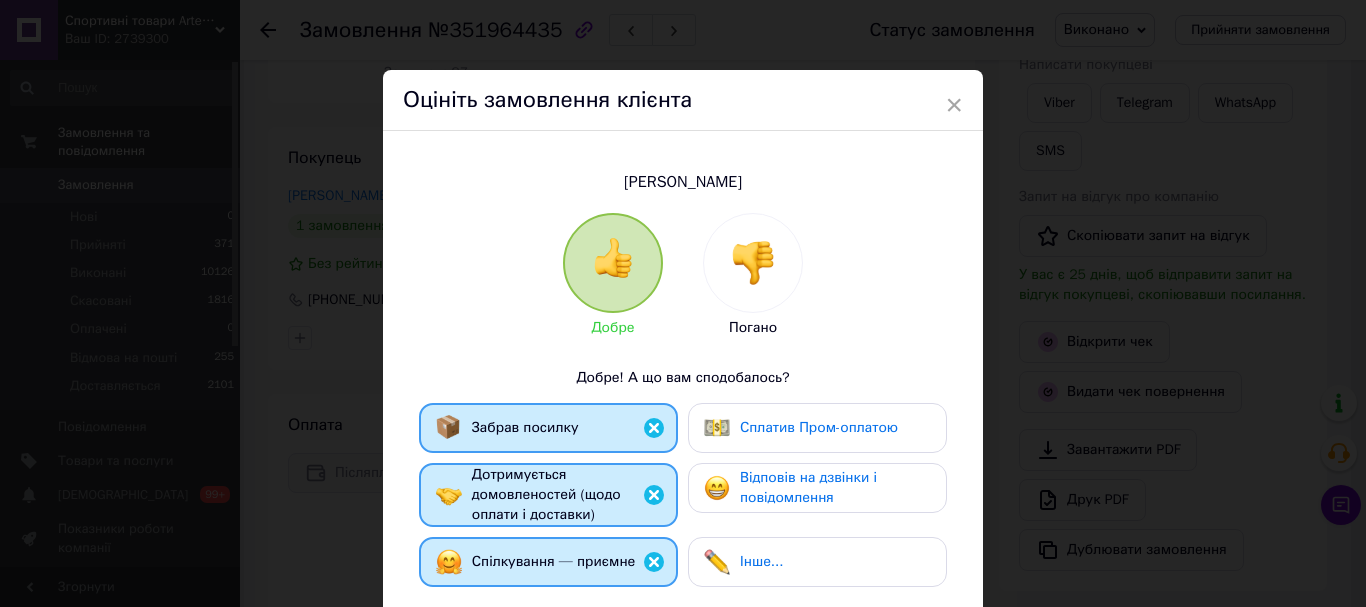 click on "Відповів на дзвінки і повідомлення" at bounding box center [808, 487] 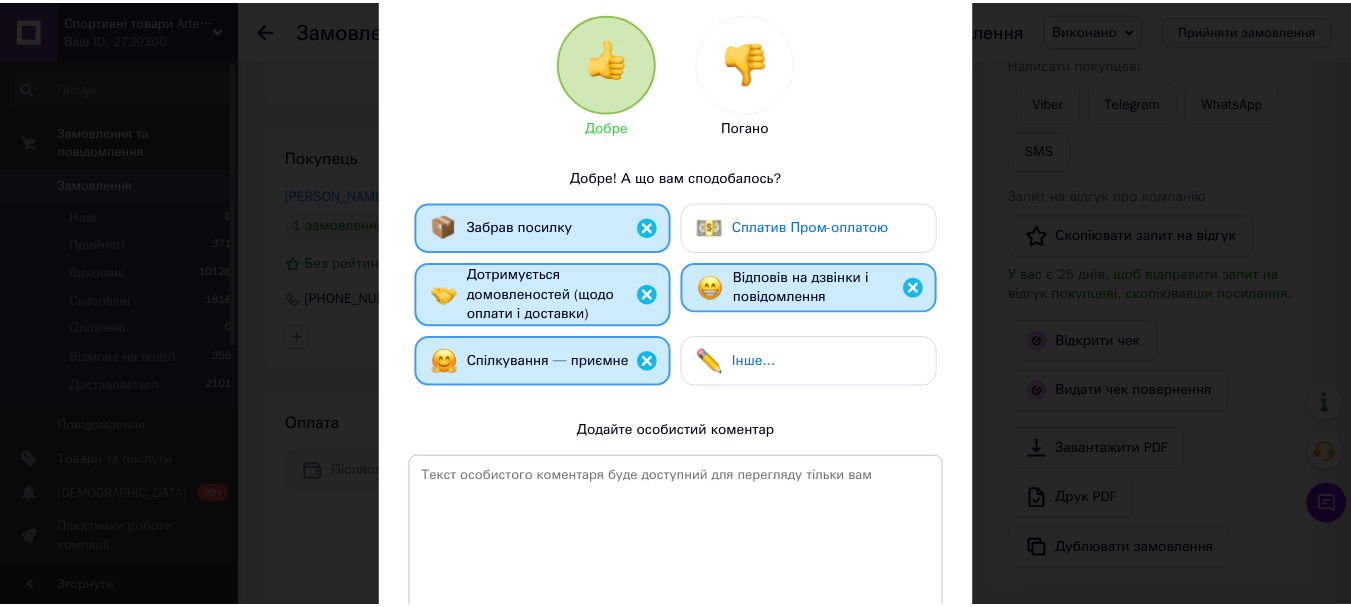 scroll, scrollTop: 378, scrollLeft: 0, axis: vertical 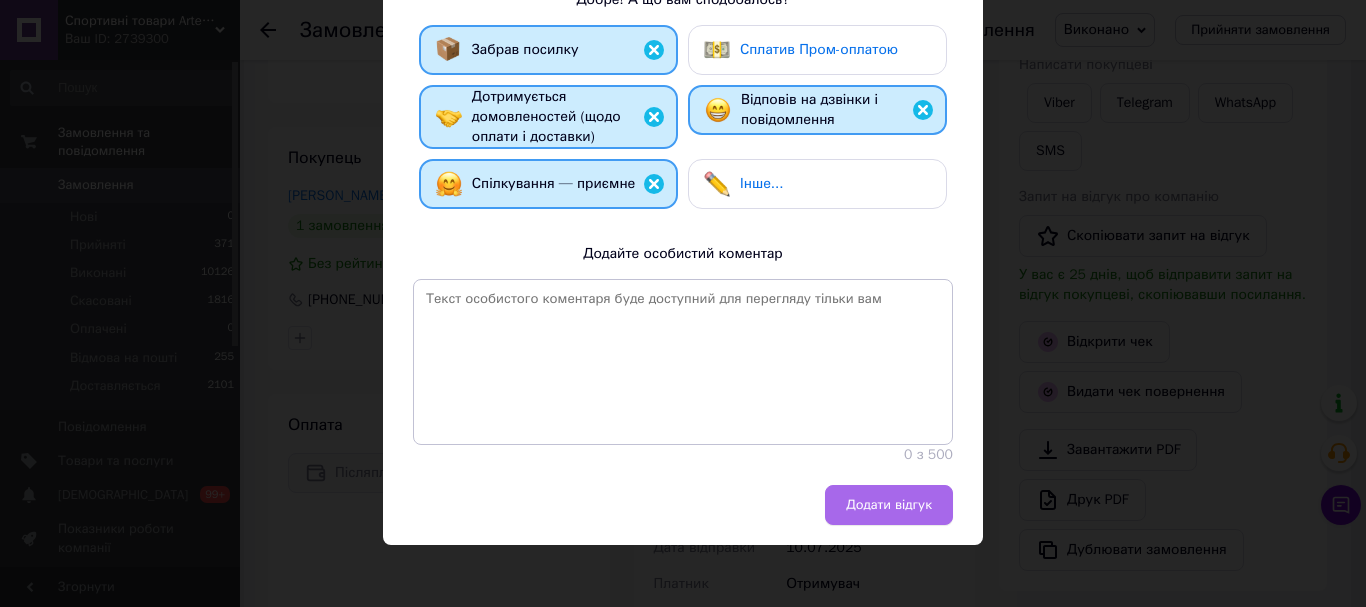 click on "Додати відгук" at bounding box center (889, 505) 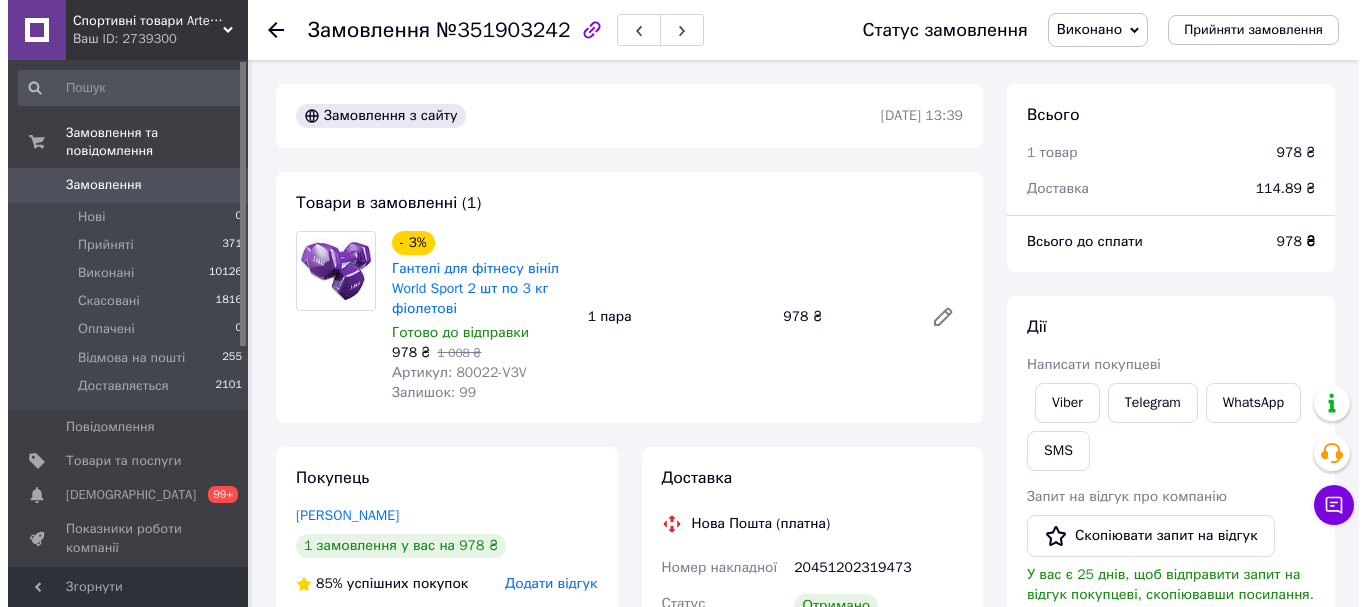 scroll, scrollTop: 400, scrollLeft: 0, axis: vertical 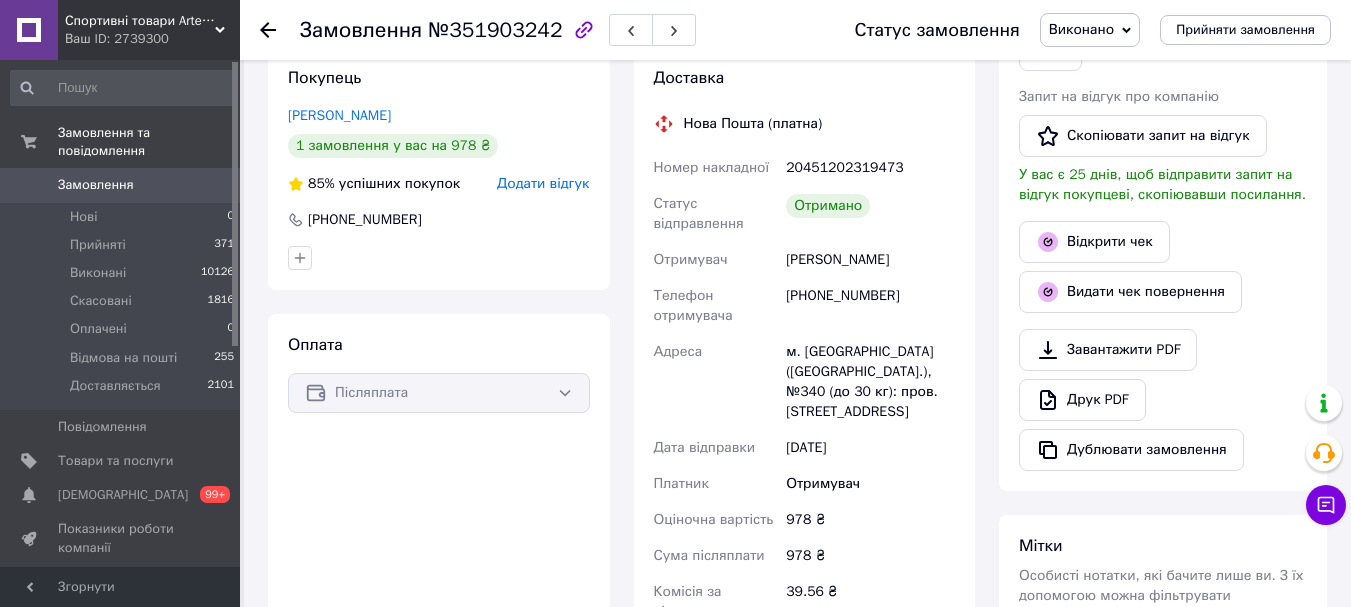 click on "Покупець [PERSON_NAME] 1 замовлення у вас на 978 ₴ 85%   успішних покупок Додати відгук [PHONE_NUMBER]" at bounding box center [439, 168] 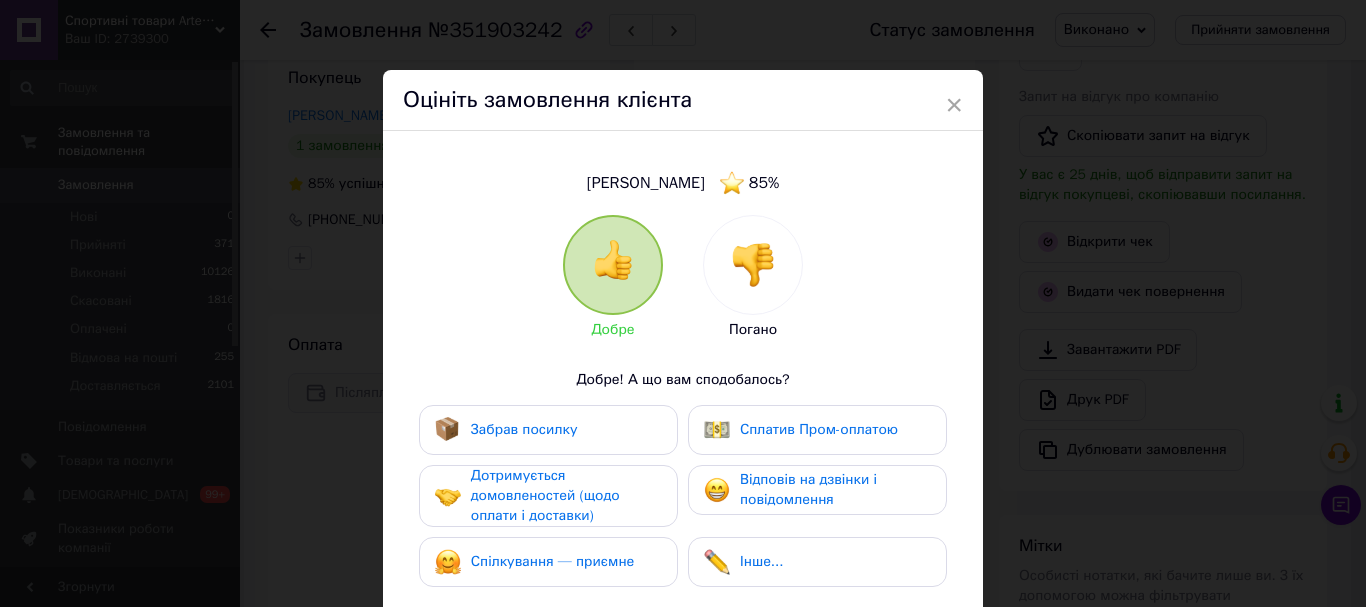 click on "Забрав посилку" at bounding box center [548, 430] 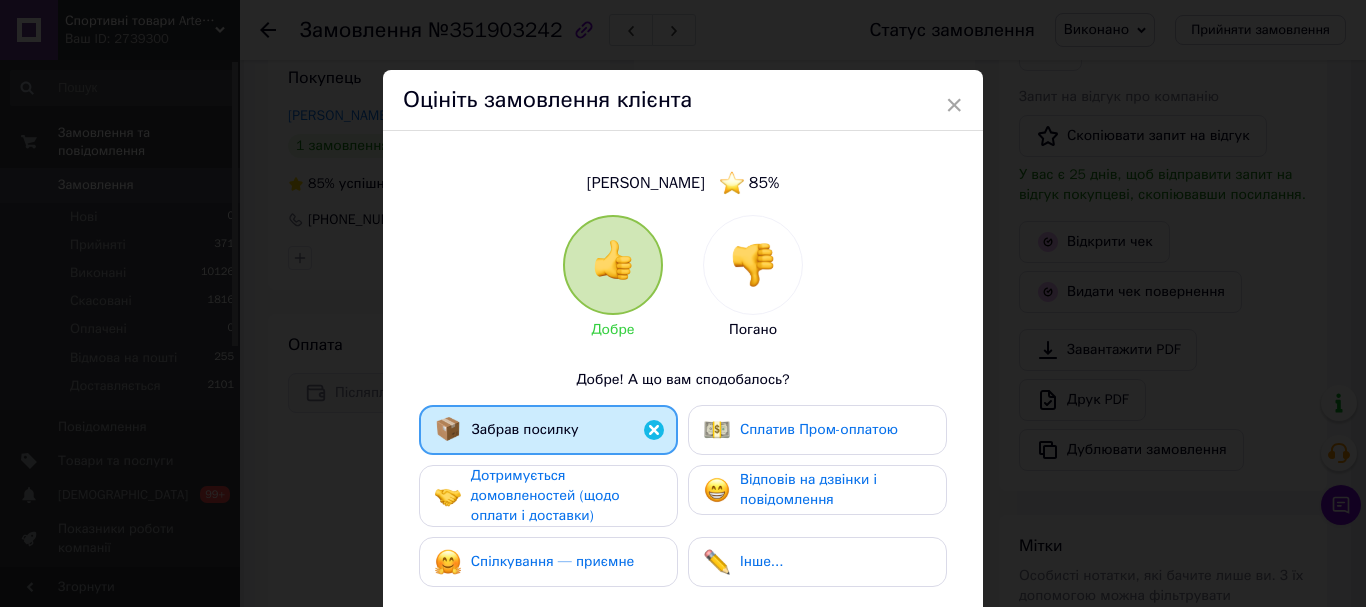 click on "Дотримується домовленостей (щодо оплати і доставки)" at bounding box center (566, 496) 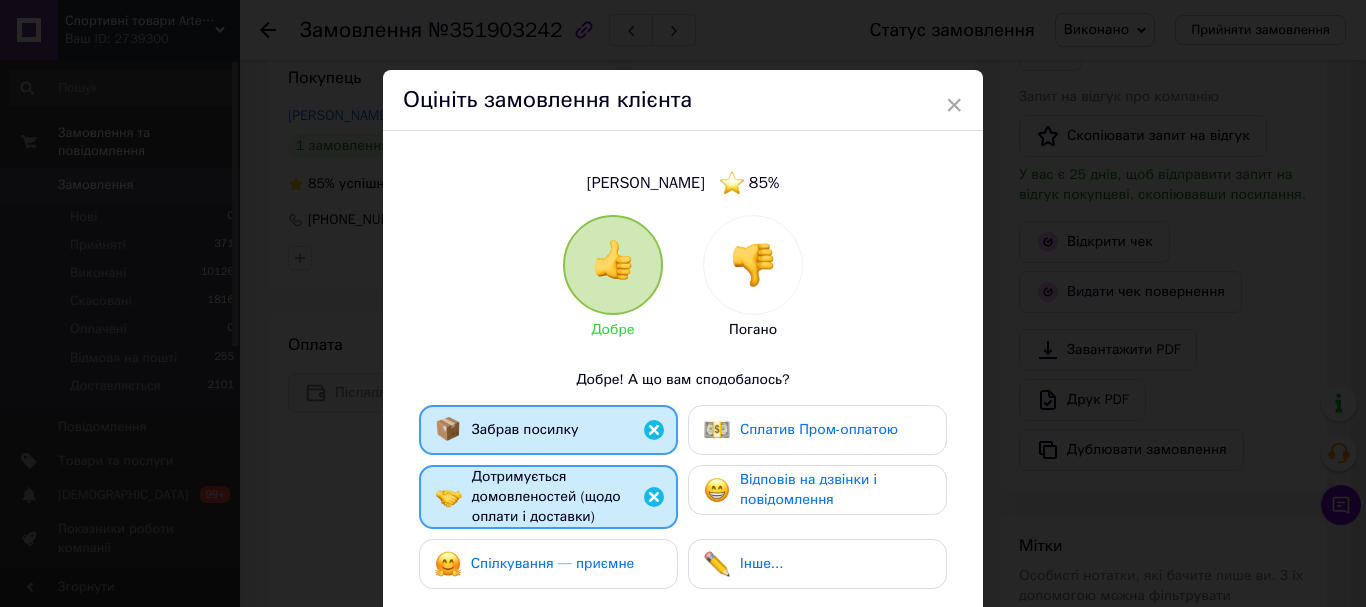 click on "Спілкування — приємне" at bounding box center [553, 563] 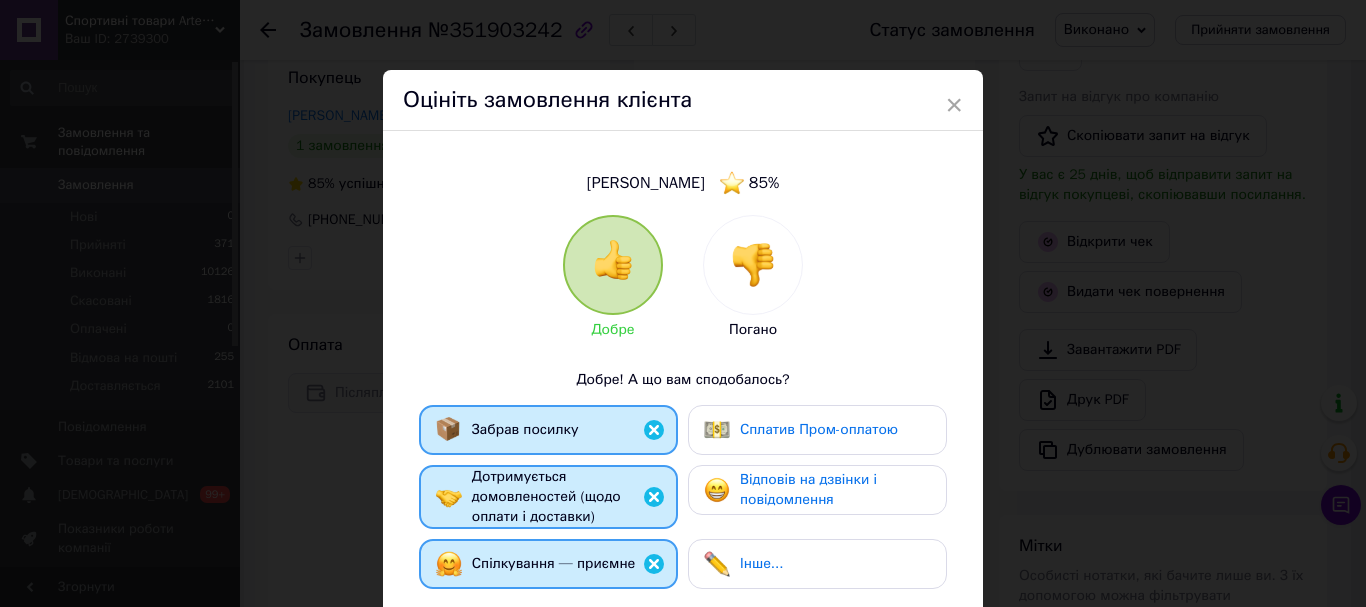 click on "Відповів на дзвінки і повідомлення" at bounding box center [808, 489] 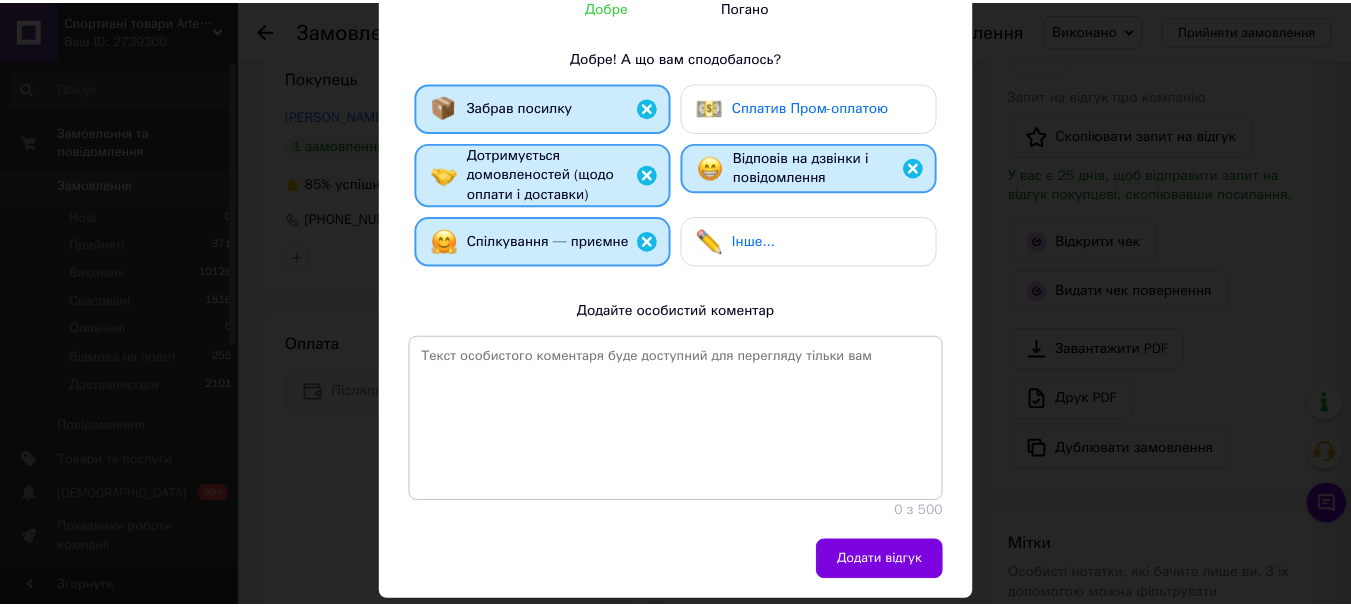 scroll, scrollTop: 379, scrollLeft: 0, axis: vertical 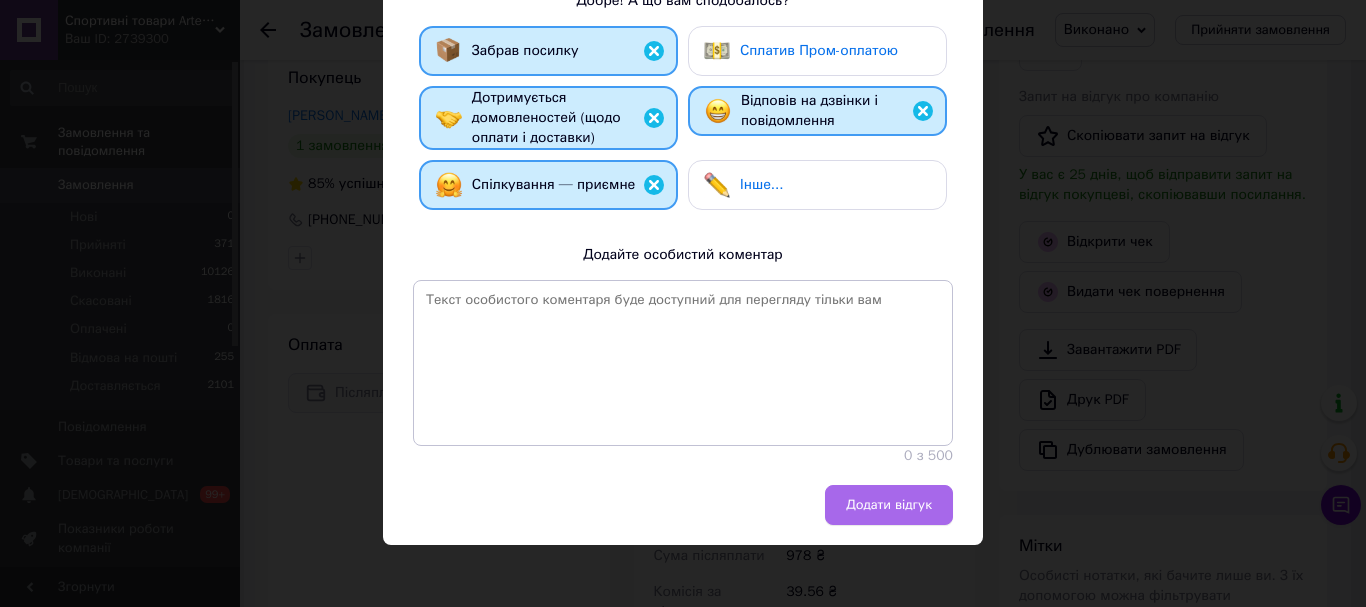 click on "Додати відгук" at bounding box center [889, 505] 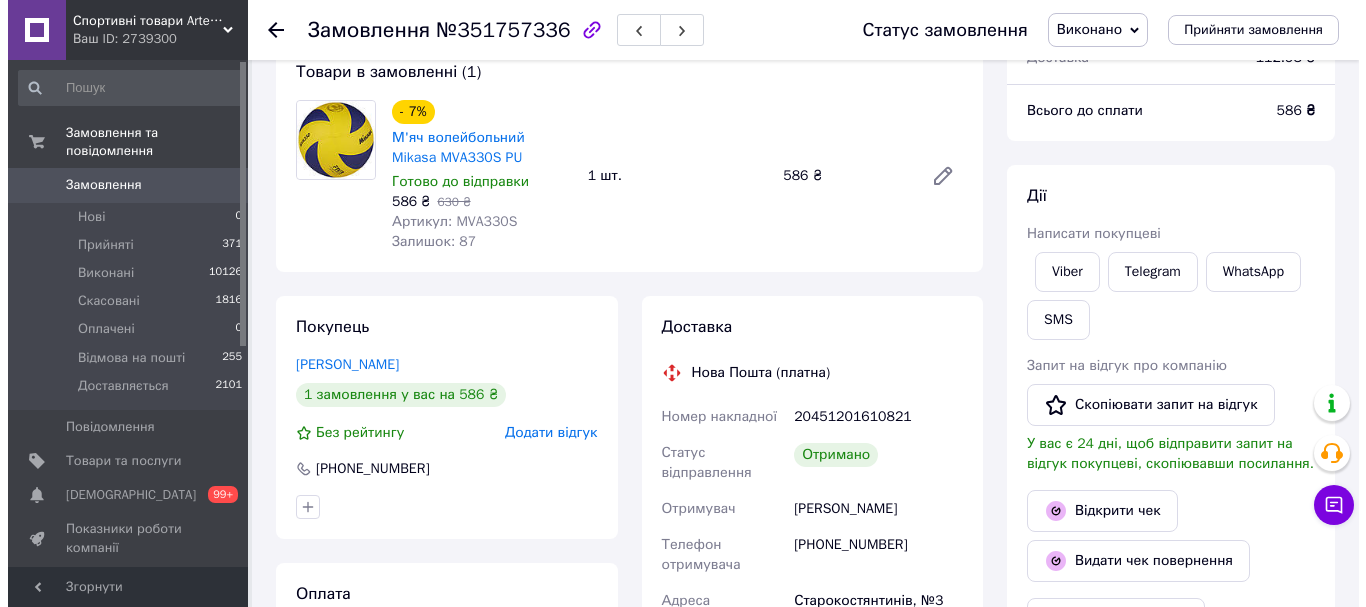 scroll, scrollTop: 400, scrollLeft: 0, axis: vertical 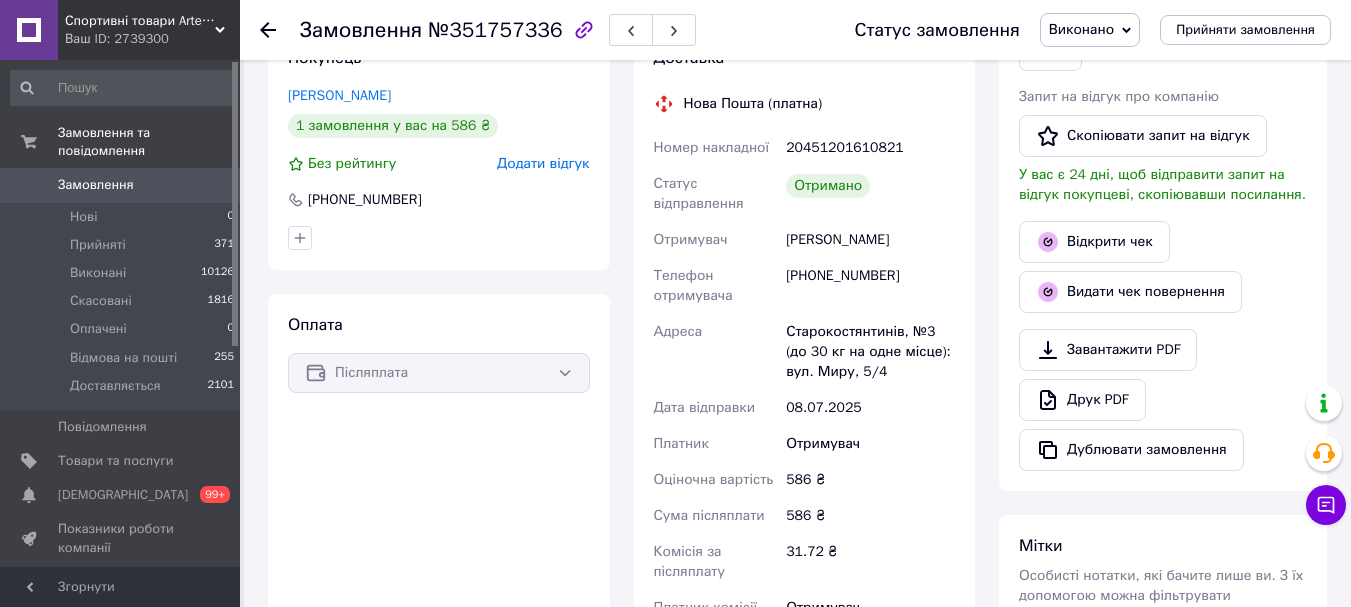 click on "Додати відгук" at bounding box center (543, 163) 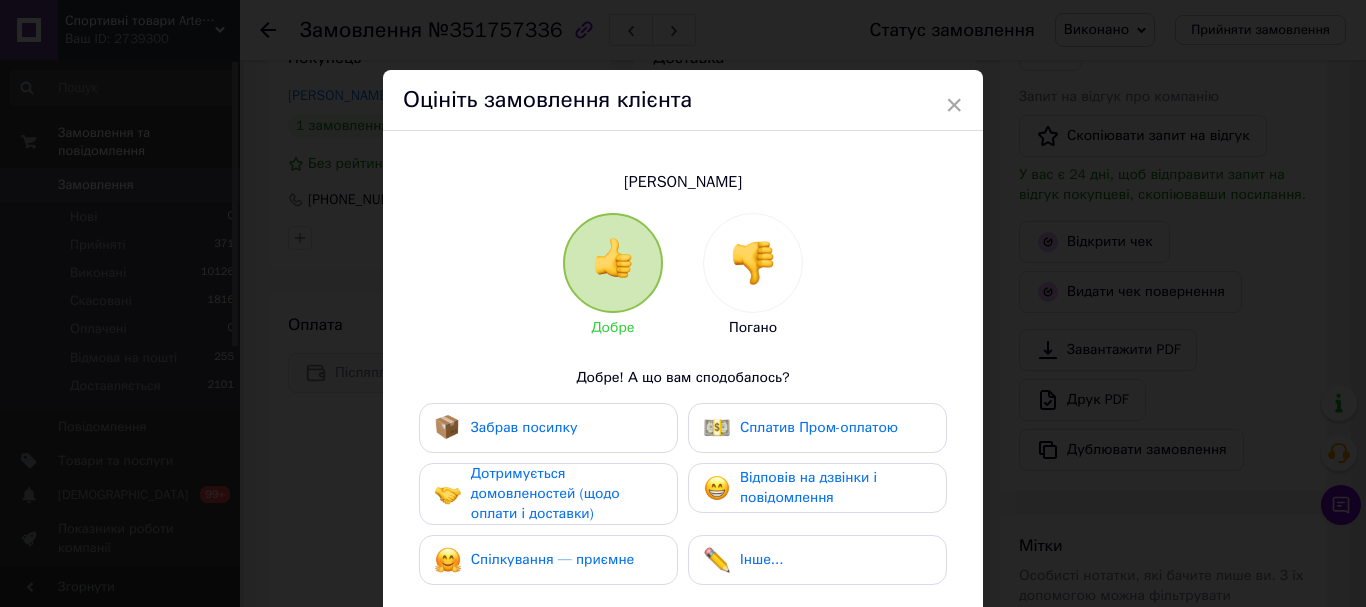 click on "Забрав посилку" at bounding box center (506, 428) 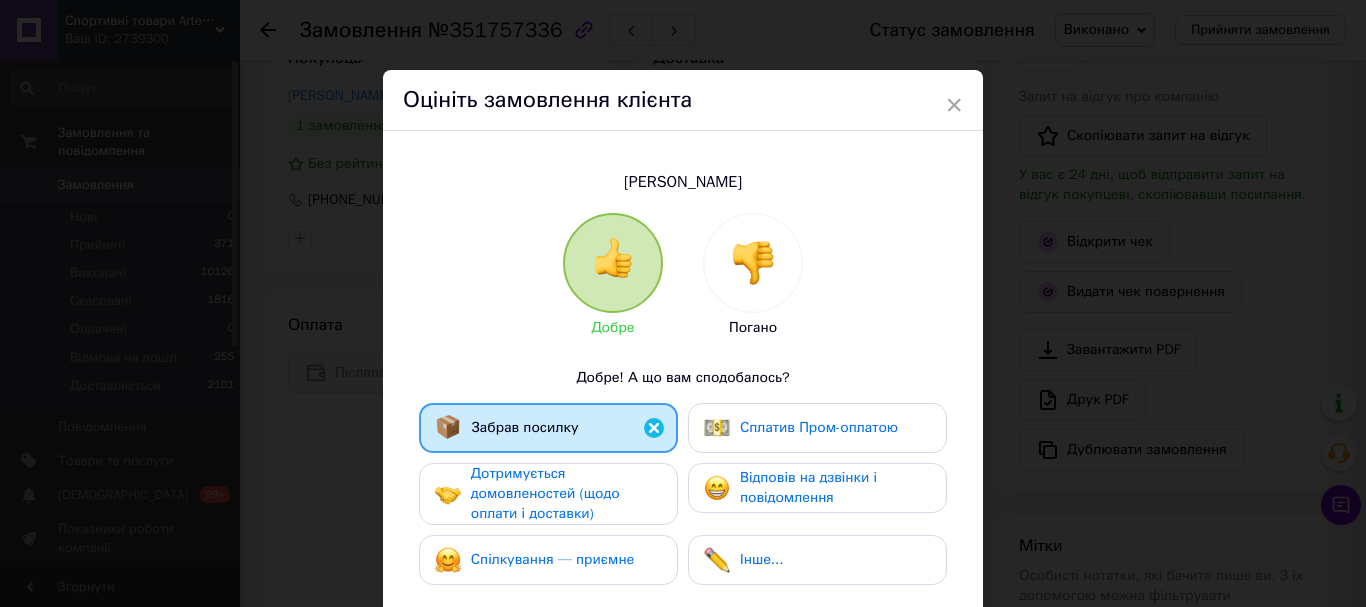click on "Забрав посилку Сплатив Пром-оплатою Дотримується домовленостей (щодо оплати і доставки) Відповів на дзвінки і повідомлення Спілкування — приємне Інше..." at bounding box center (683, 499) 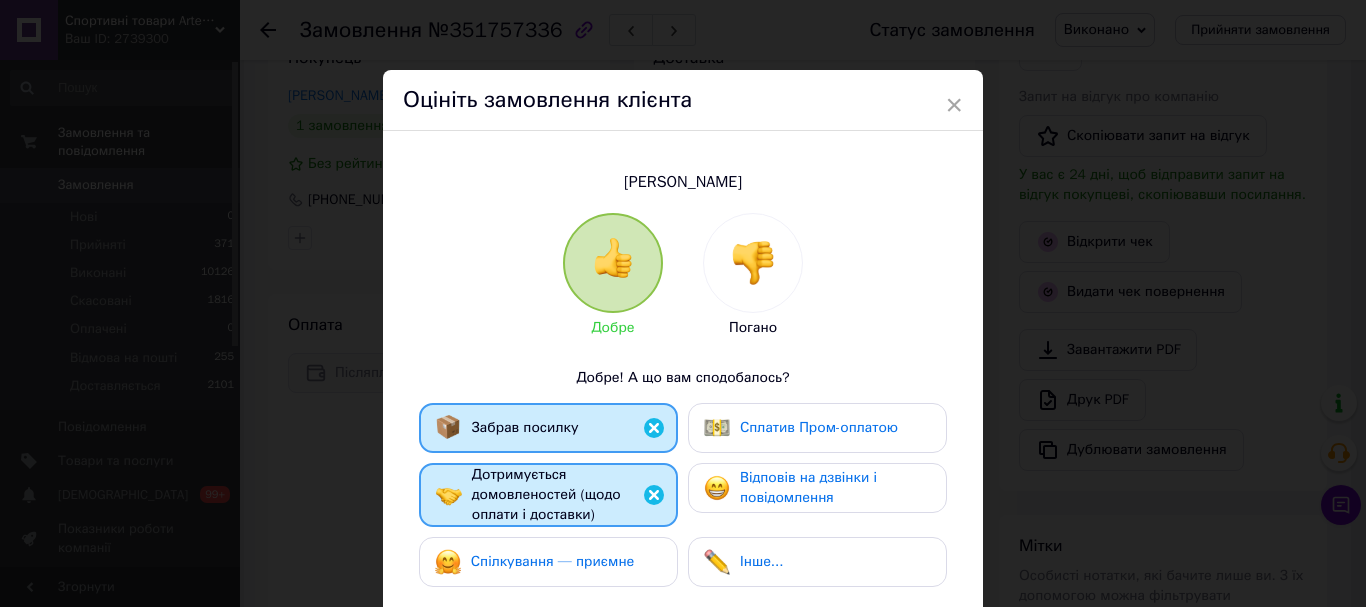 click on "Спілкування — приємне" at bounding box center [548, 562] 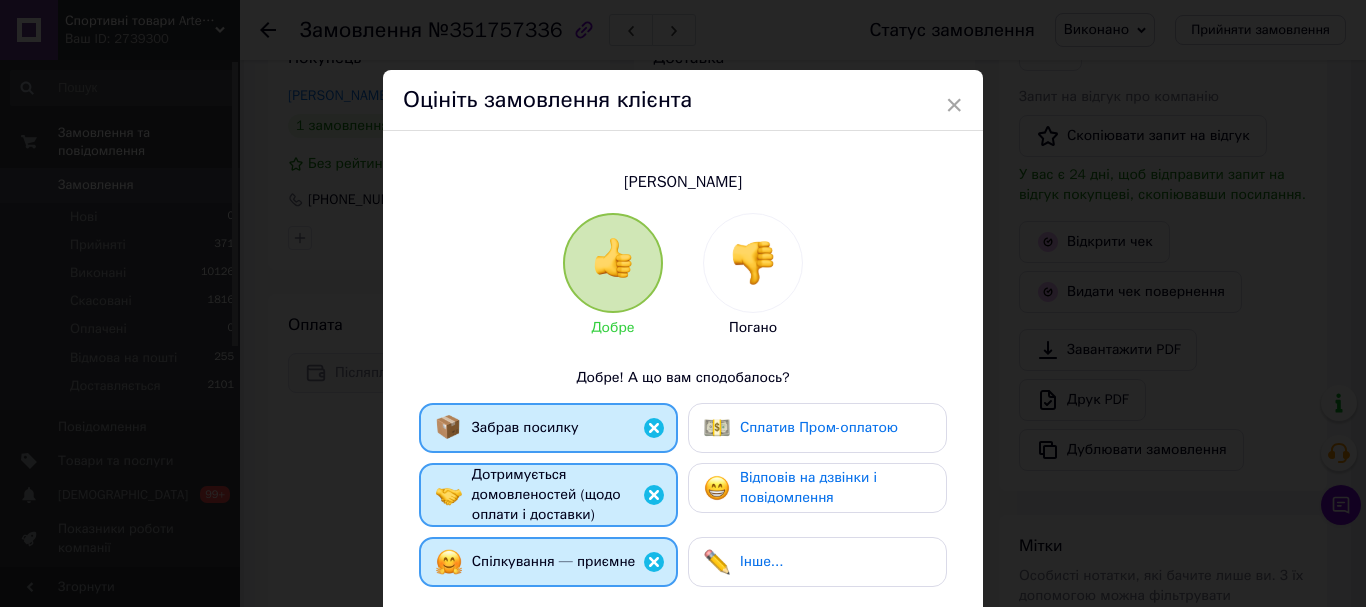 click on "Забрав посилку Сплатив Пром-оплатою Дотримується домовленостей (щодо оплати і доставки) Відповів на дзвінки і повідомлення Спілкування — приємне Інше..." at bounding box center (683, 500) 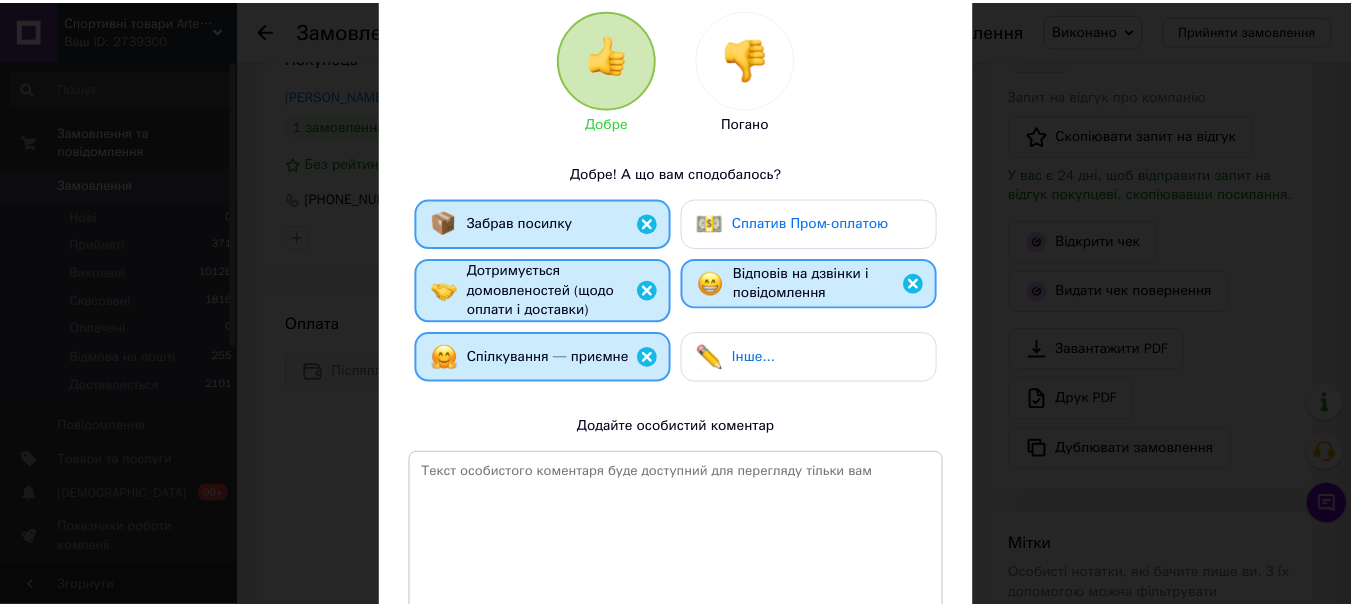 scroll, scrollTop: 378, scrollLeft: 0, axis: vertical 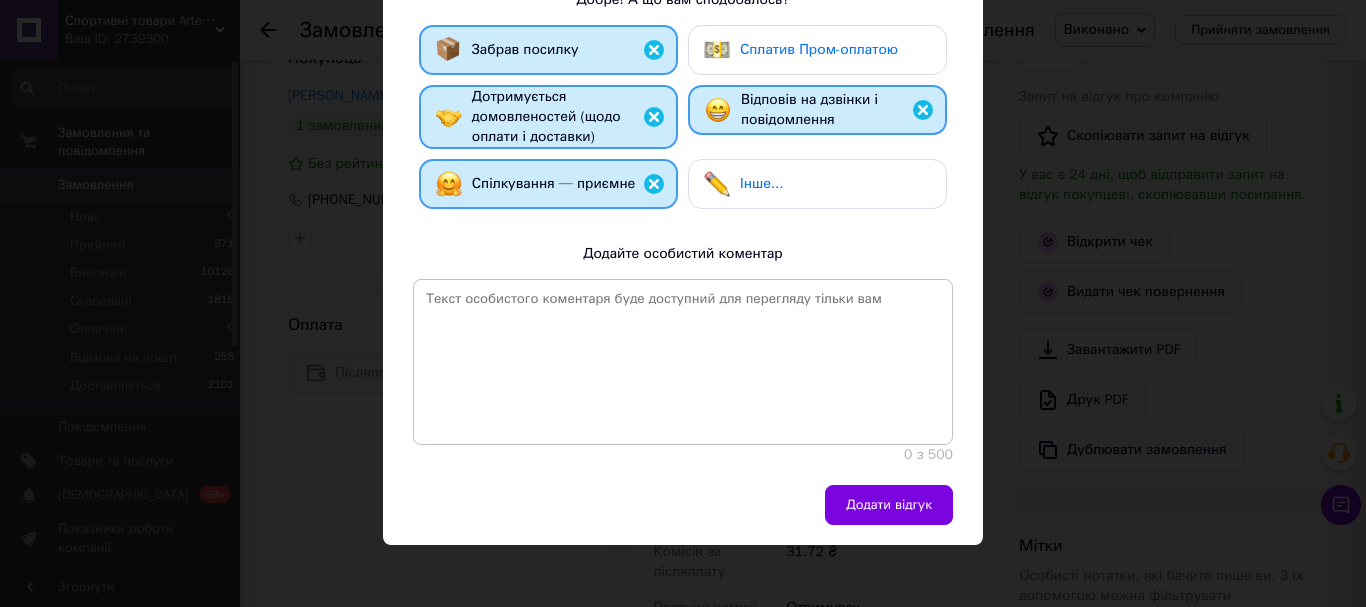 click on "Додати відгук" at bounding box center (683, 515) 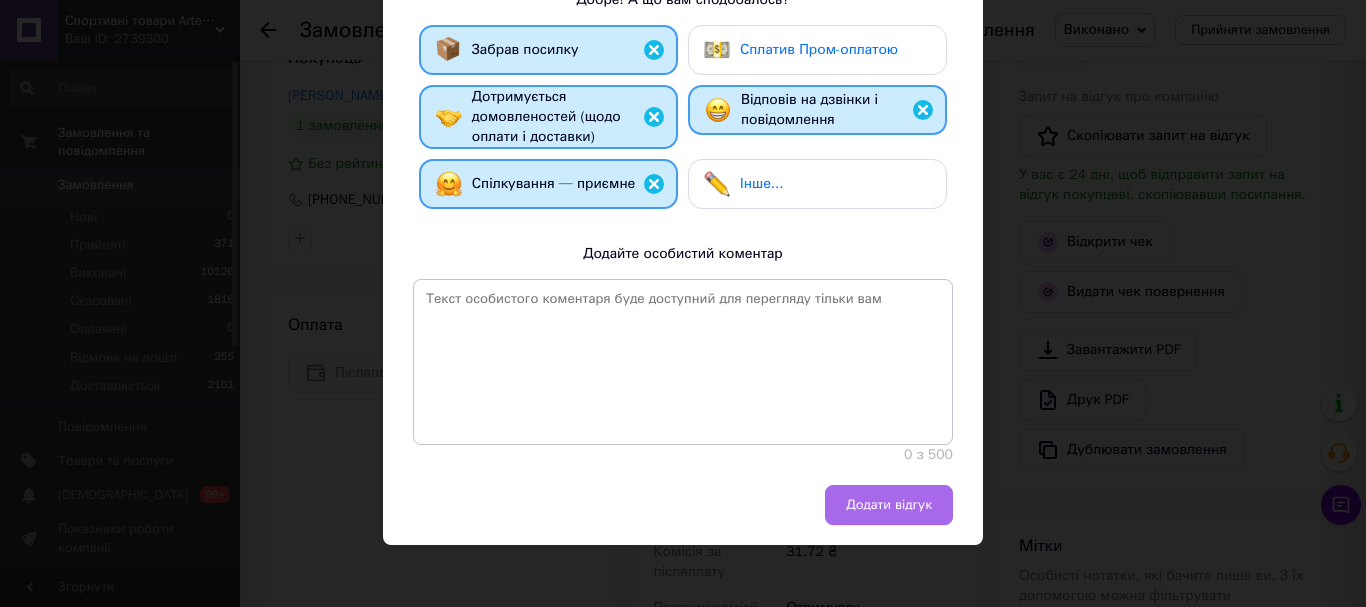 click on "Додати відгук" at bounding box center (889, 505) 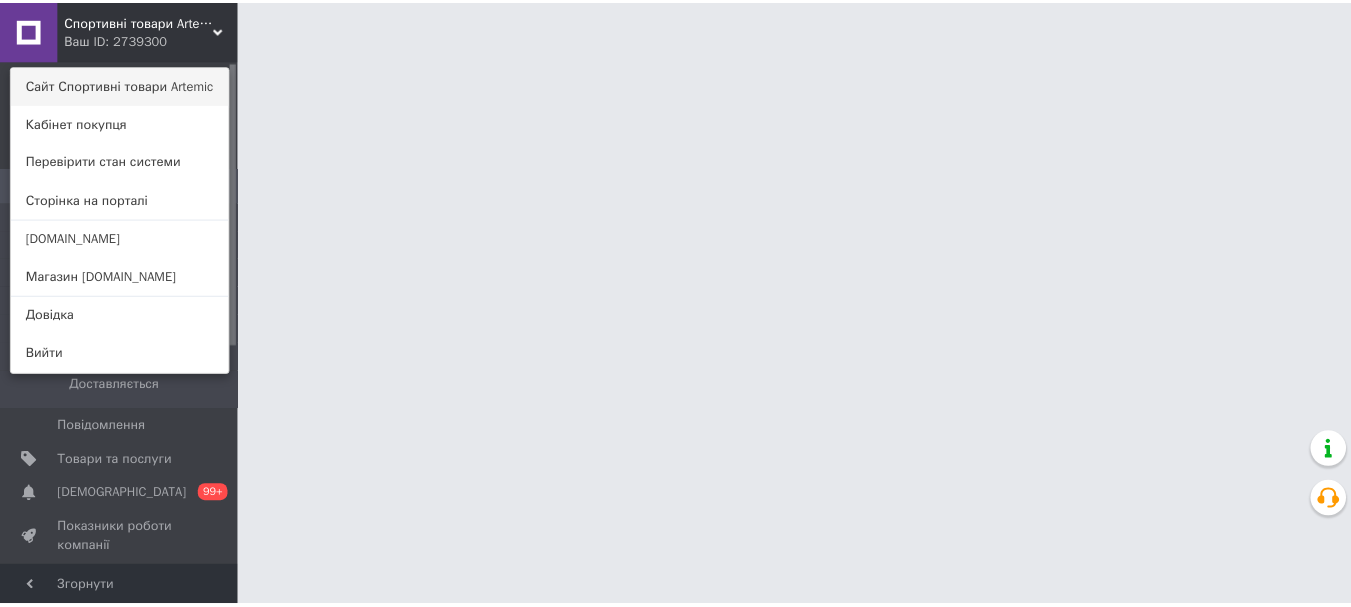 scroll, scrollTop: 0, scrollLeft: 0, axis: both 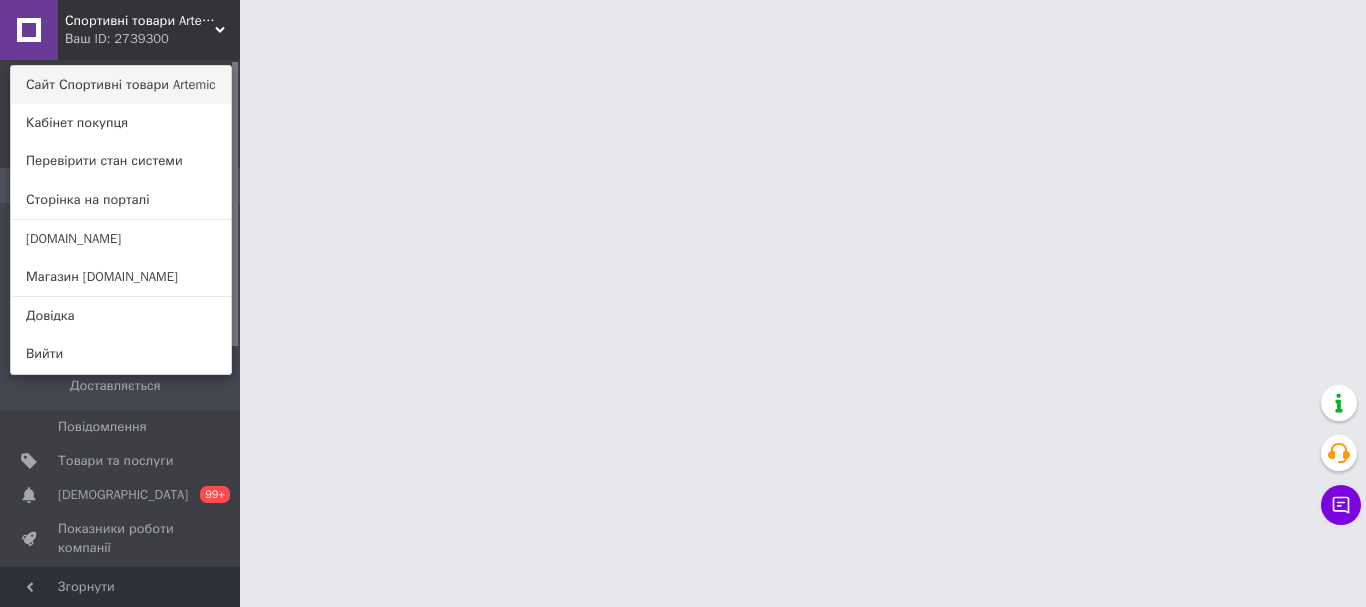 click on "Сайт Спортивні товари Artemic" at bounding box center [121, 85] 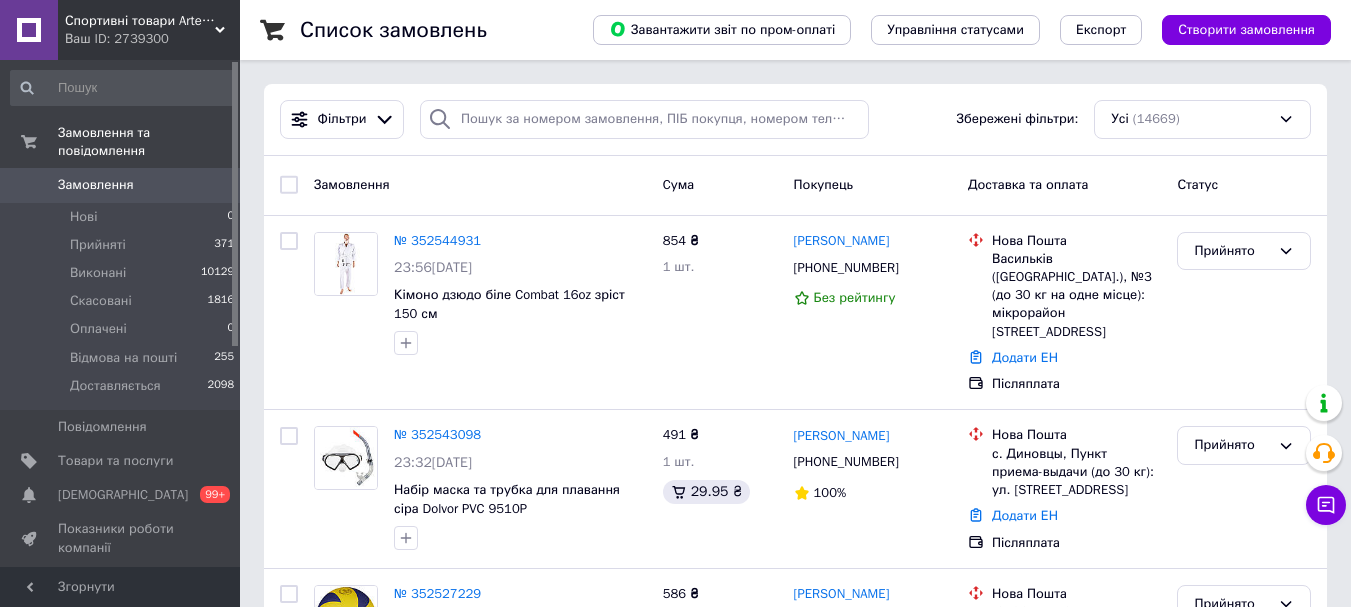 click on "Спортивні товари Artemic" at bounding box center (140, 21) 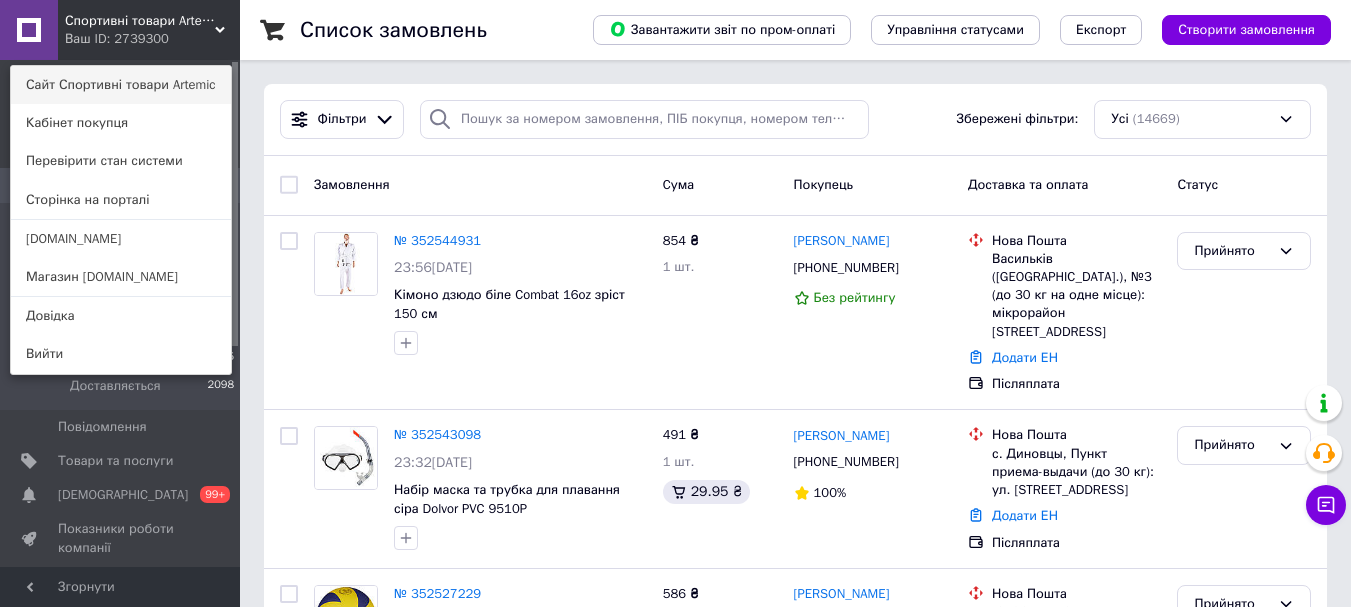 click on "Сайт Спортивні товари Artemic" at bounding box center [121, 85] 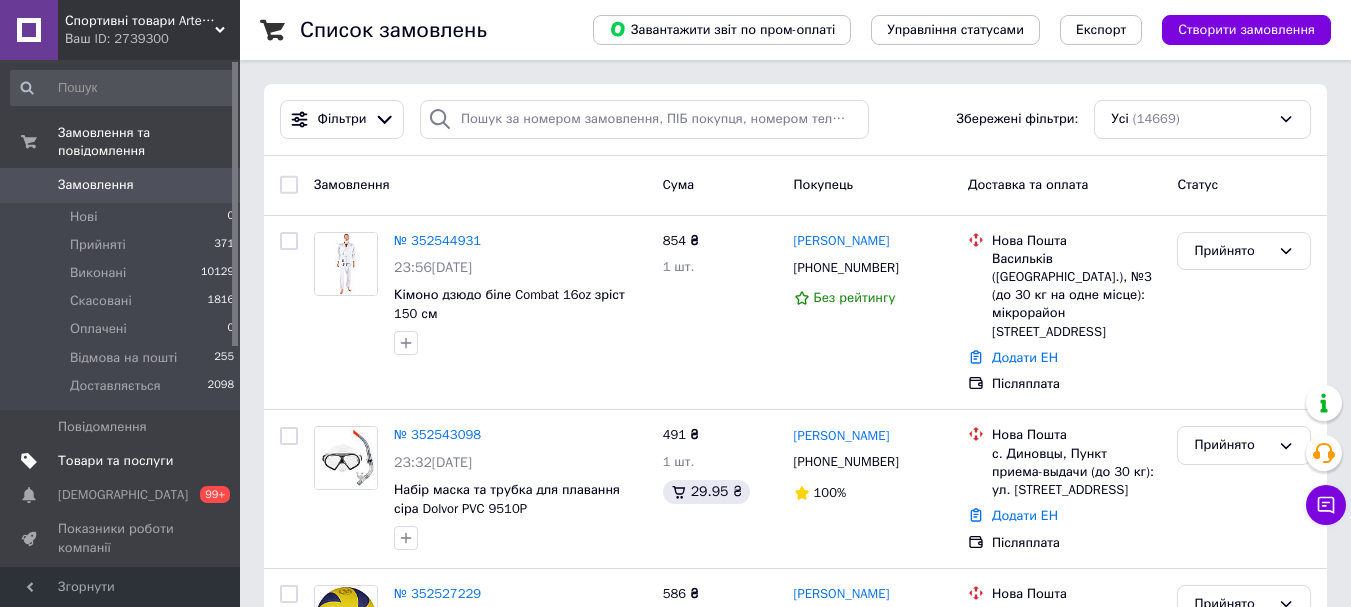 click on "Товари та послуги" at bounding box center (123, 461) 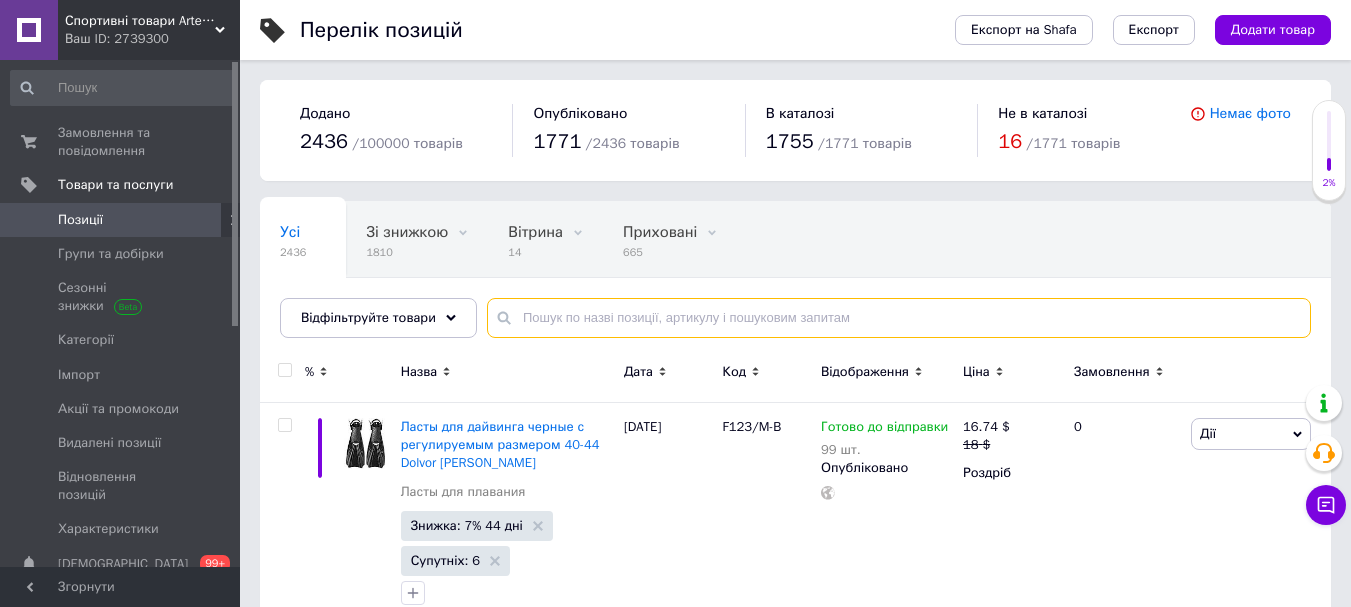 click at bounding box center (899, 318) 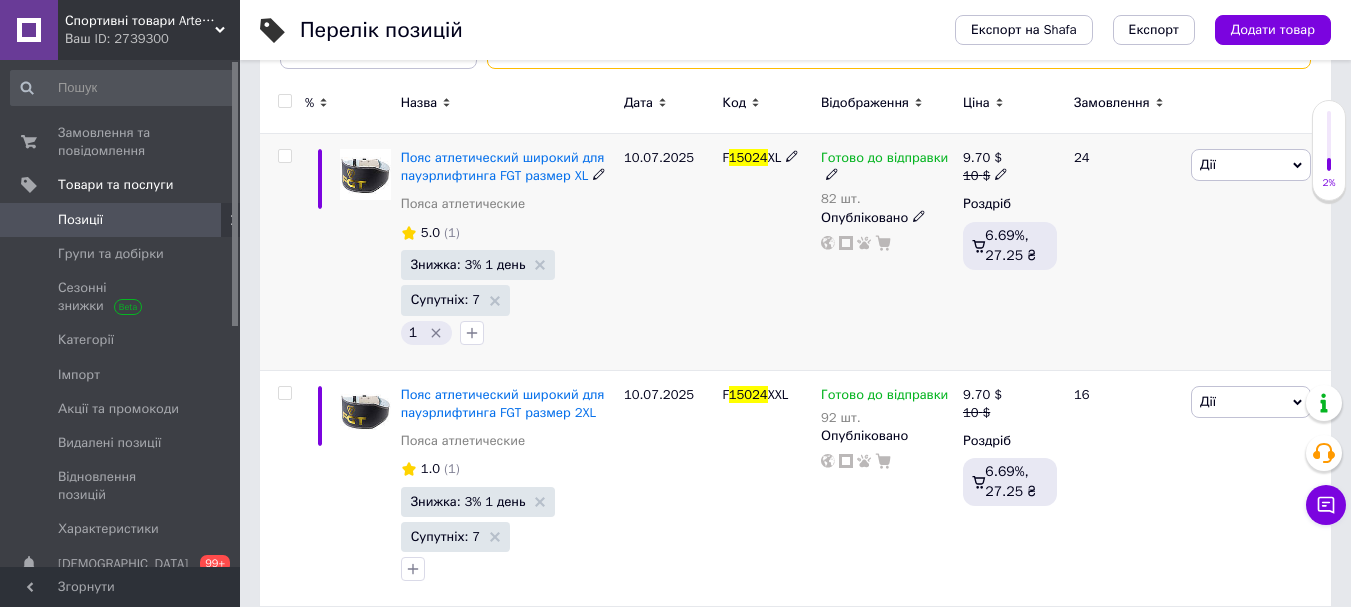 scroll, scrollTop: 300, scrollLeft: 0, axis: vertical 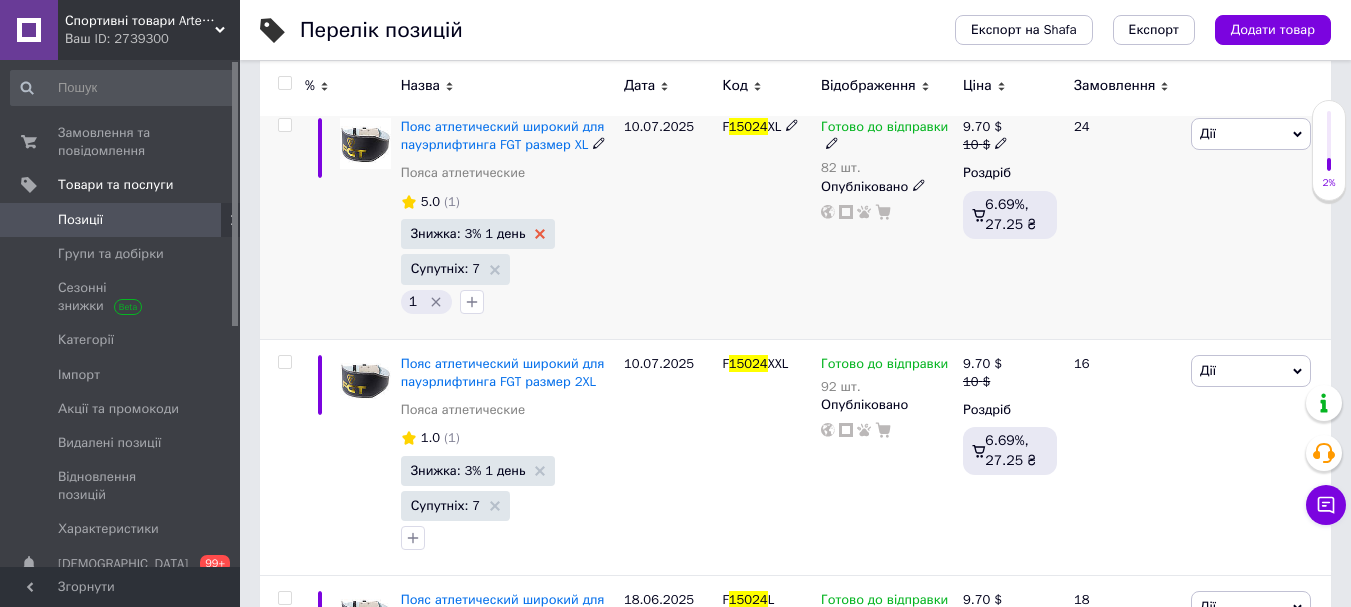 type on "15024" 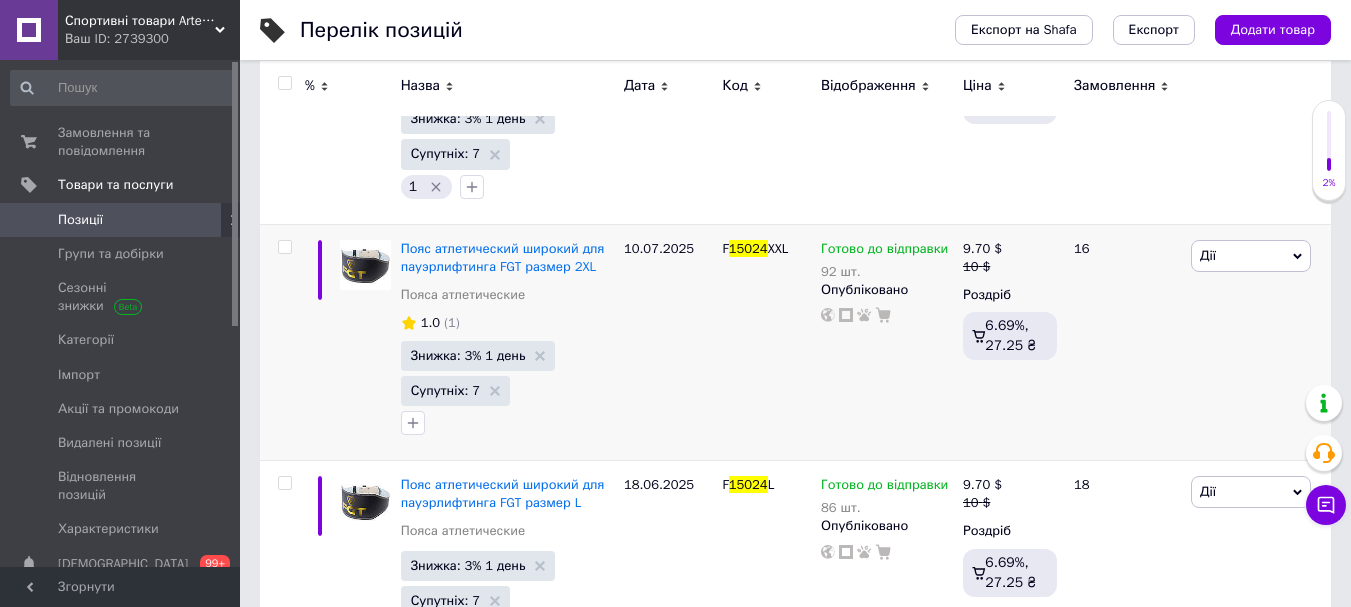 scroll, scrollTop: 500, scrollLeft: 0, axis: vertical 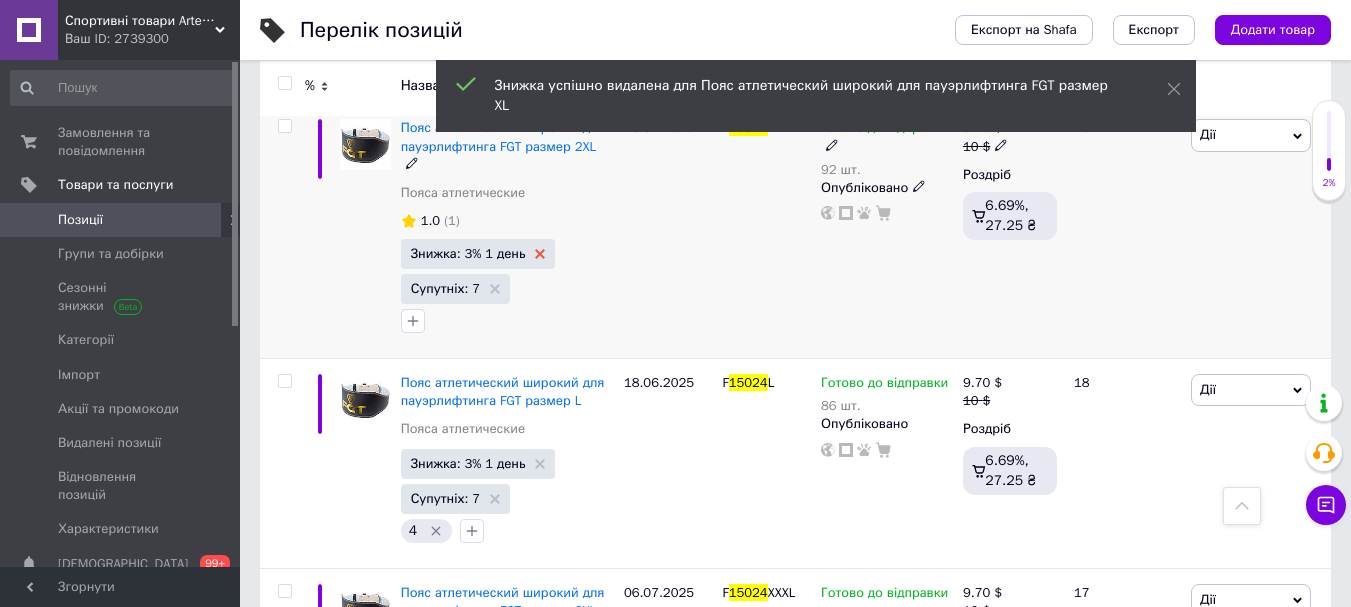 click 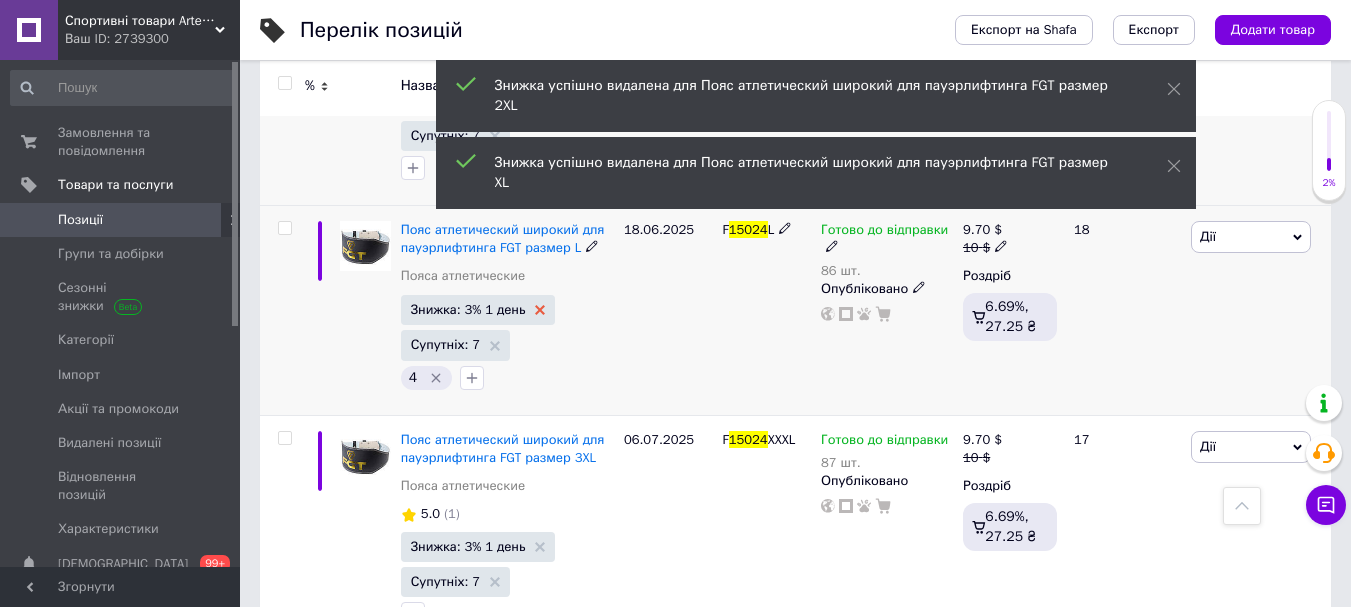 click 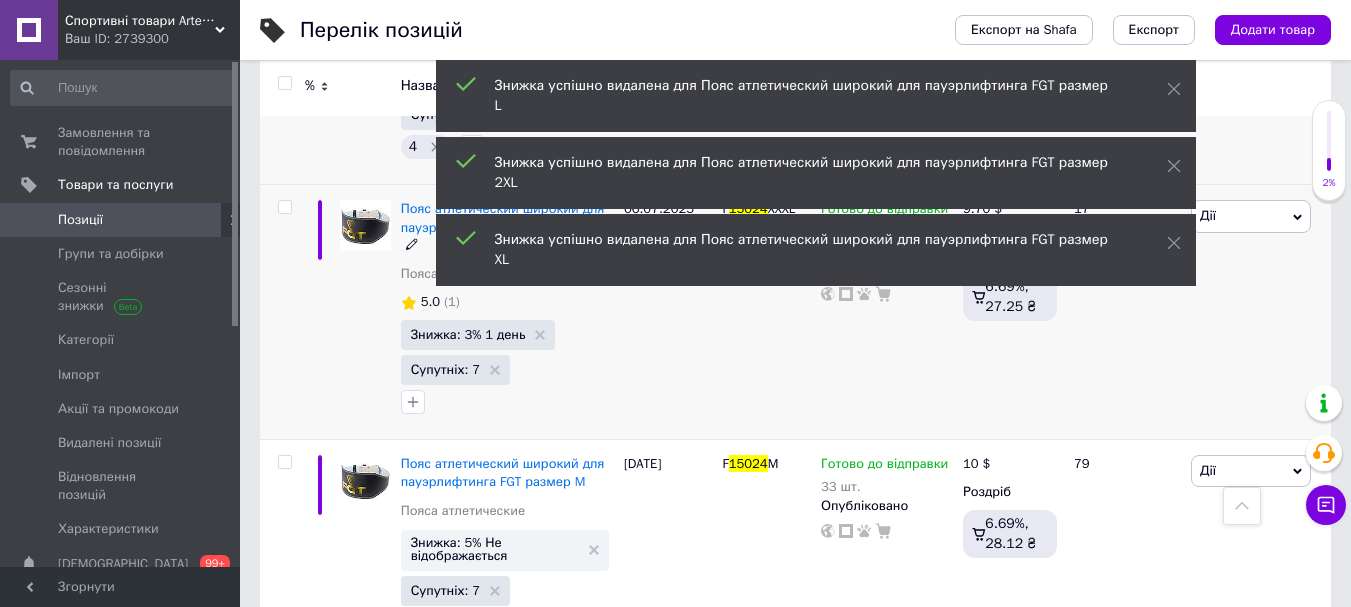 scroll, scrollTop: 800, scrollLeft: 0, axis: vertical 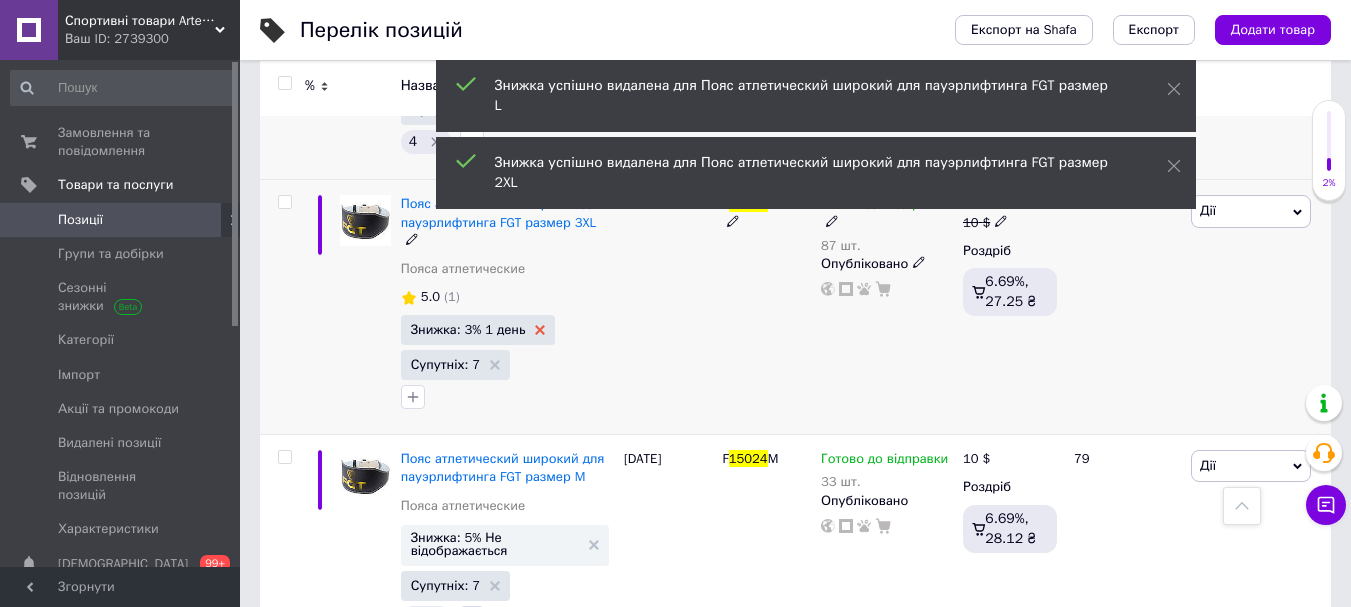 click 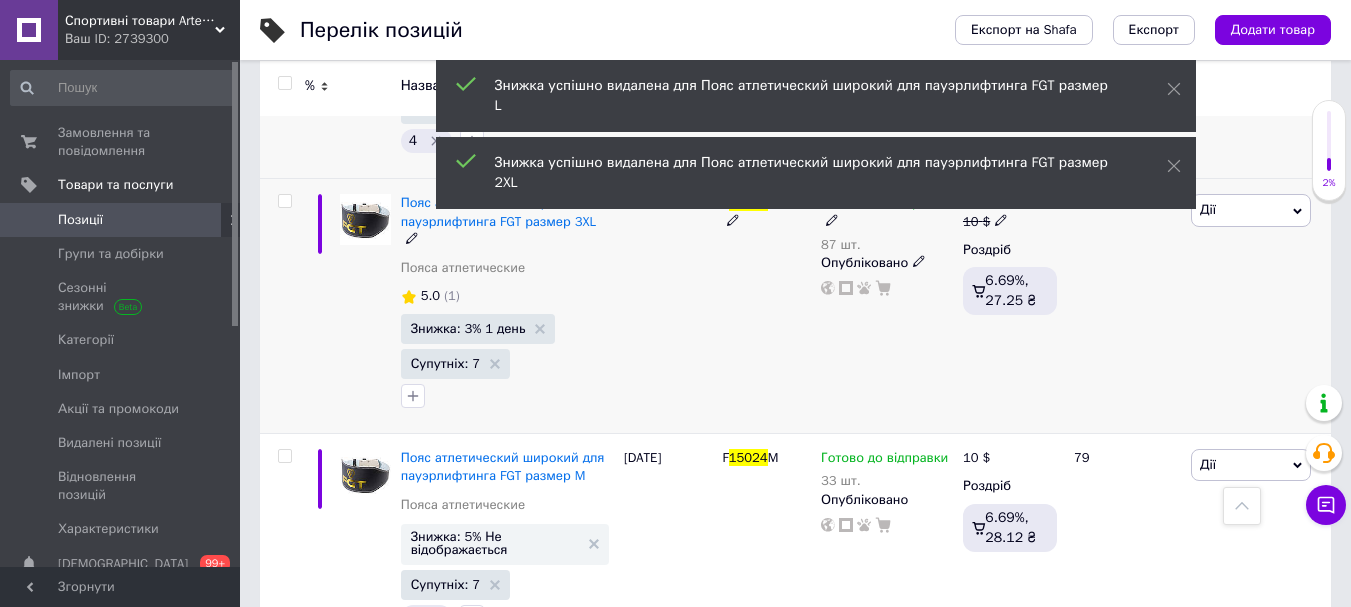 scroll, scrollTop: 815, scrollLeft: 0, axis: vertical 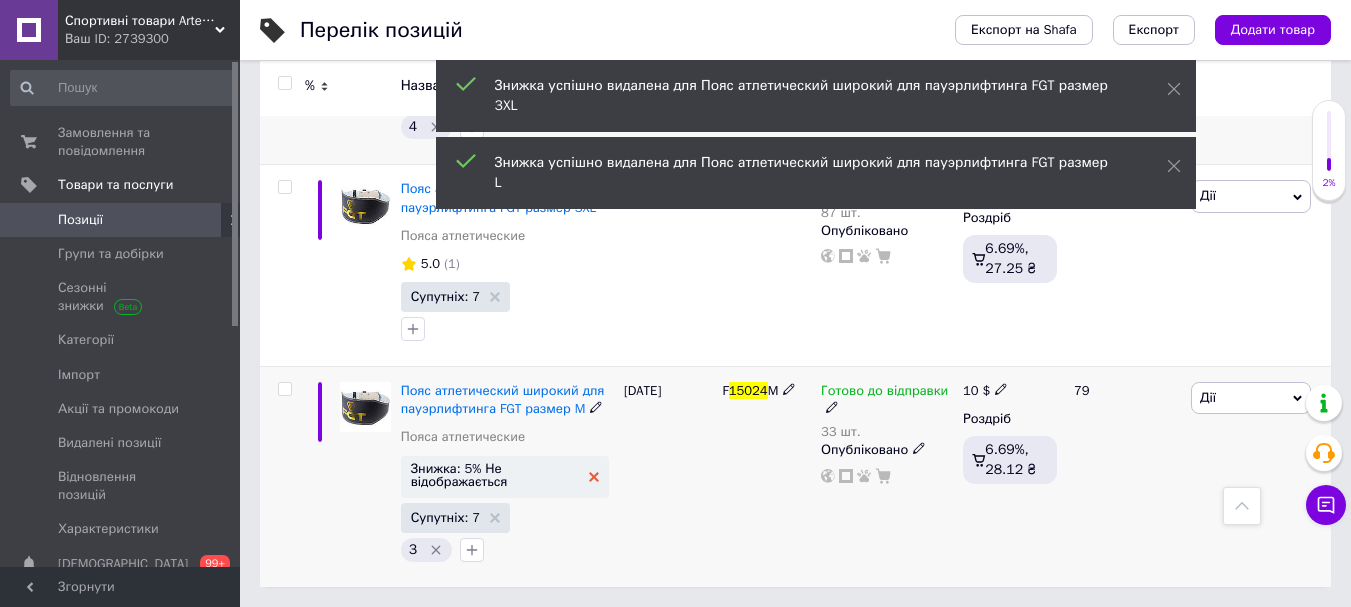 click 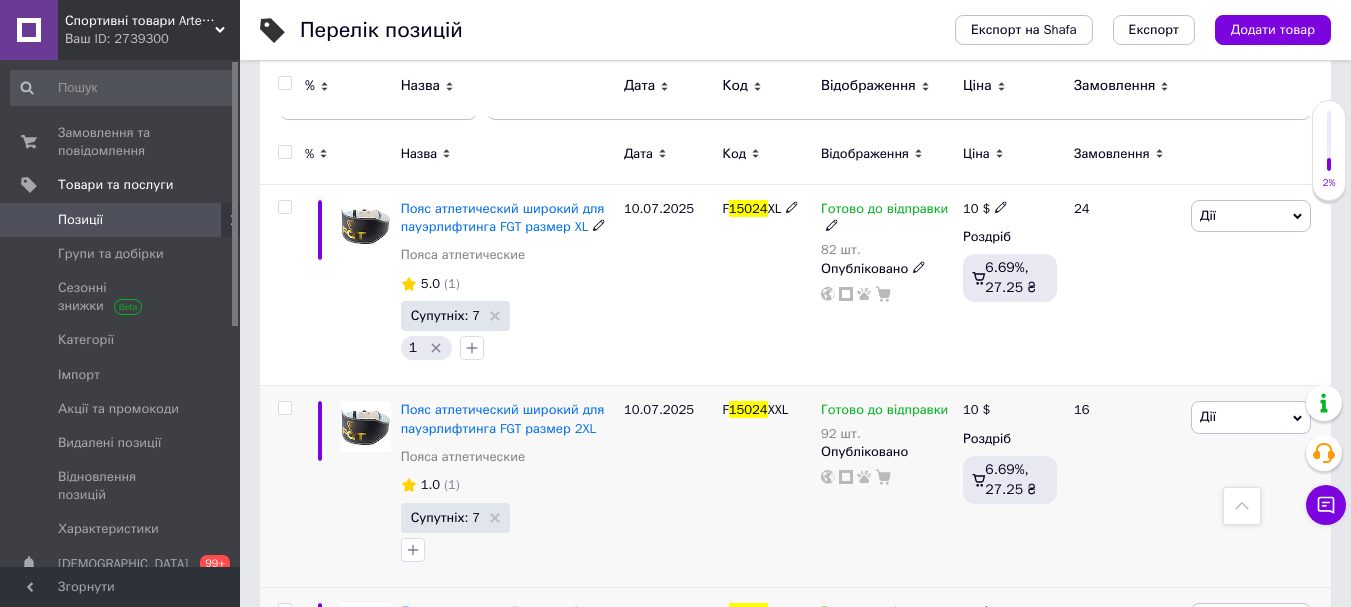 scroll, scrollTop: 0, scrollLeft: 0, axis: both 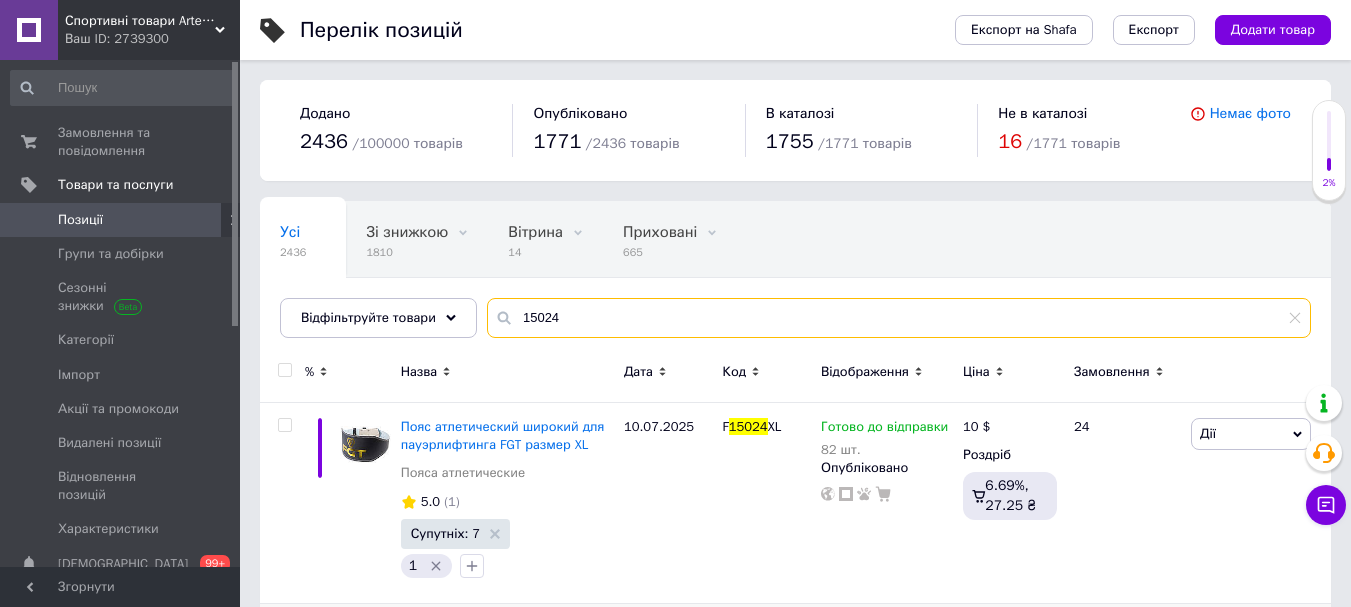 drag, startPoint x: 575, startPoint y: 320, endPoint x: 727, endPoint y: 320, distance: 152 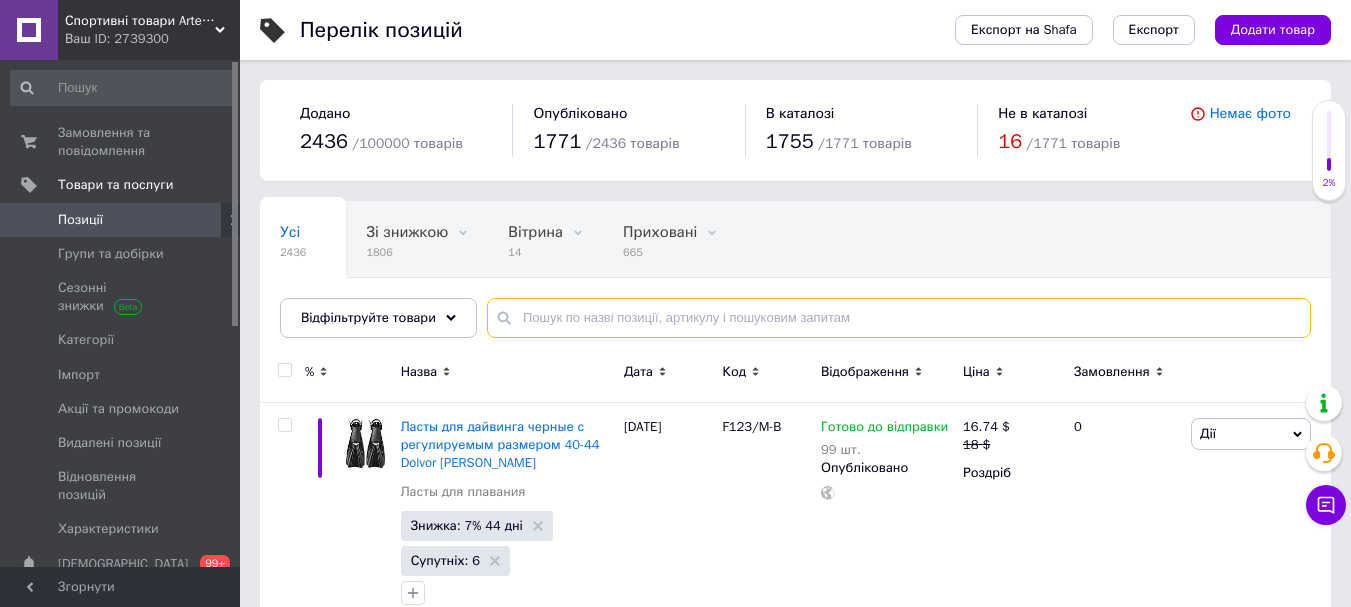 type 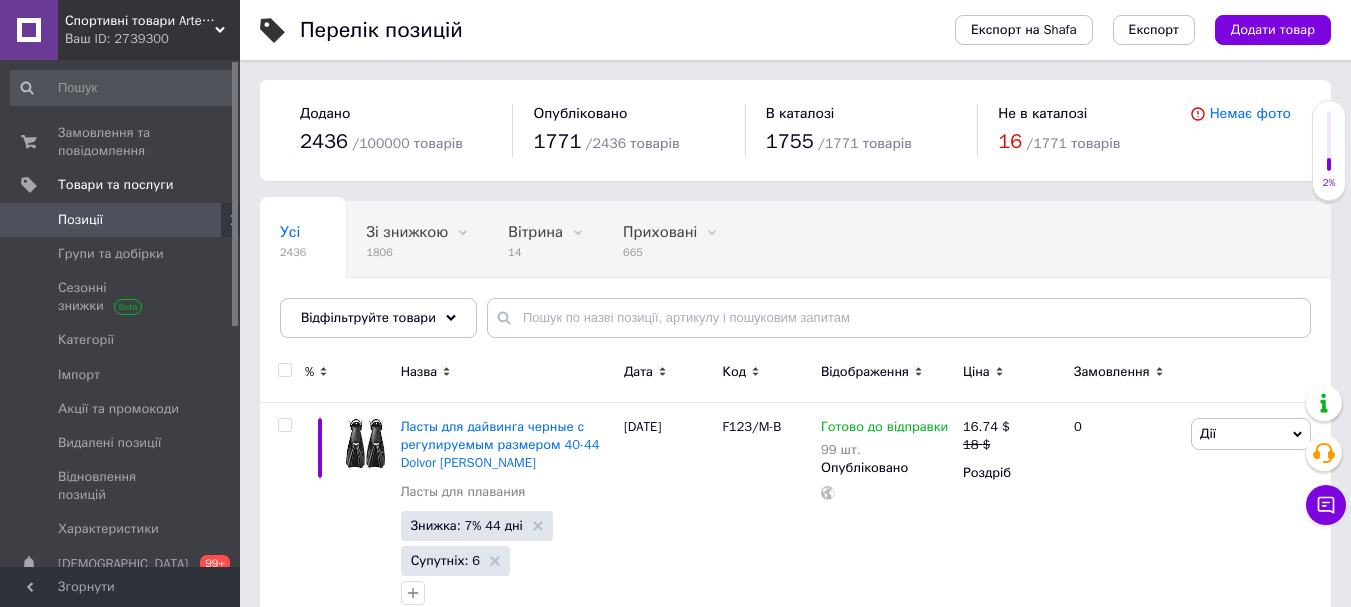 click on "16" at bounding box center (1010, 141) 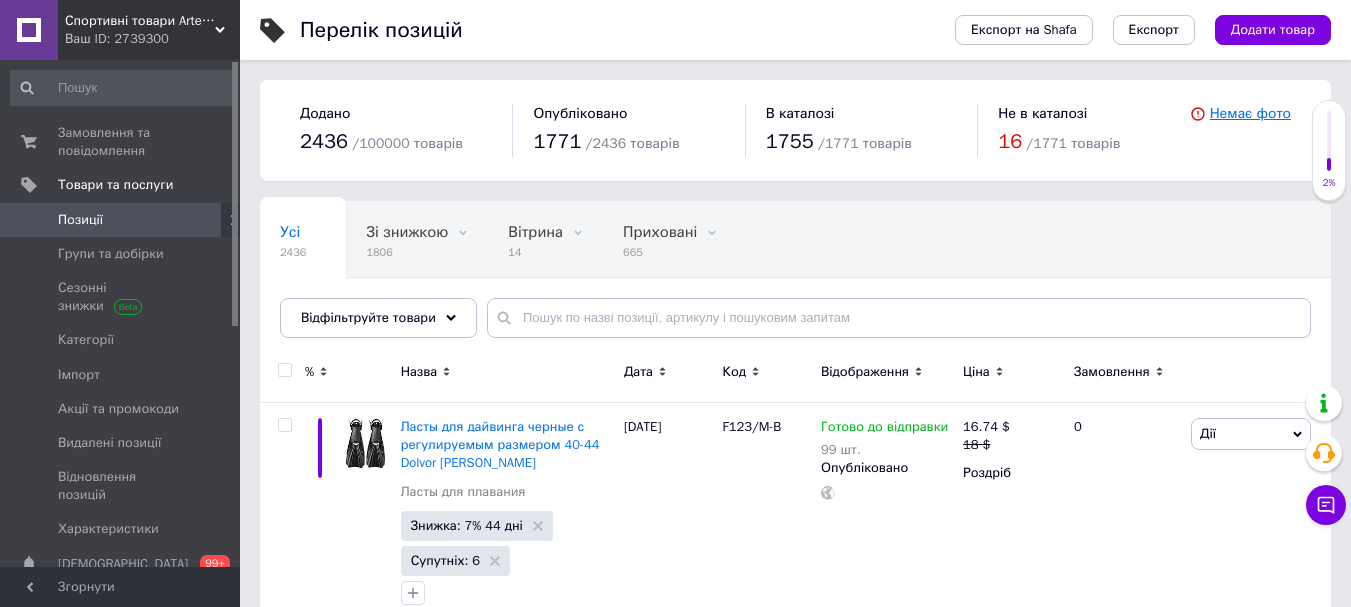 click on "Немає фото" at bounding box center [1250, 113] 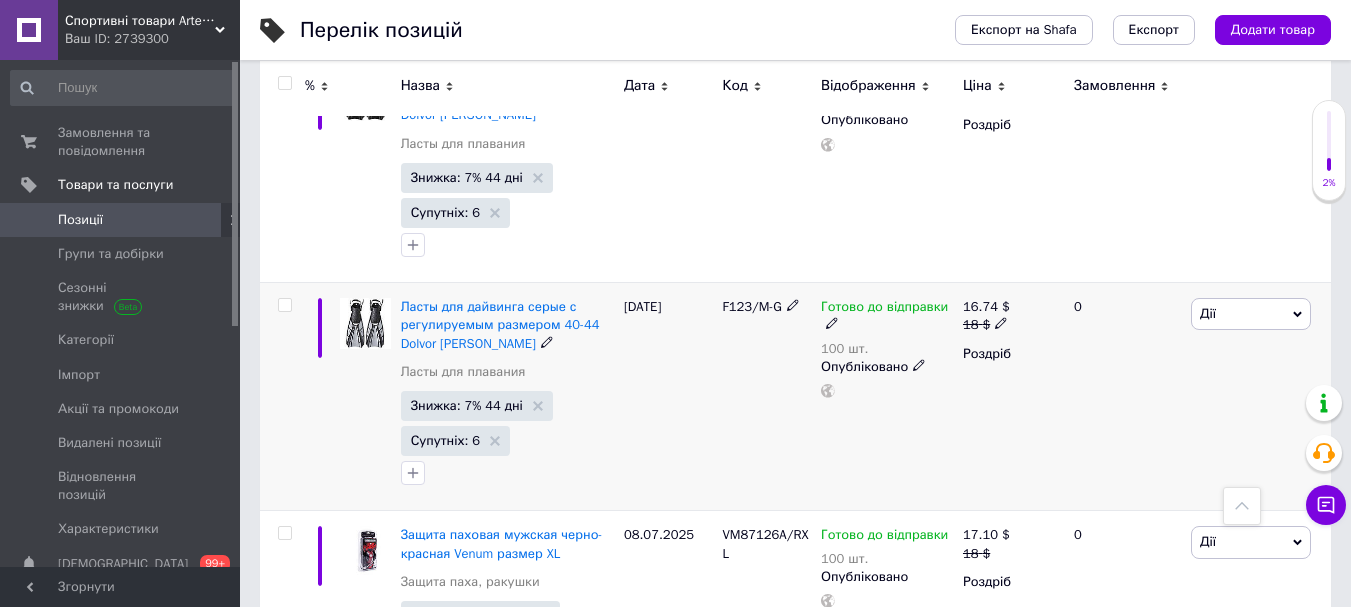 scroll, scrollTop: 0, scrollLeft: 0, axis: both 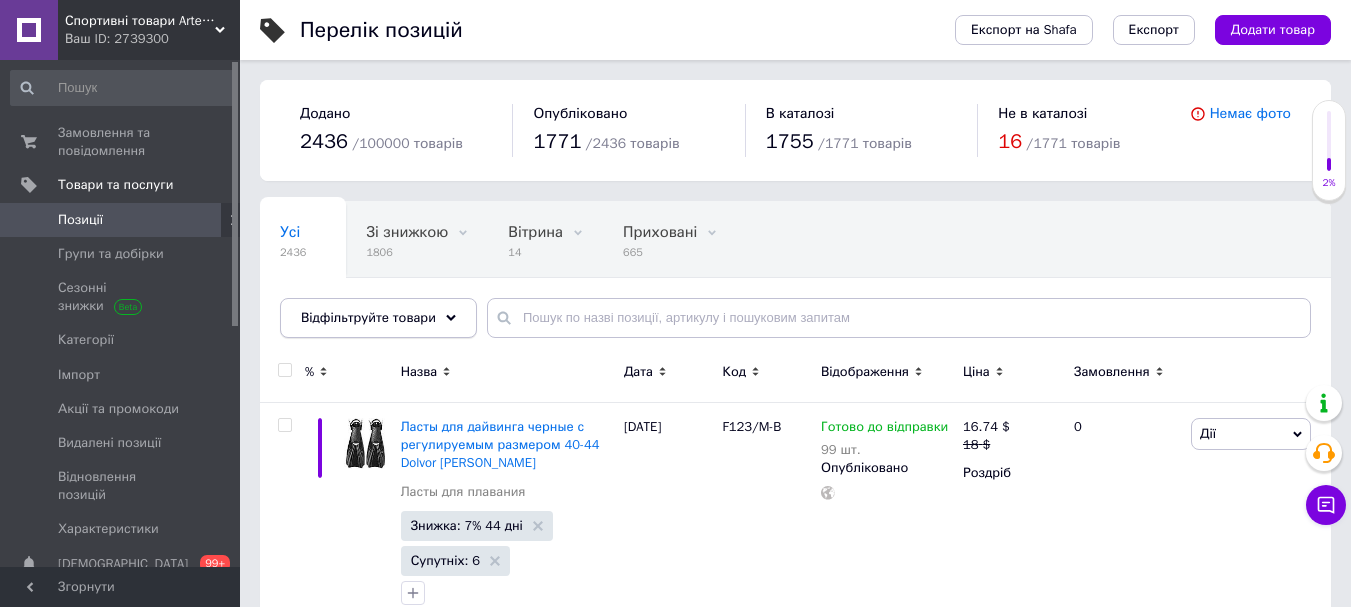 click on "Відфільтруйте товари" at bounding box center [378, 318] 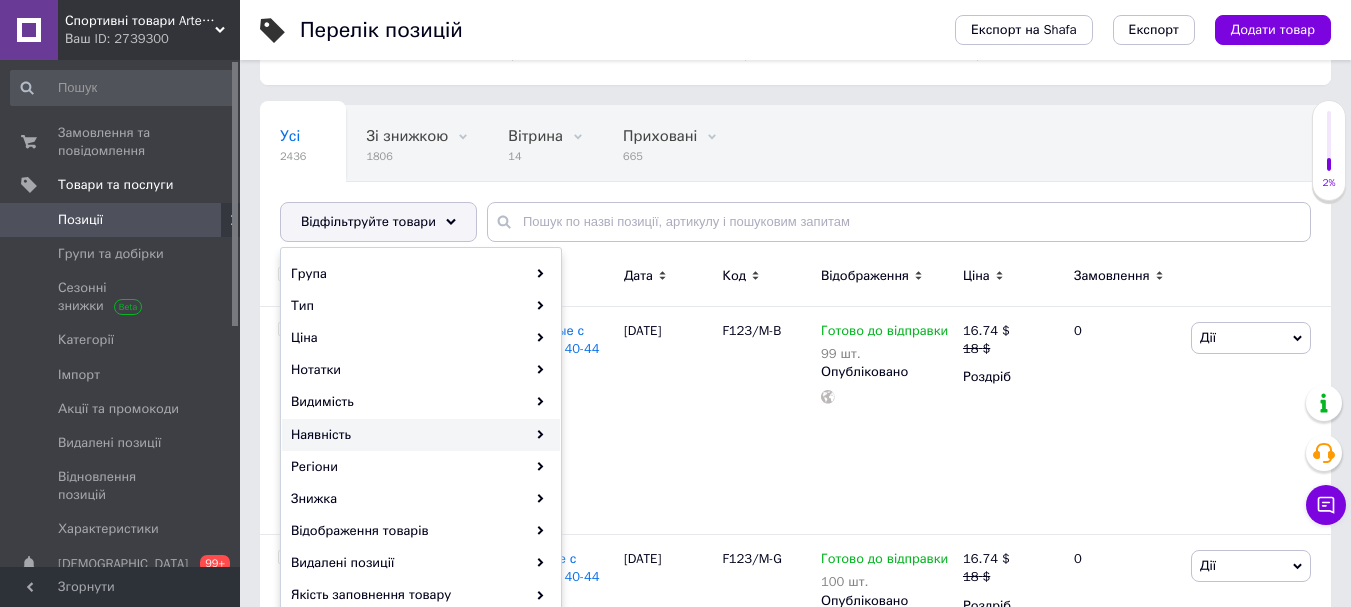 scroll, scrollTop: 100, scrollLeft: 0, axis: vertical 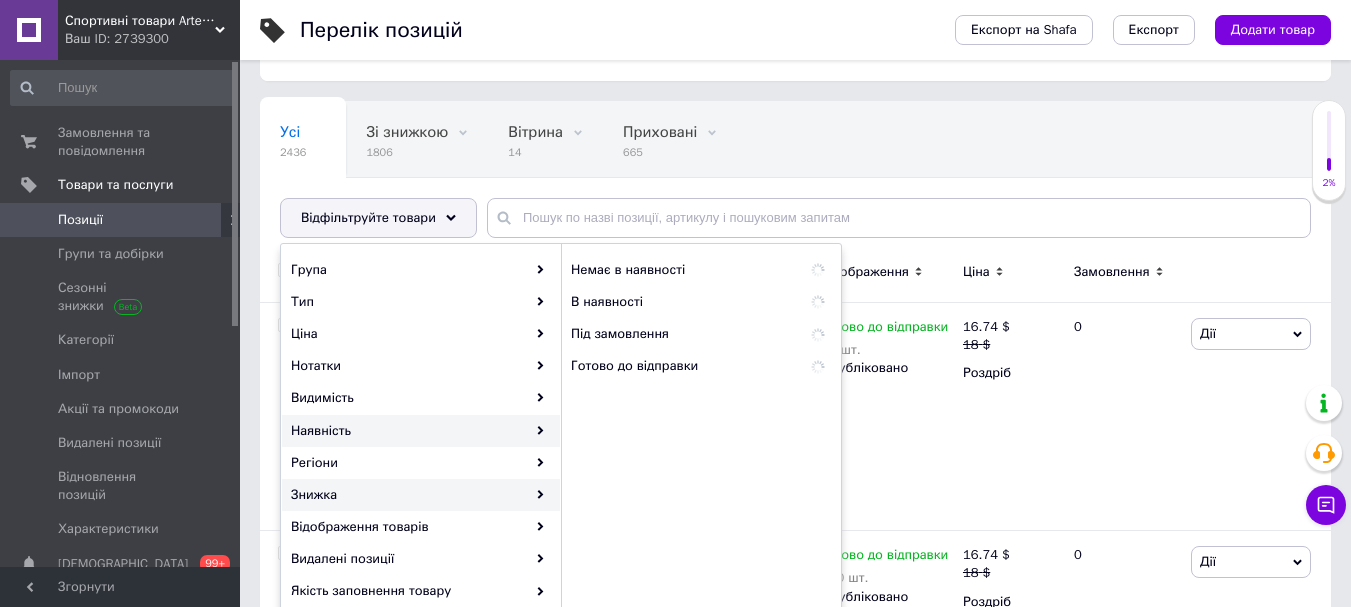 click on "Знижка" at bounding box center (421, 495) 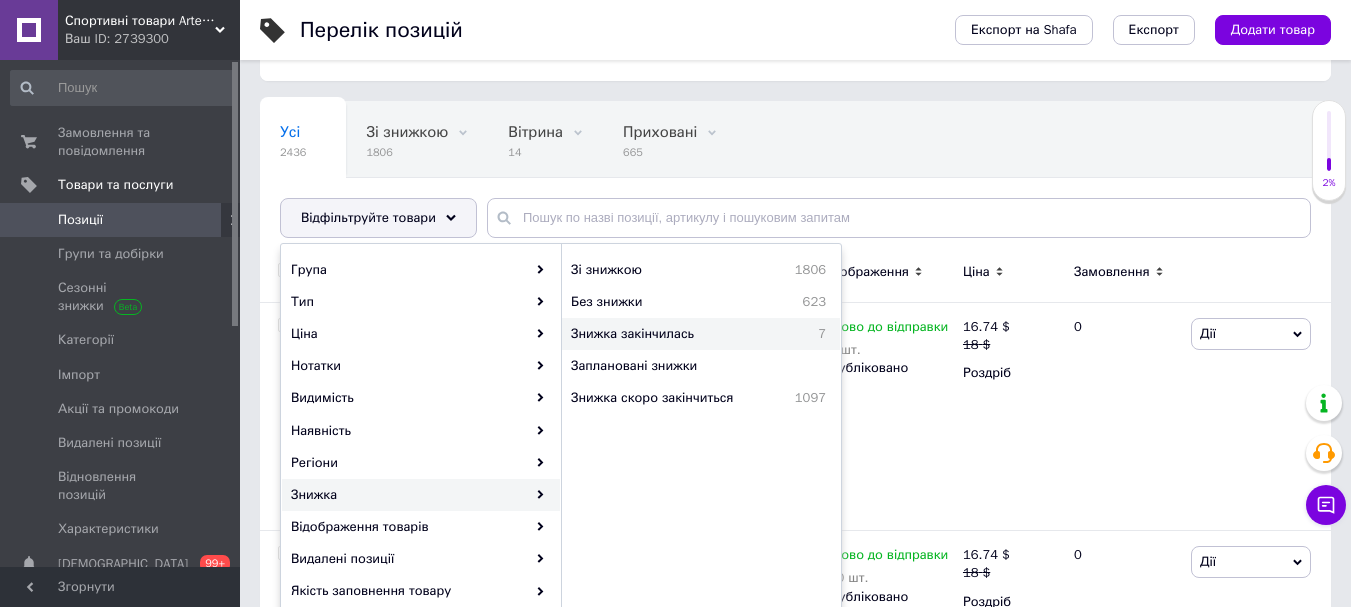 click on "Знижка закінчилась" at bounding box center [682, 334] 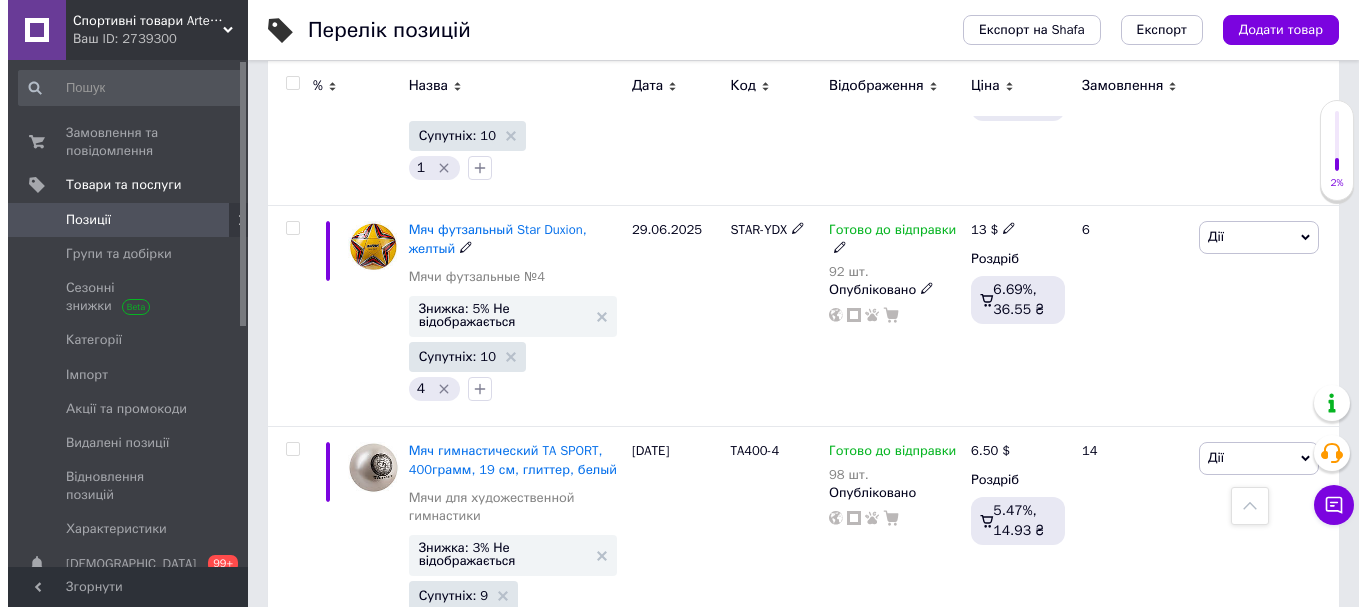 scroll, scrollTop: 1343, scrollLeft: 0, axis: vertical 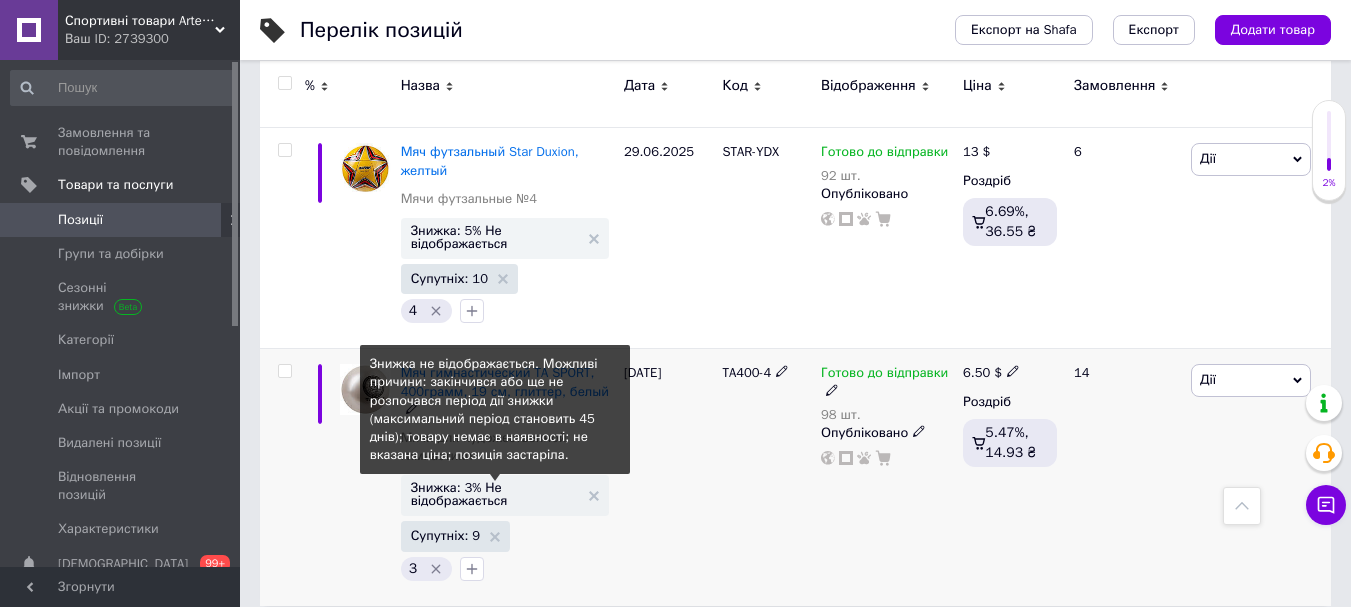 click on "Знижка: 3% Не відображається" at bounding box center [495, 494] 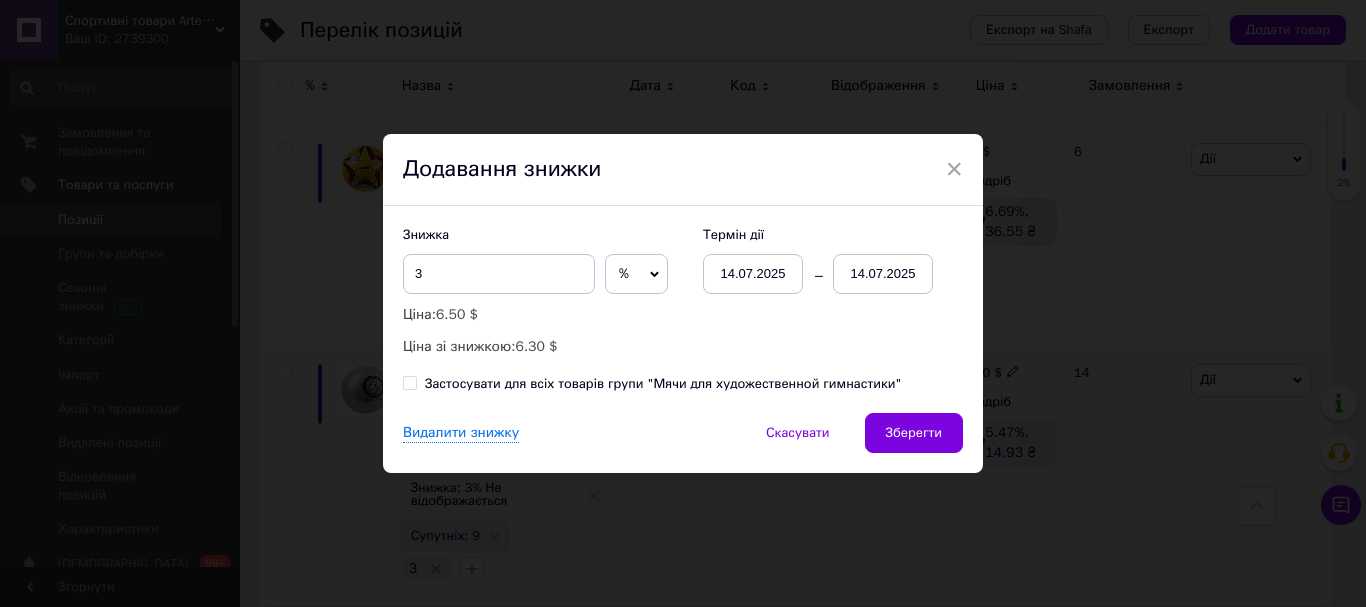 click on "Застосувати для всіх товарів групи "Мячи для художественной гимнастики"" at bounding box center (663, 384) 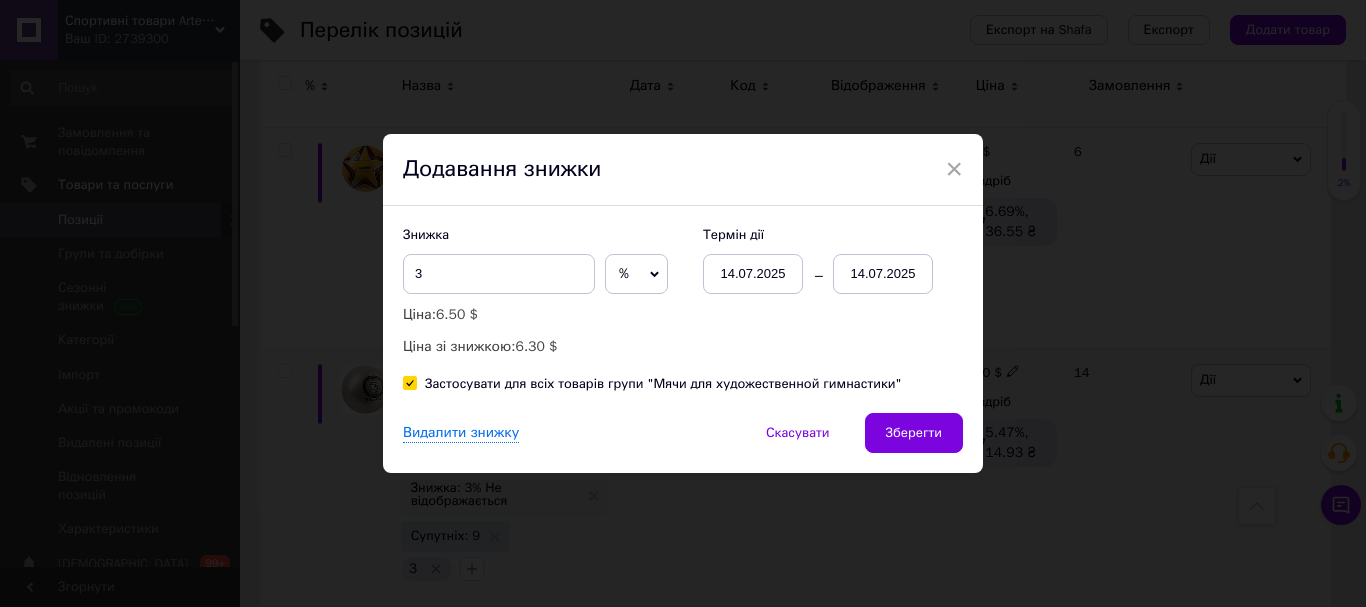 checkbox on "true" 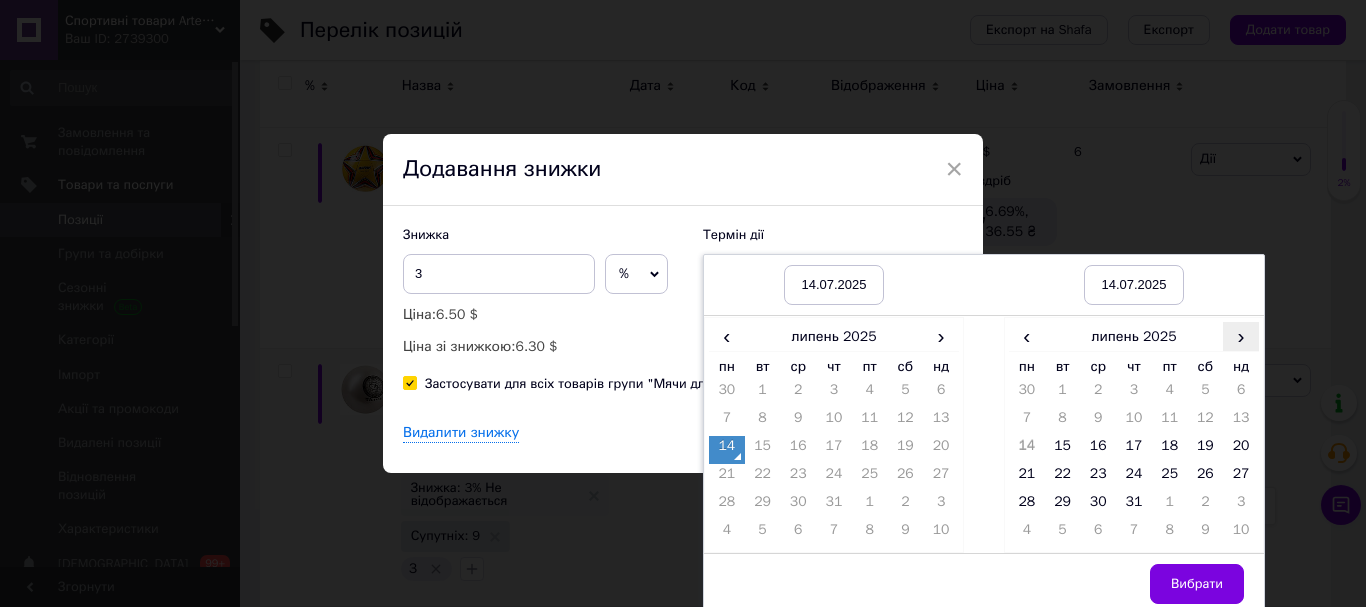 click on "›" at bounding box center [1241, 336] 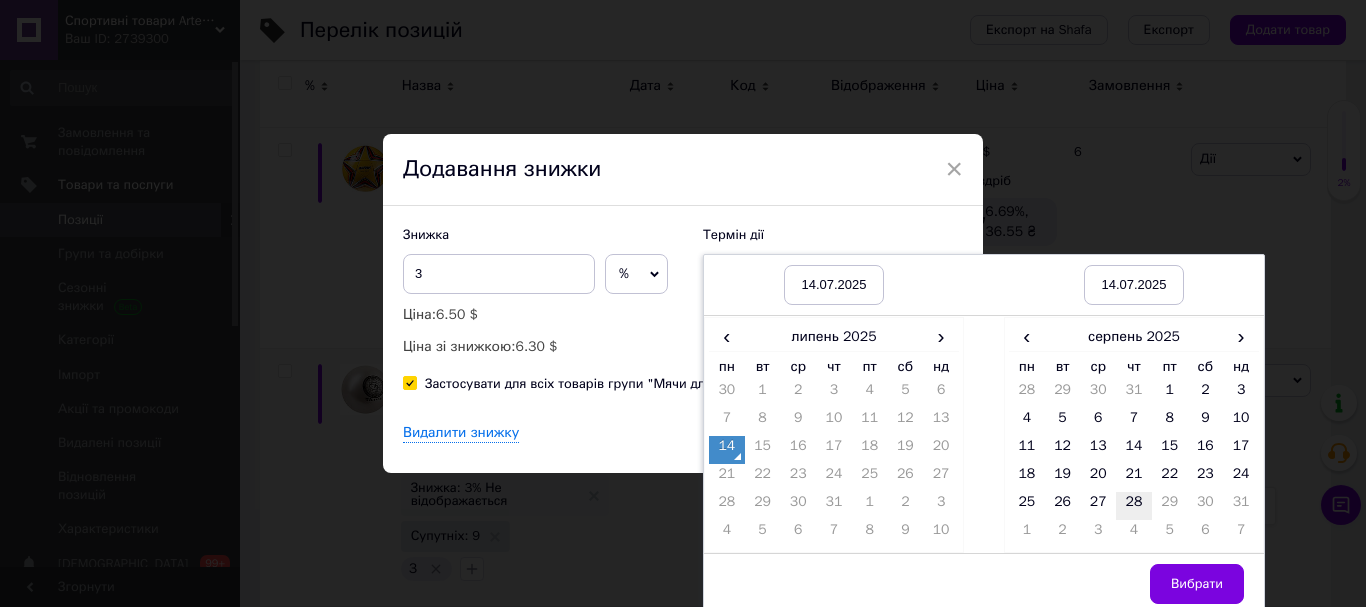 click on "28" at bounding box center [1134, 506] 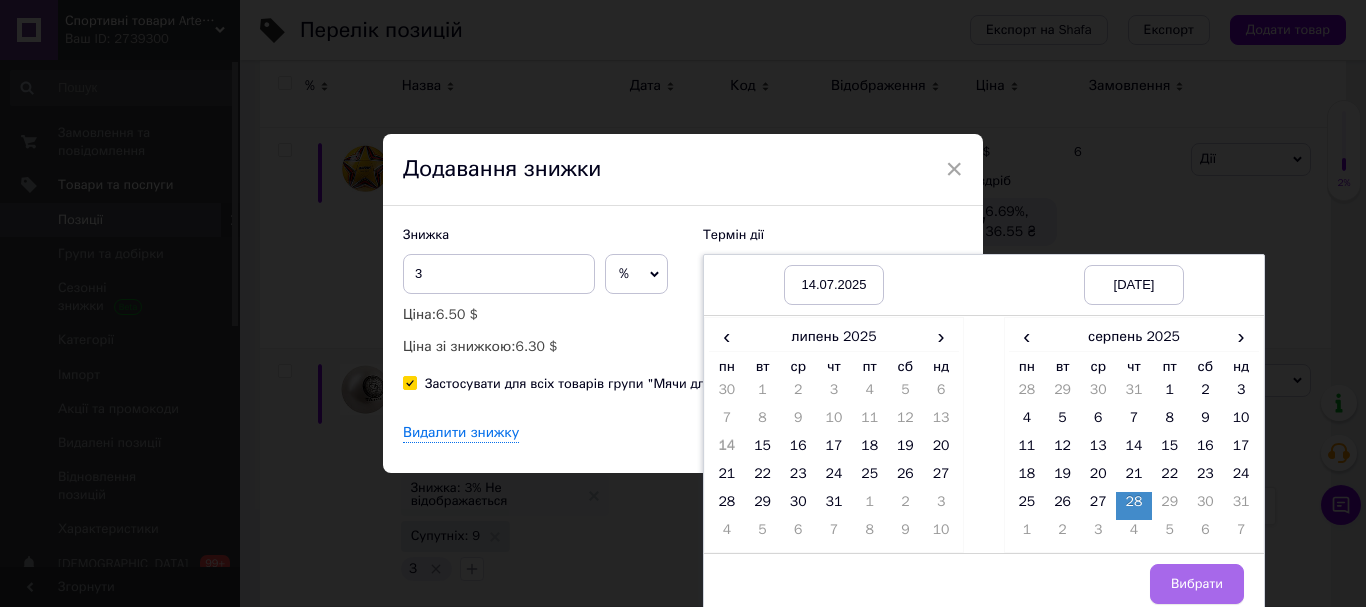 click on "Вибрати" at bounding box center [1197, 584] 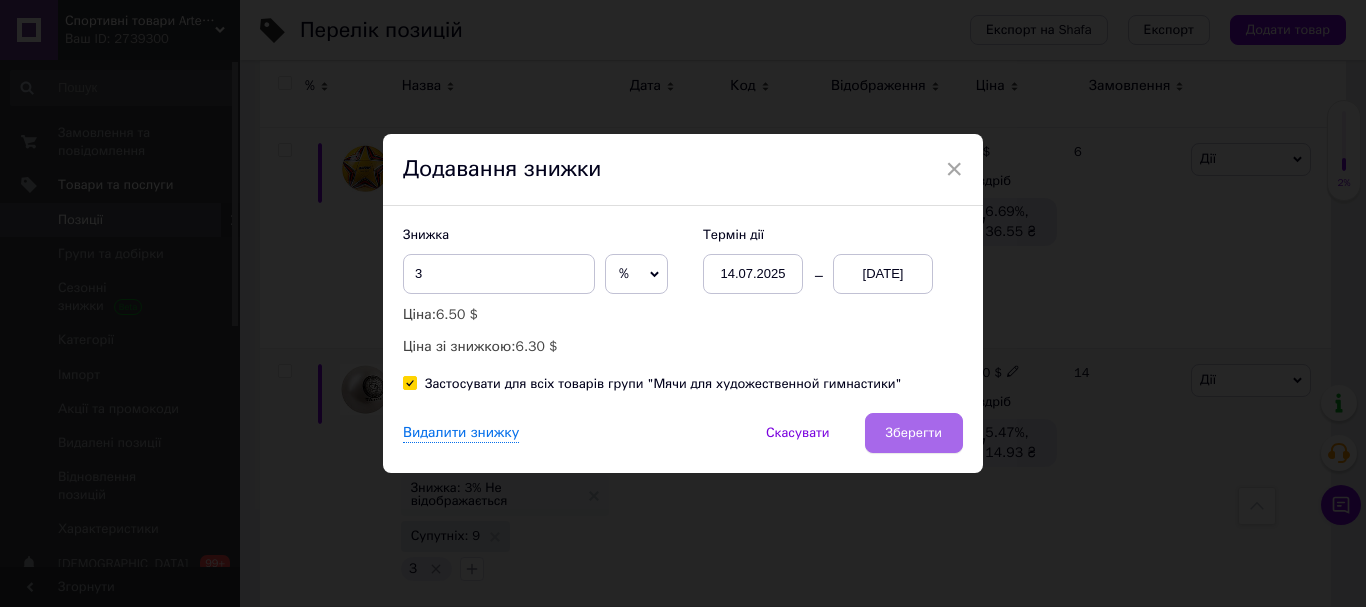 click on "Зберегти" at bounding box center [914, 433] 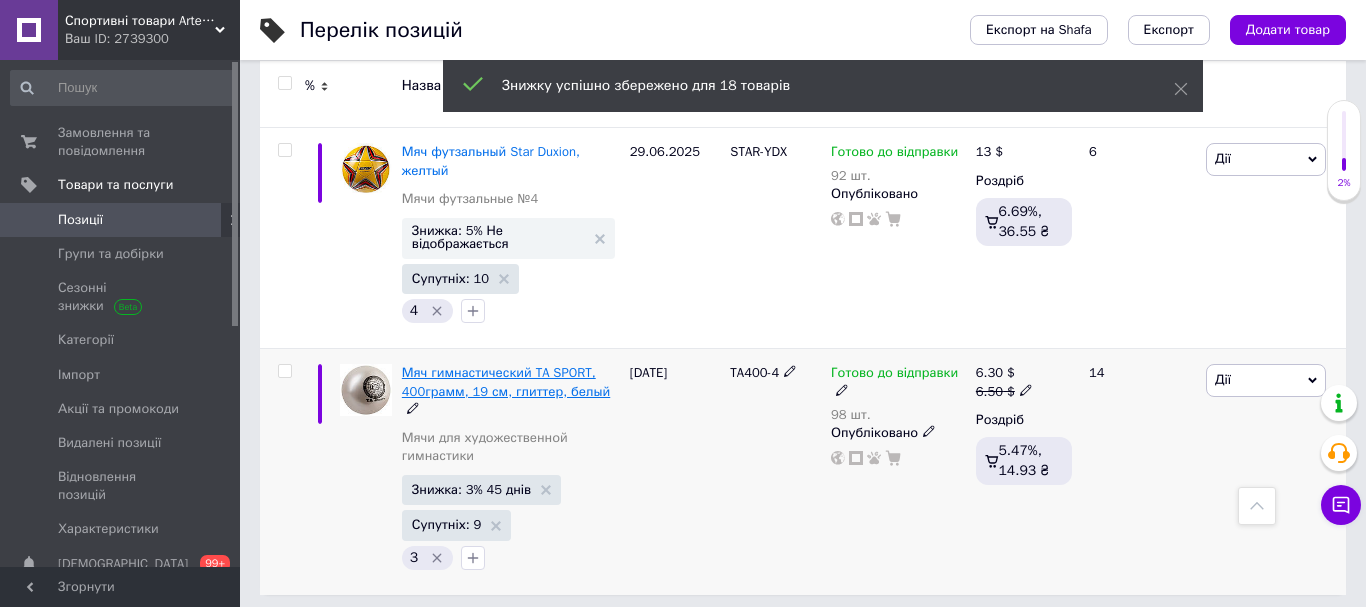 scroll, scrollTop: 1332, scrollLeft: 0, axis: vertical 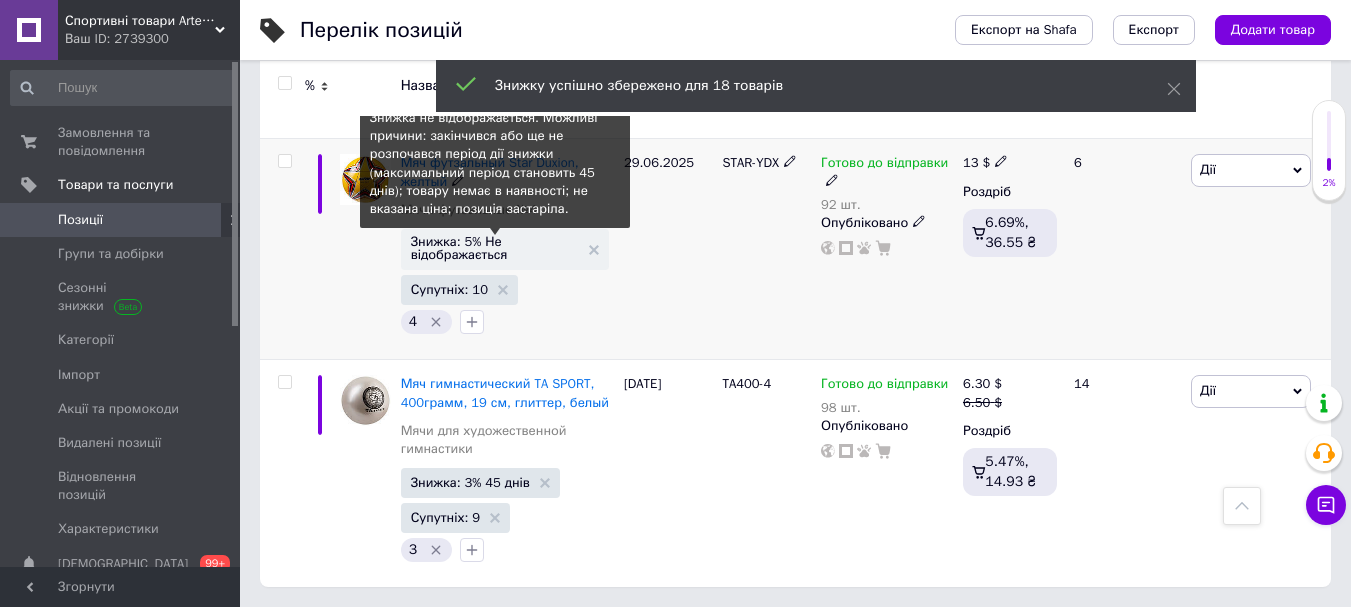 click on "Знижка: 5% Не відображається" at bounding box center [495, 248] 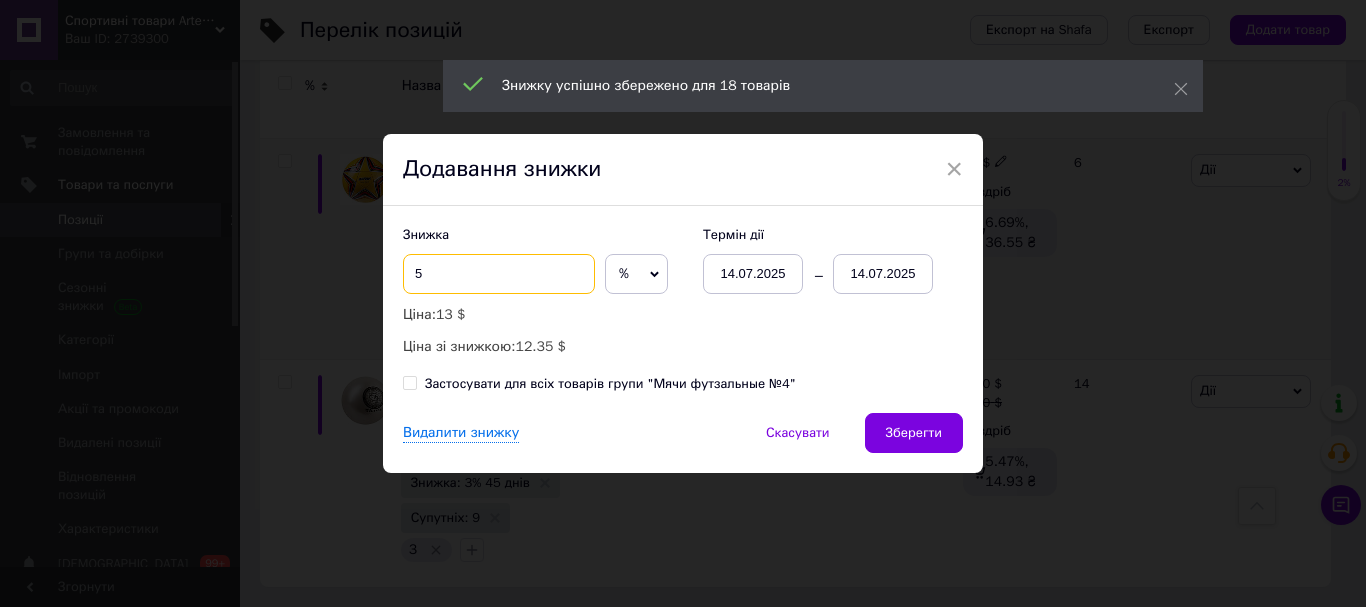 click on "5" at bounding box center (499, 274) 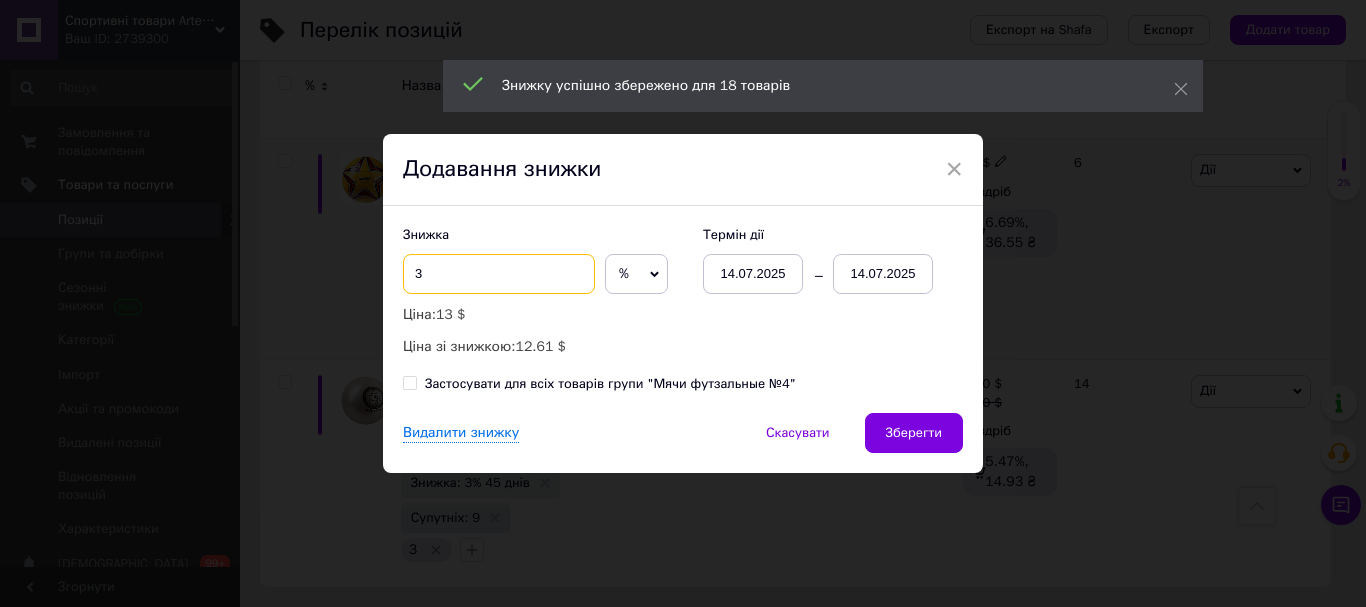 type on "3" 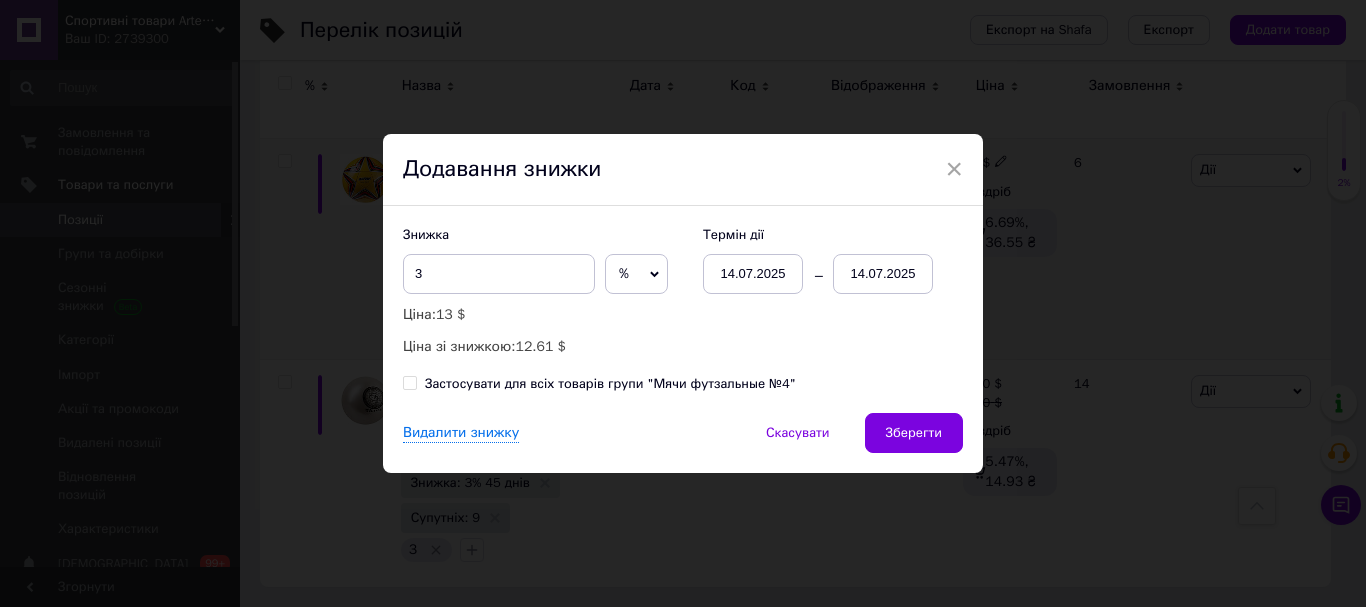 click on "Застосувати для всіх товарів групи "Мячи футзальные №4"" at bounding box center (610, 384) 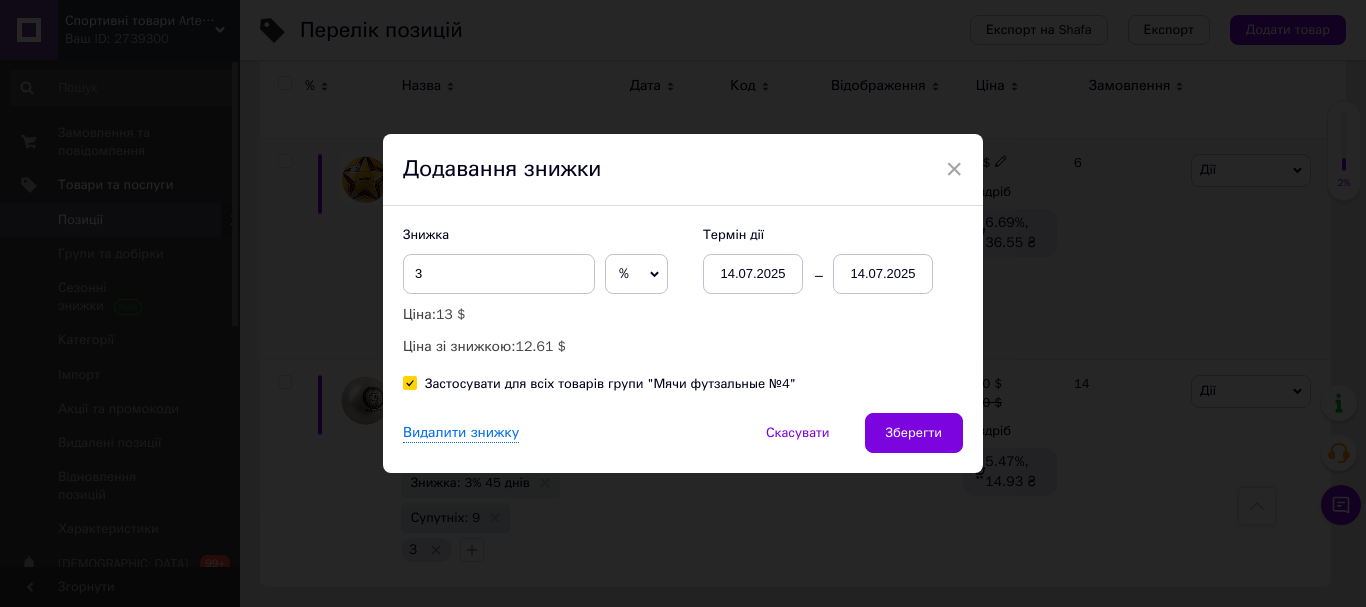 checkbox on "true" 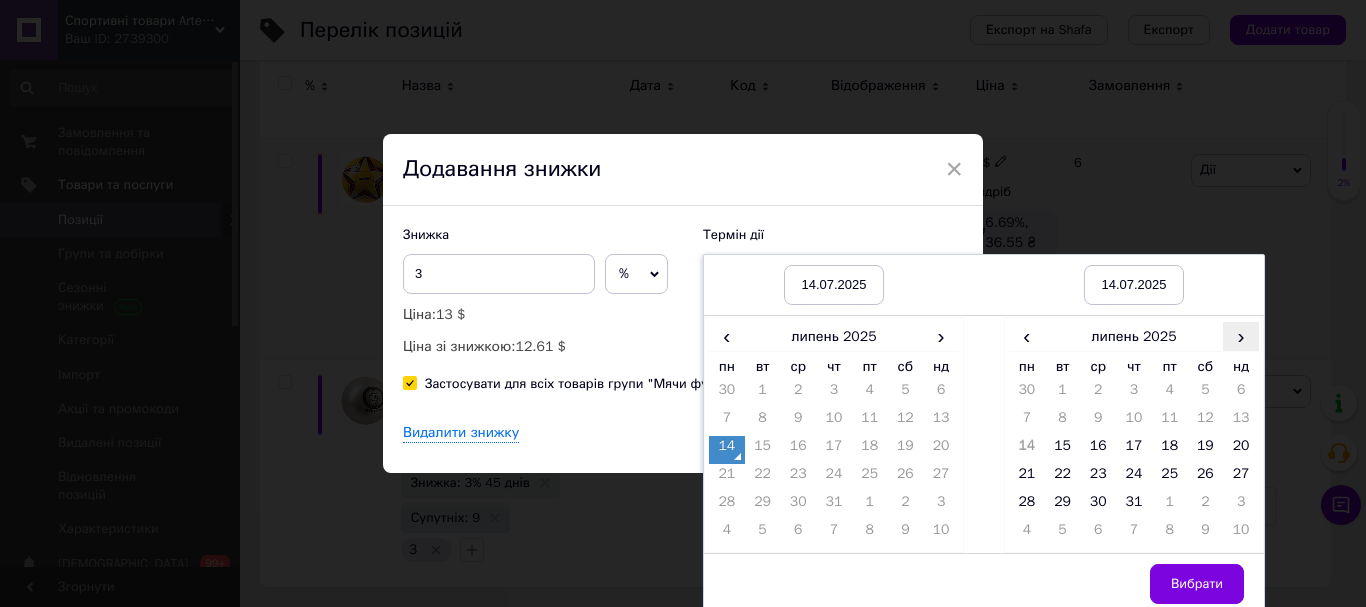 click on "›" at bounding box center (1241, 336) 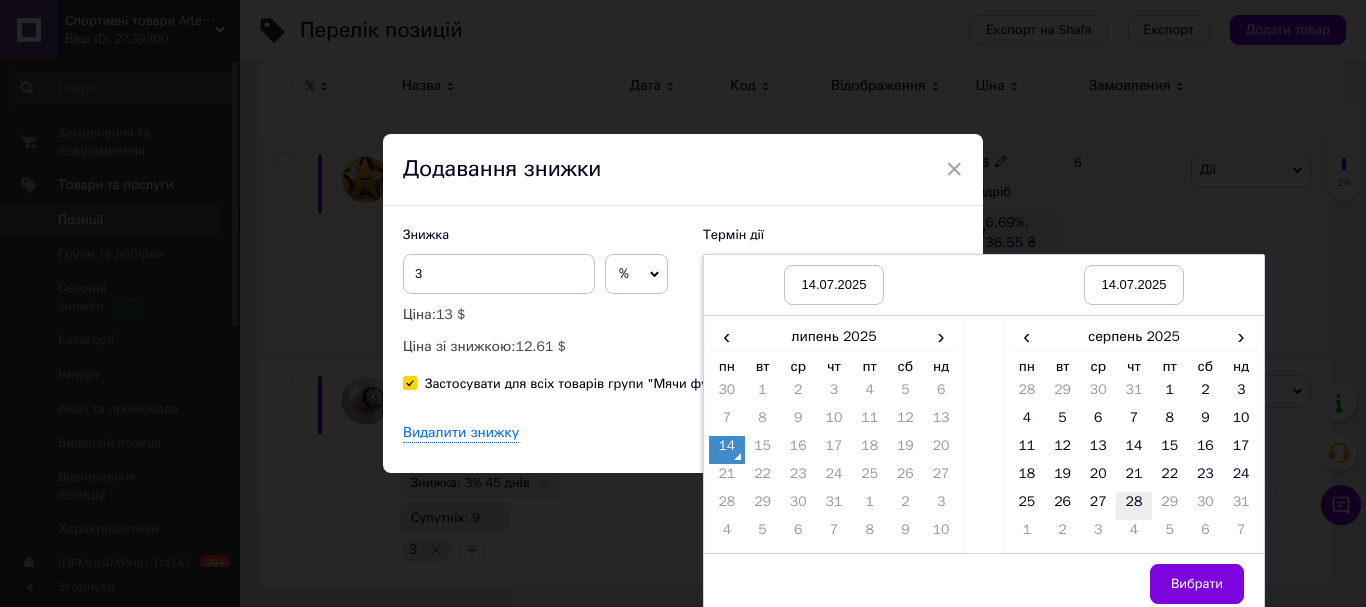 click on "28" at bounding box center (1134, 506) 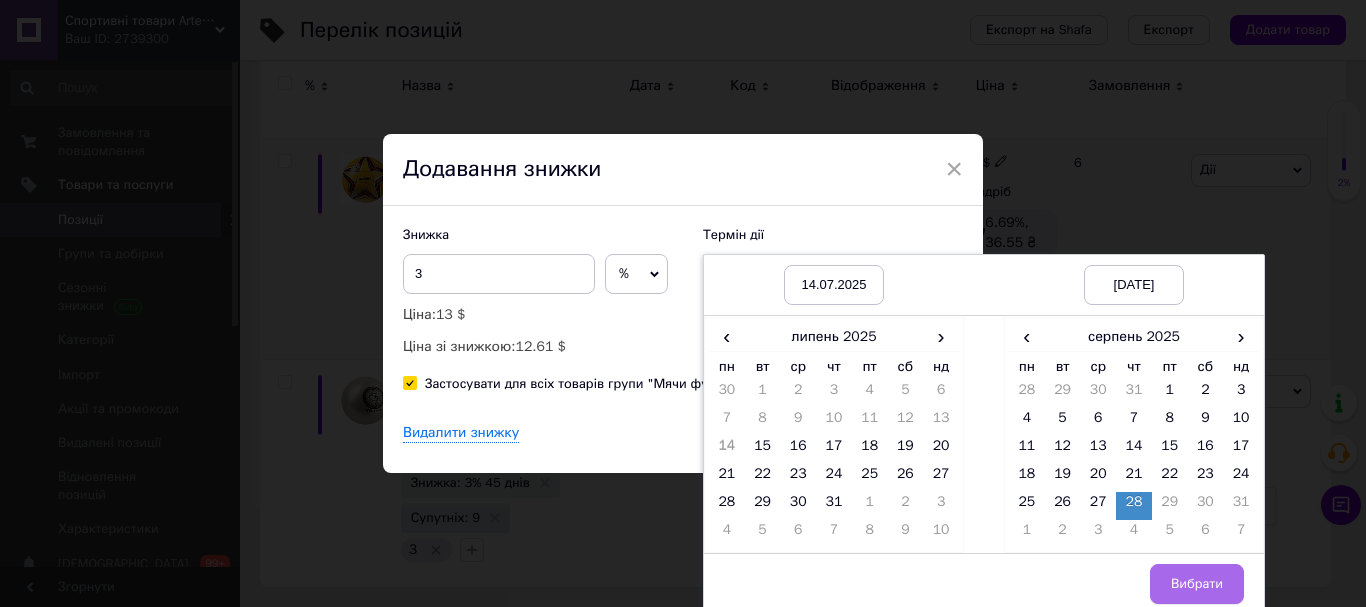 click on "Вибрати" at bounding box center [1197, 584] 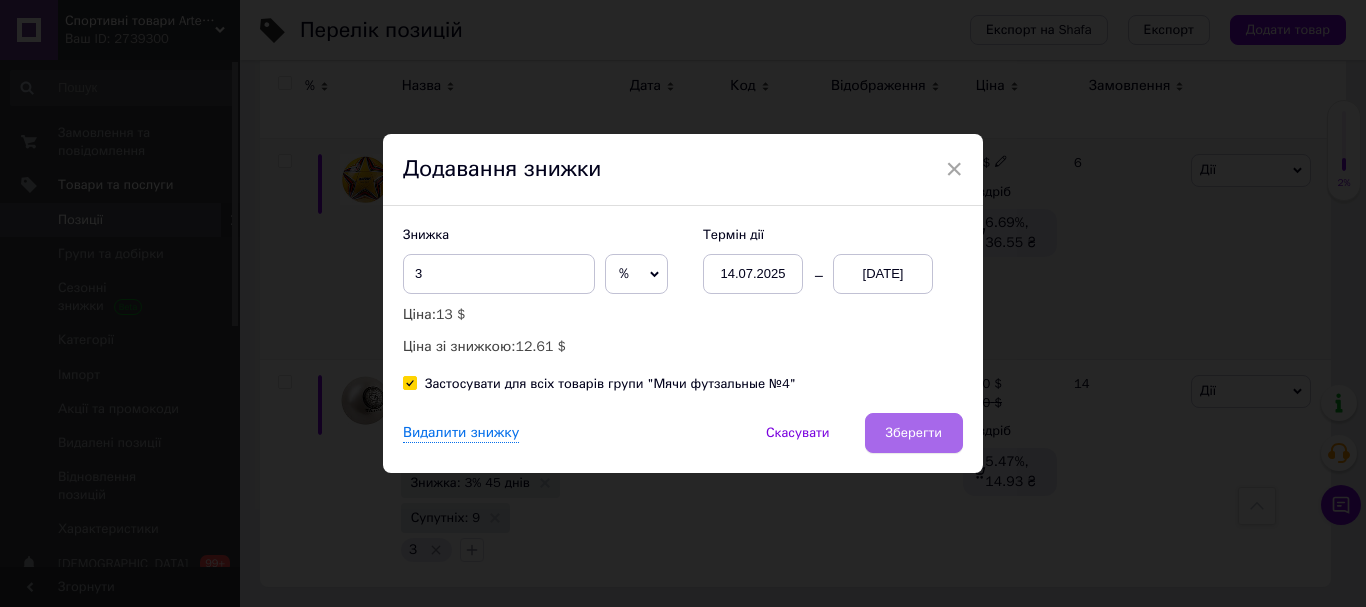 click on "Зберегти" at bounding box center (914, 433) 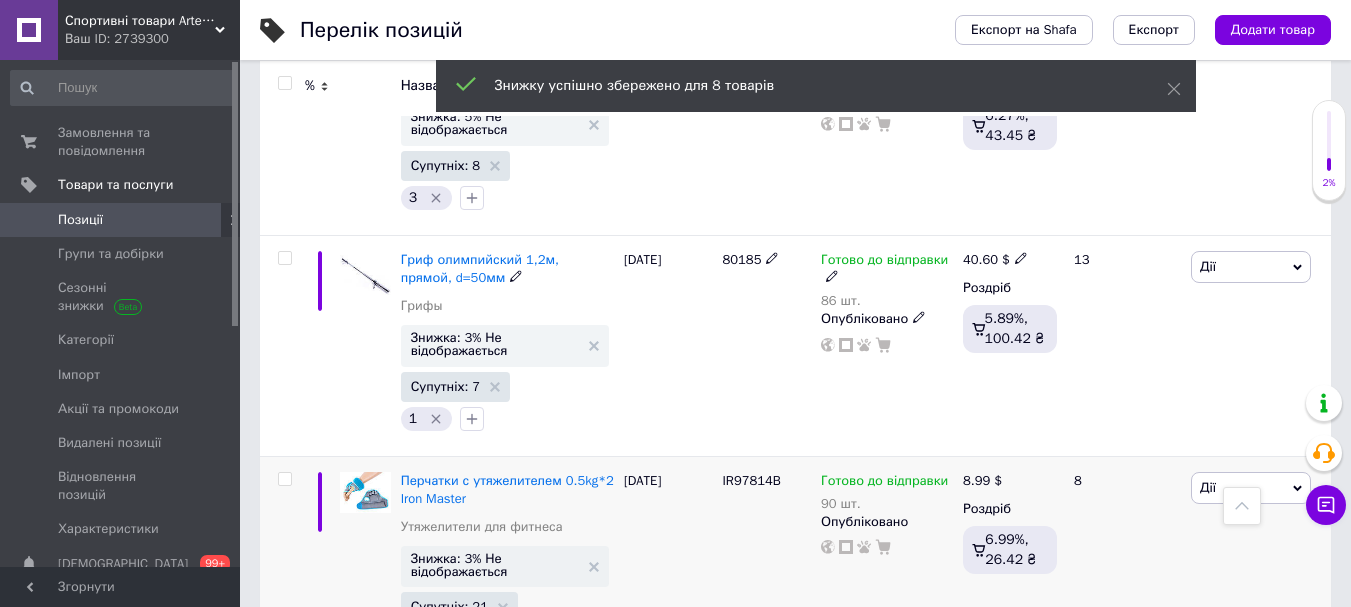 scroll, scrollTop: 621, scrollLeft: 0, axis: vertical 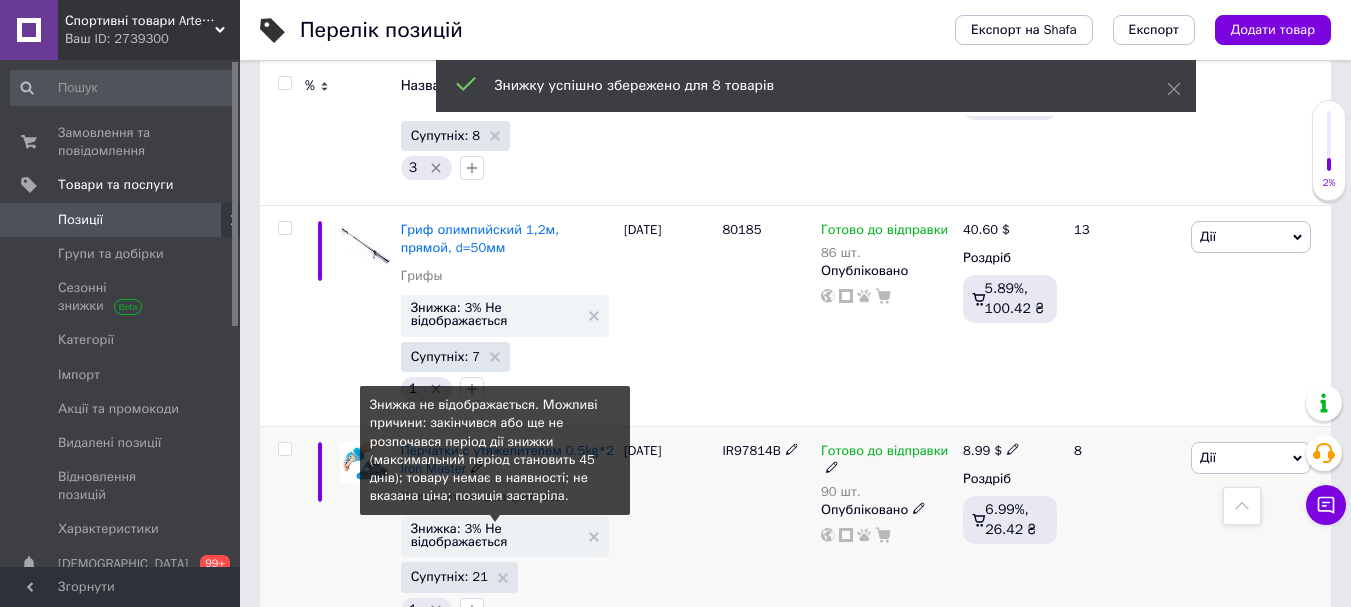 click on "Знижка: 3% Не відображається" at bounding box center (495, 535) 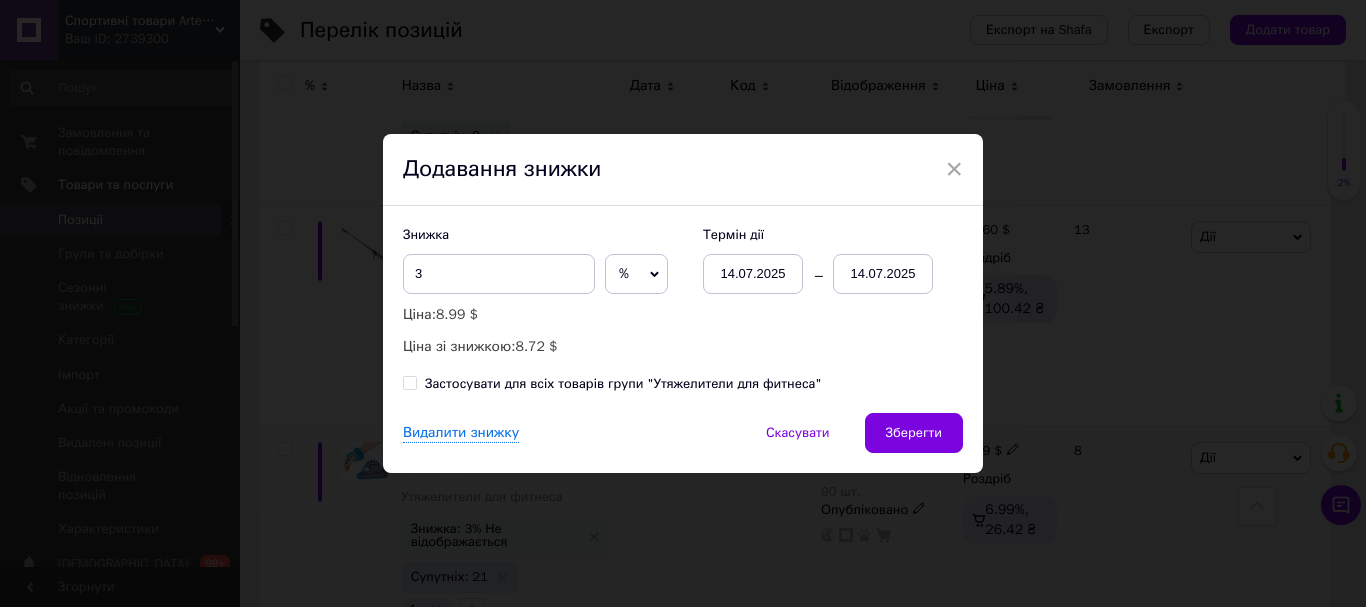 click on "Застосувати для всіх товарів групи "Утяжелители для фитнеса"" at bounding box center (623, 384) 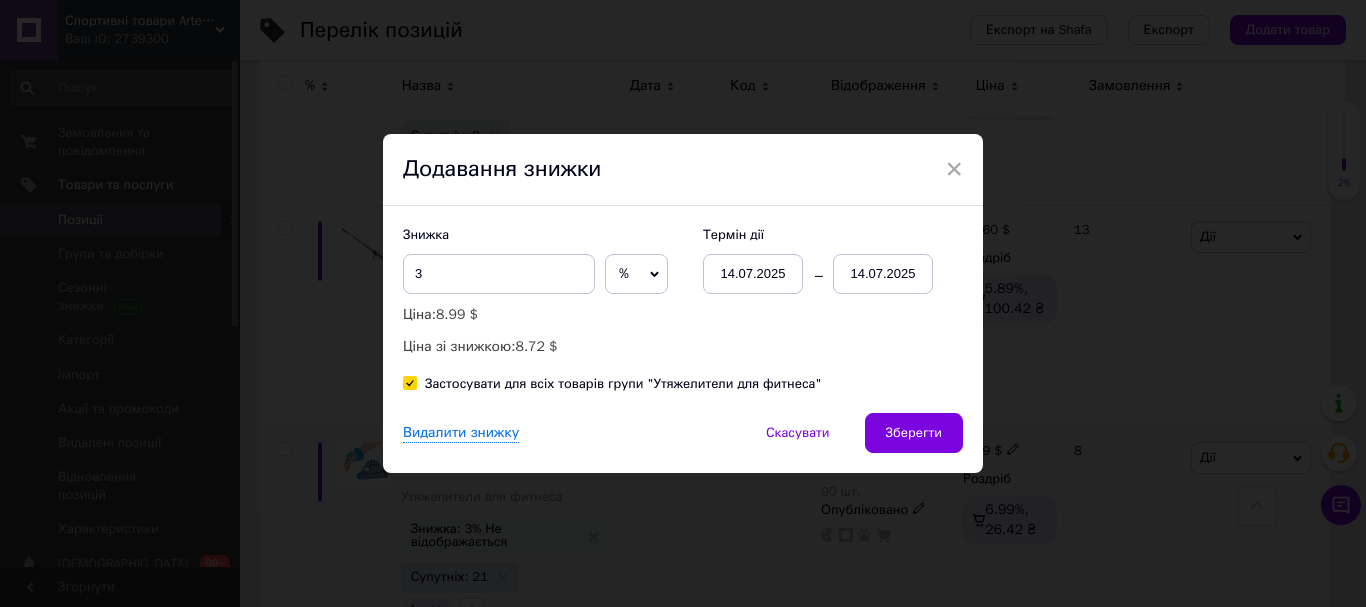 checkbox on "true" 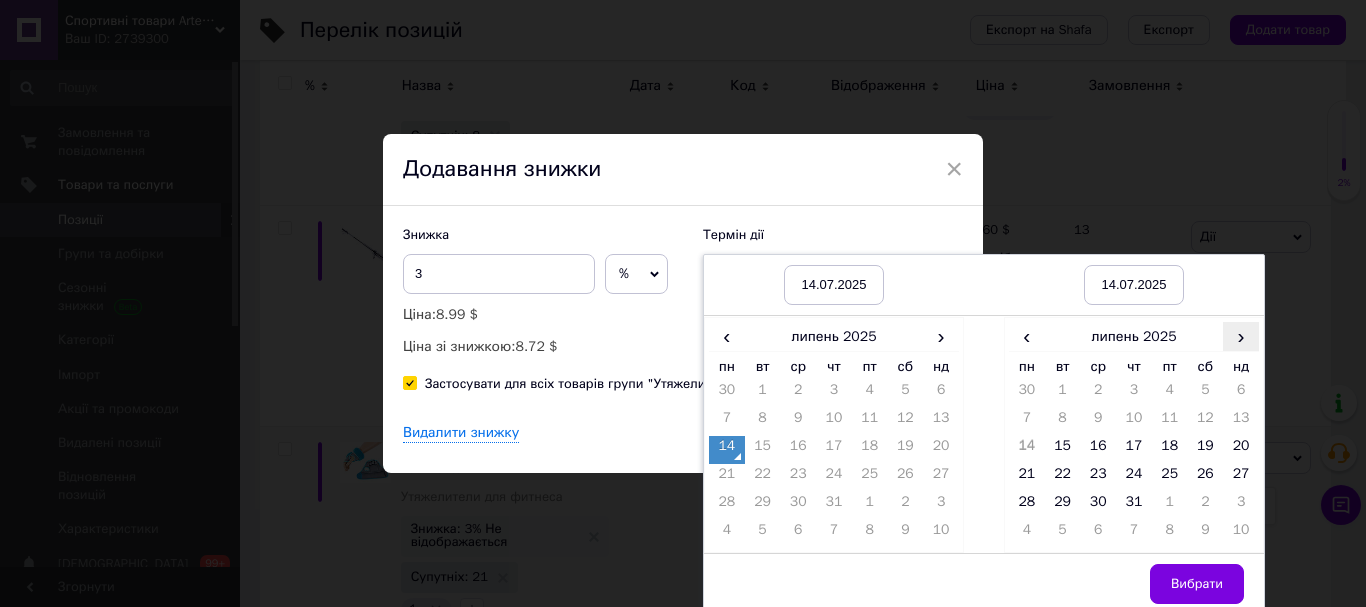 click on "›" at bounding box center [1241, 336] 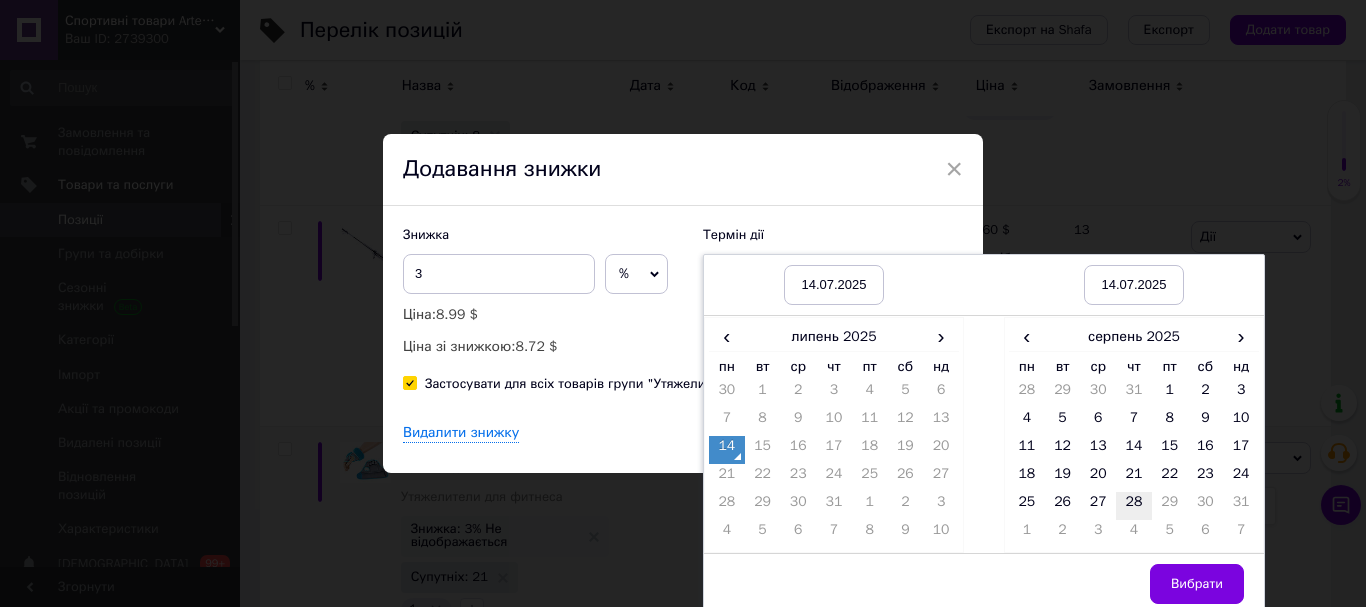 click on "28" at bounding box center (1134, 506) 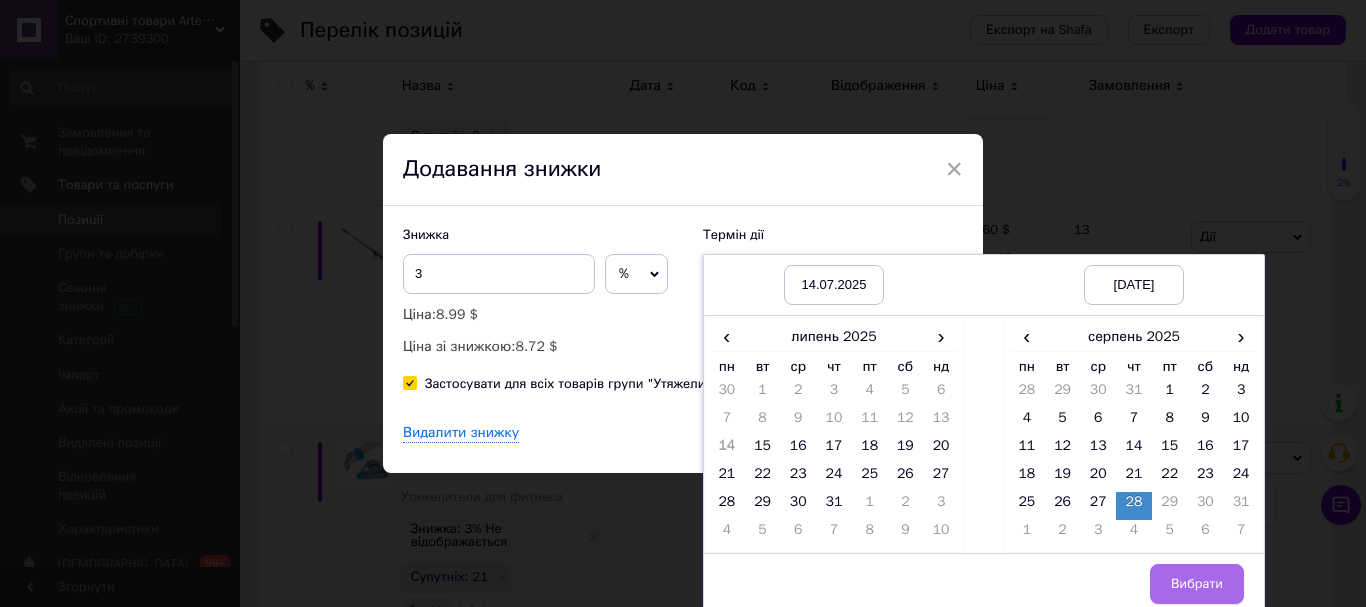 click on "Вибрати" at bounding box center [1197, 584] 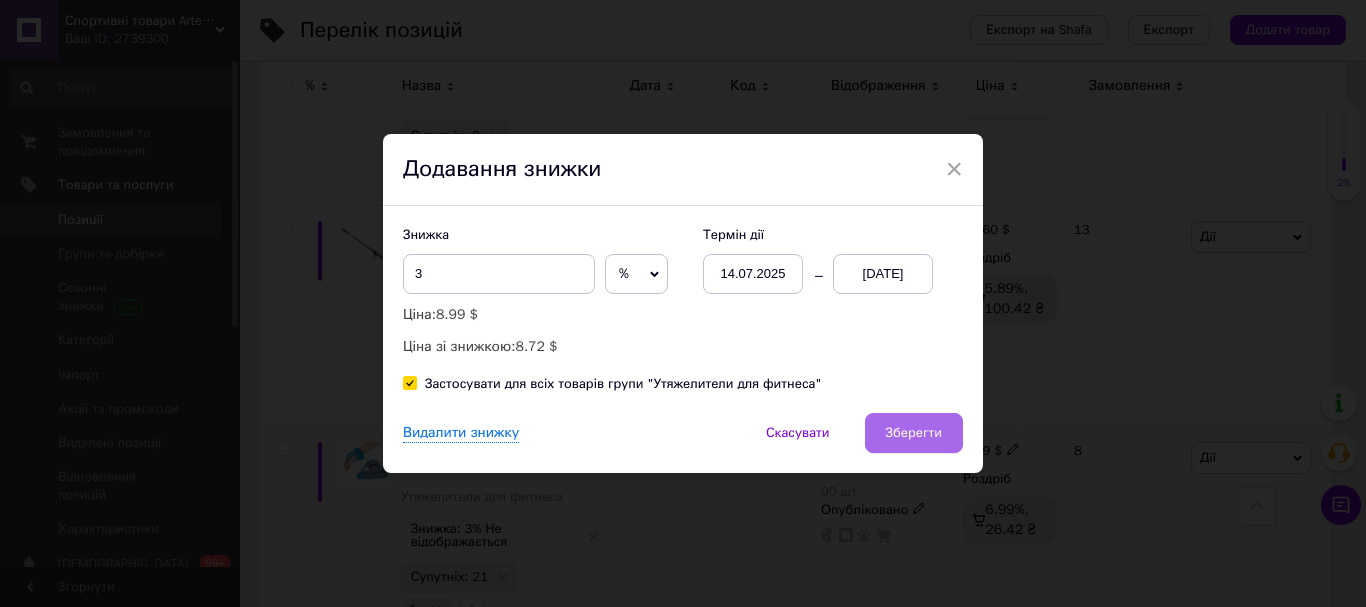 click on "Зберегти" at bounding box center [914, 433] 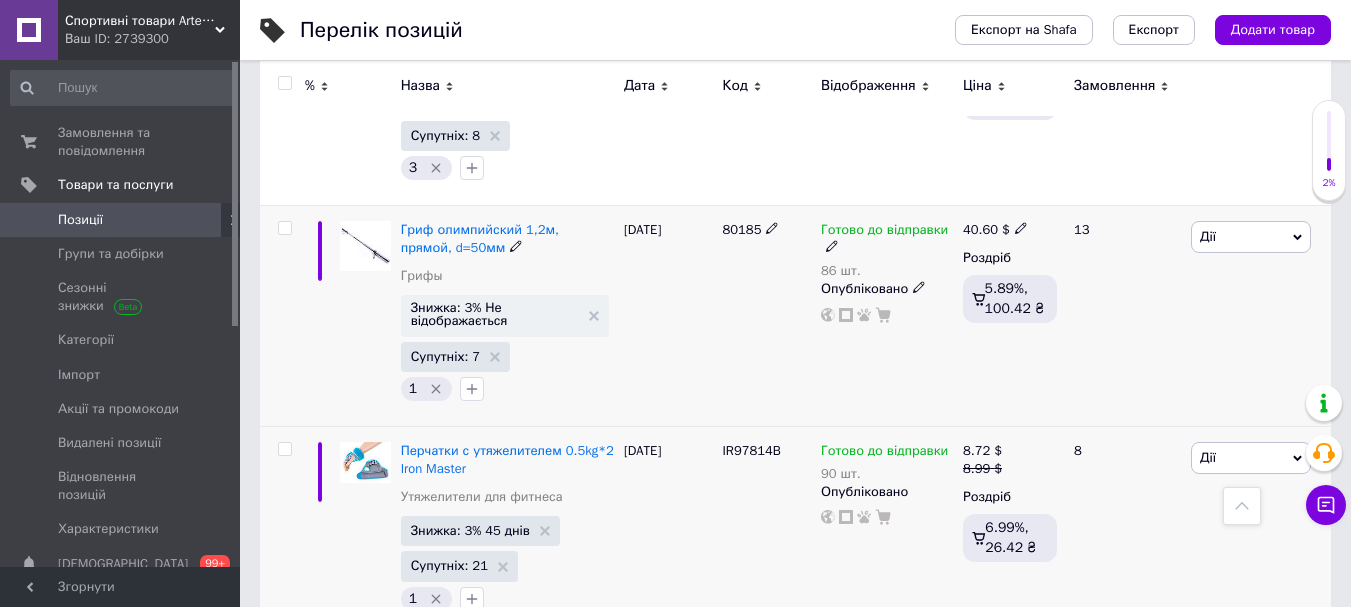 click on "Гриф олимпийский 1,2м, прямой, d=50мм Грифы" at bounding box center (507, 258) 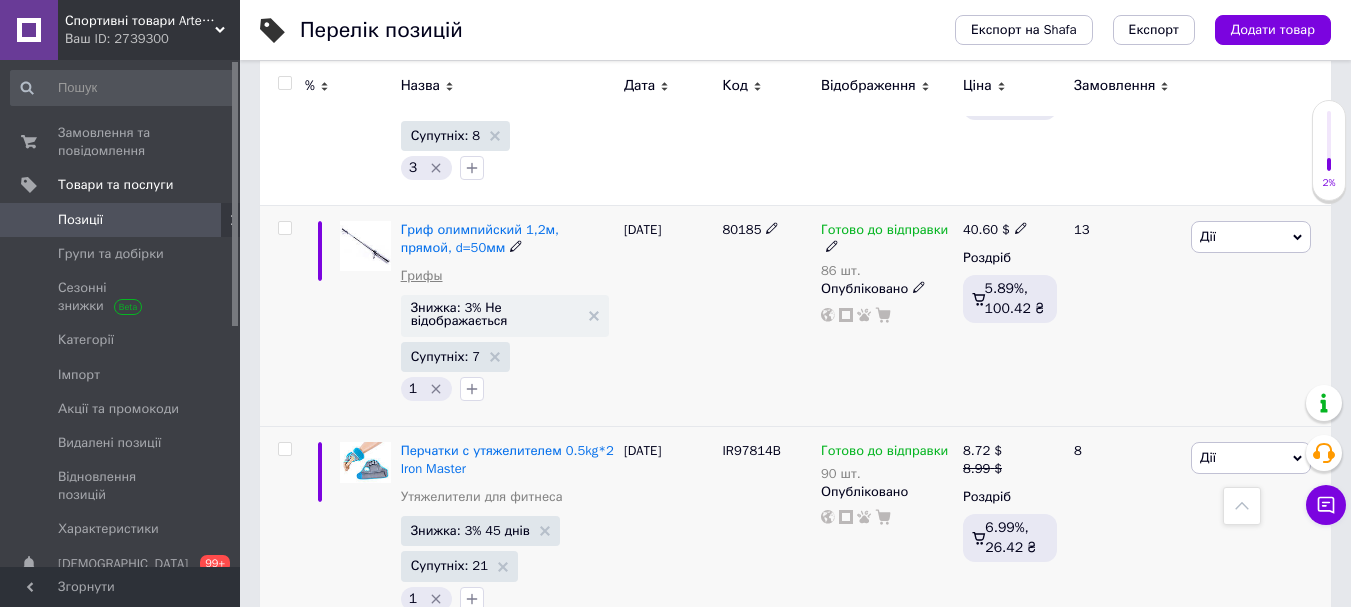 click on "Грифы" at bounding box center [422, 276] 